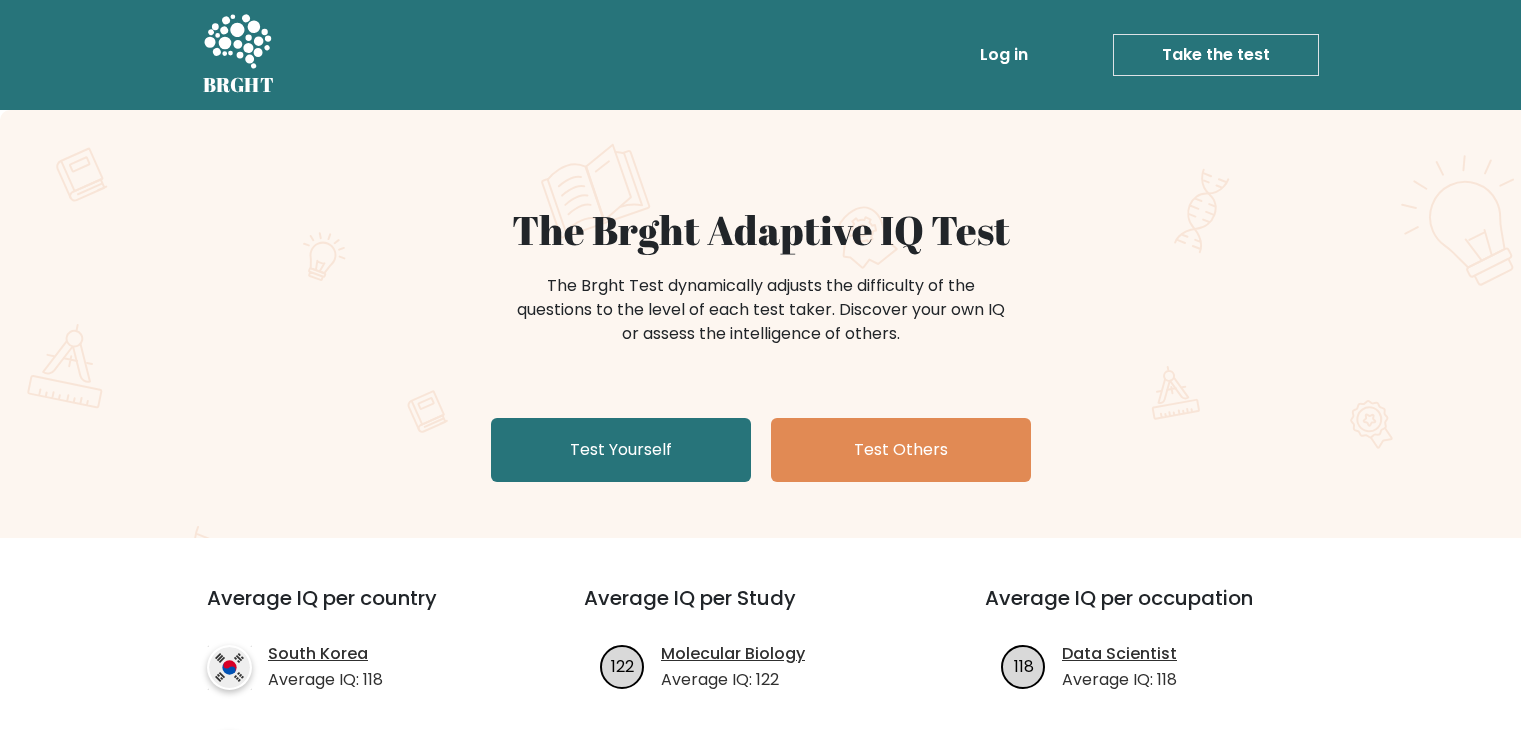 scroll, scrollTop: 0, scrollLeft: 0, axis: both 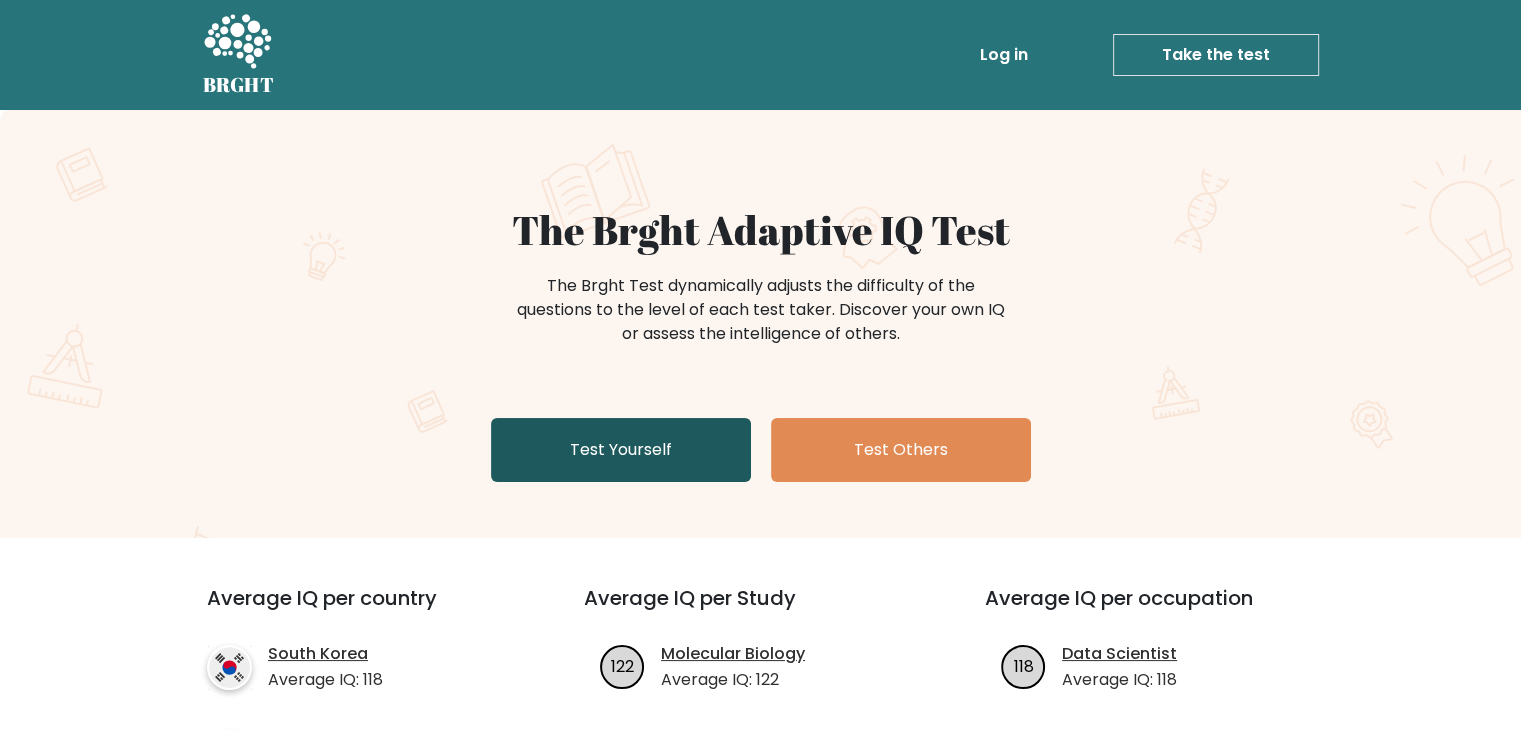 drag, startPoint x: 0, startPoint y: 0, endPoint x: 697, endPoint y: 452, distance: 830.7304 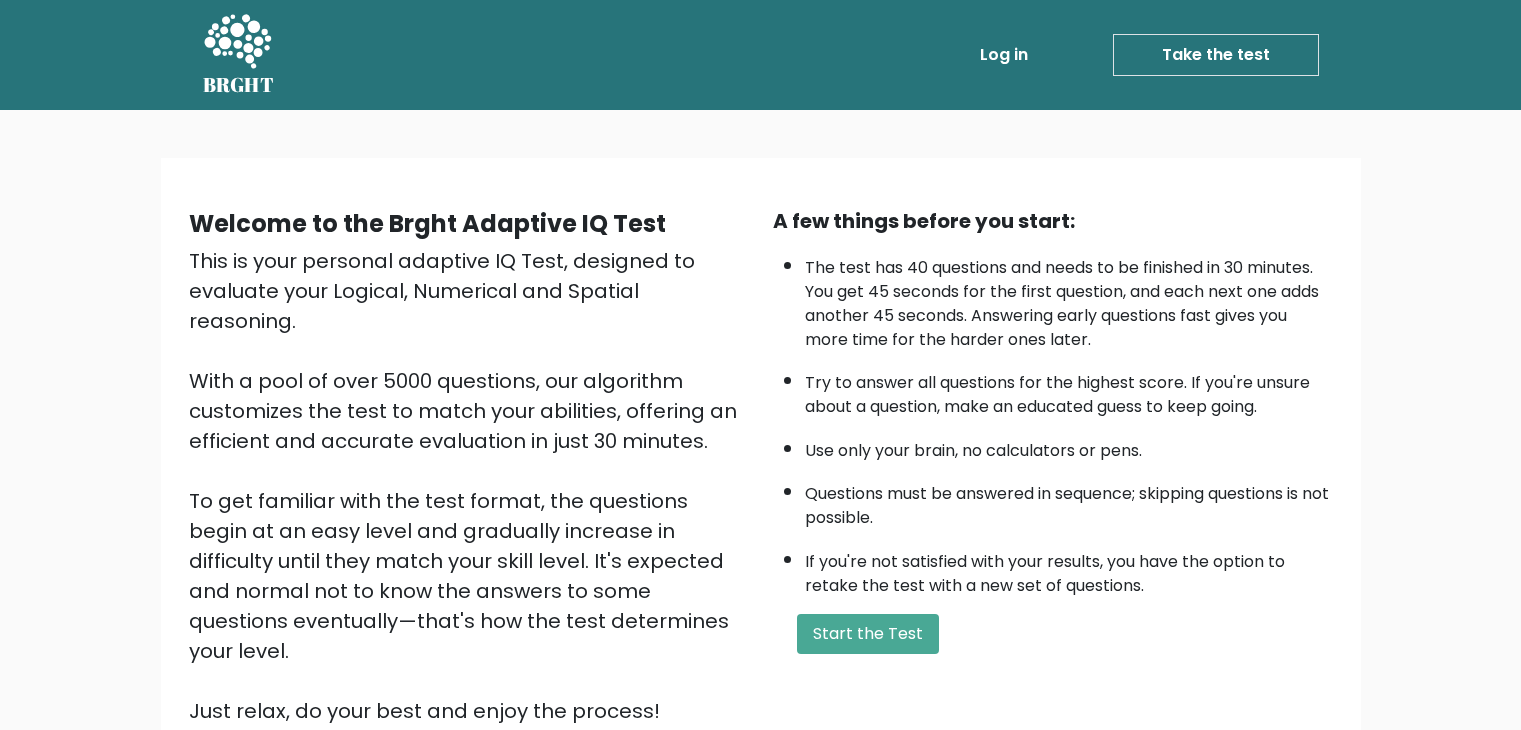 scroll, scrollTop: 0, scrollLeft: 0, axis: both 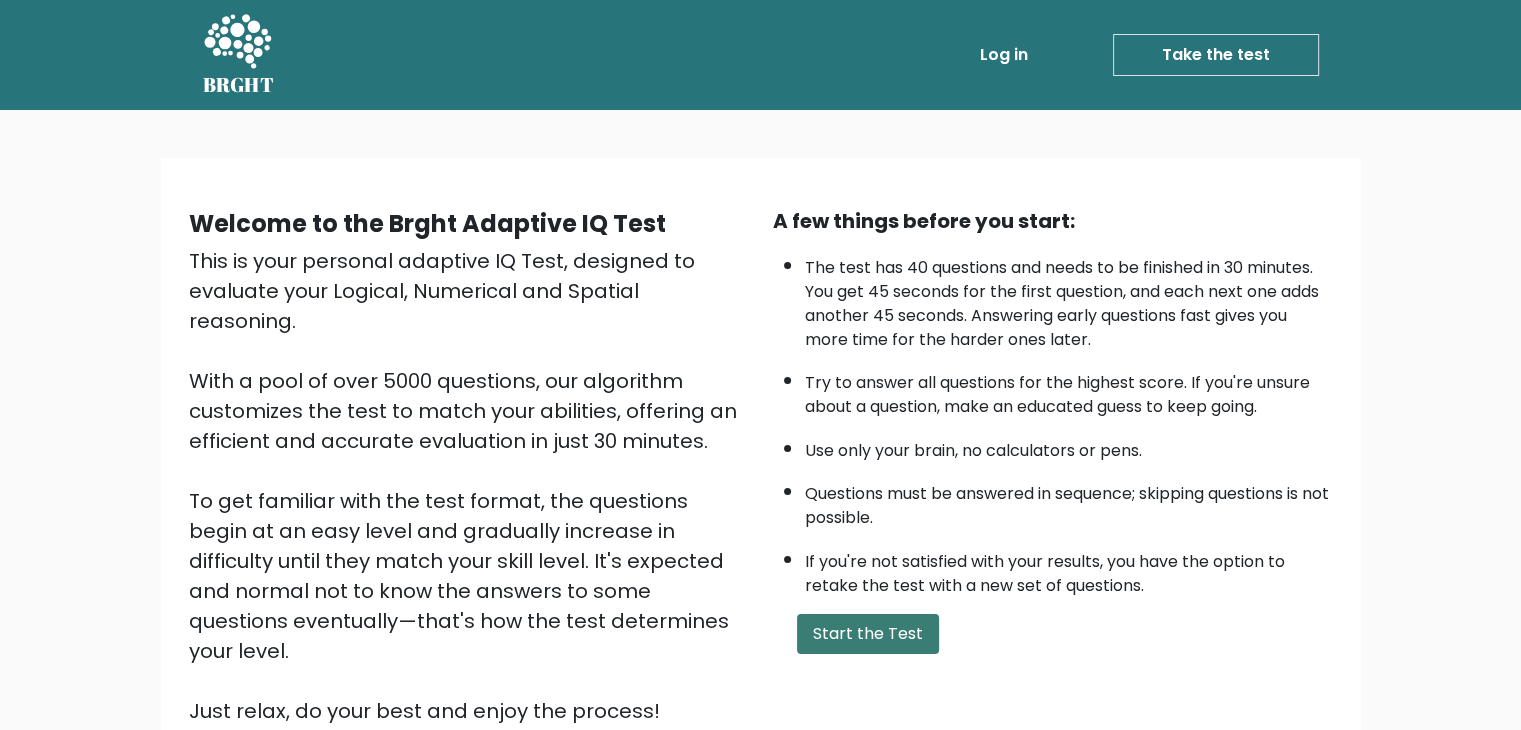click on "Start the Test" at bounding box center (868, 634) 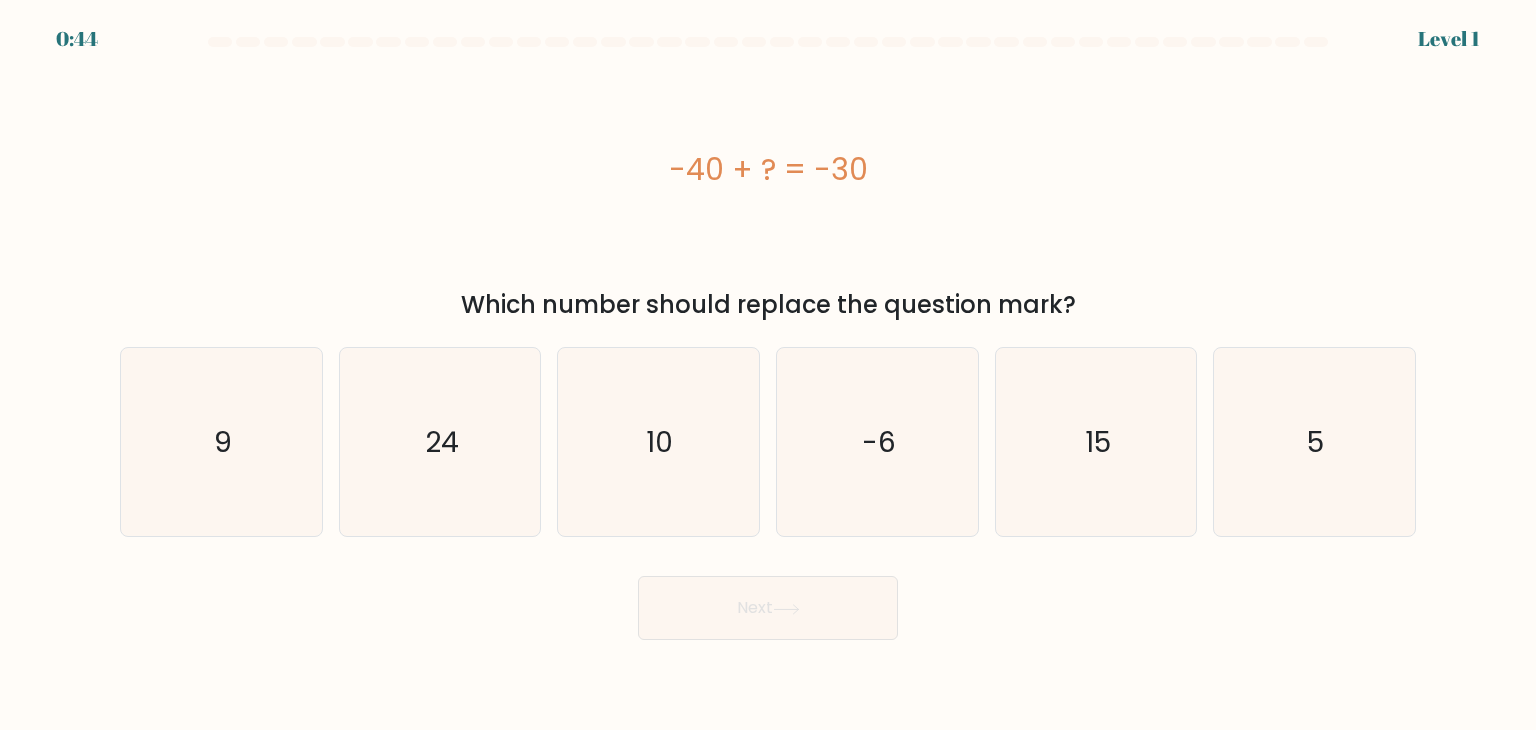scroll, scrollTop: 0, scrollLeft: 0, axis: both 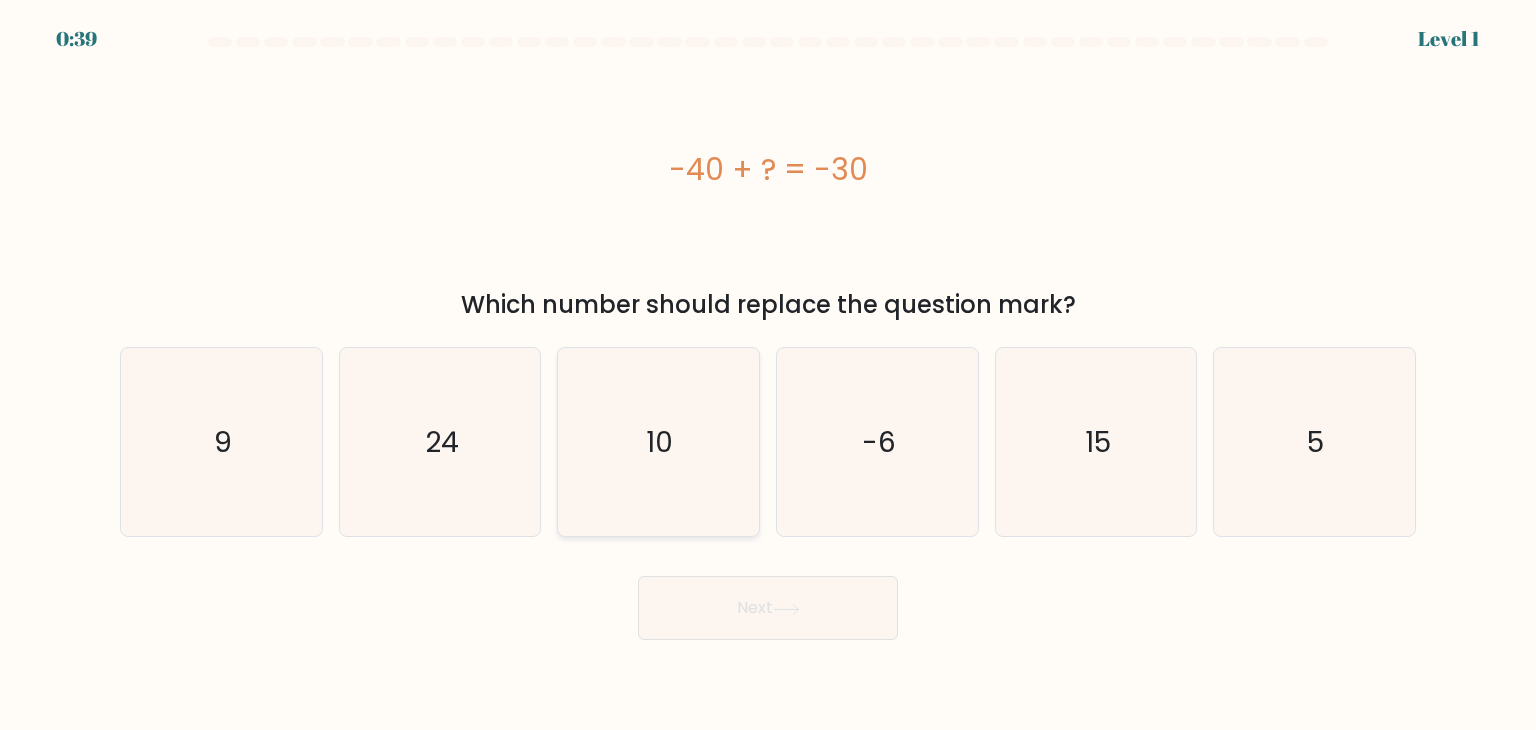 click on "10" 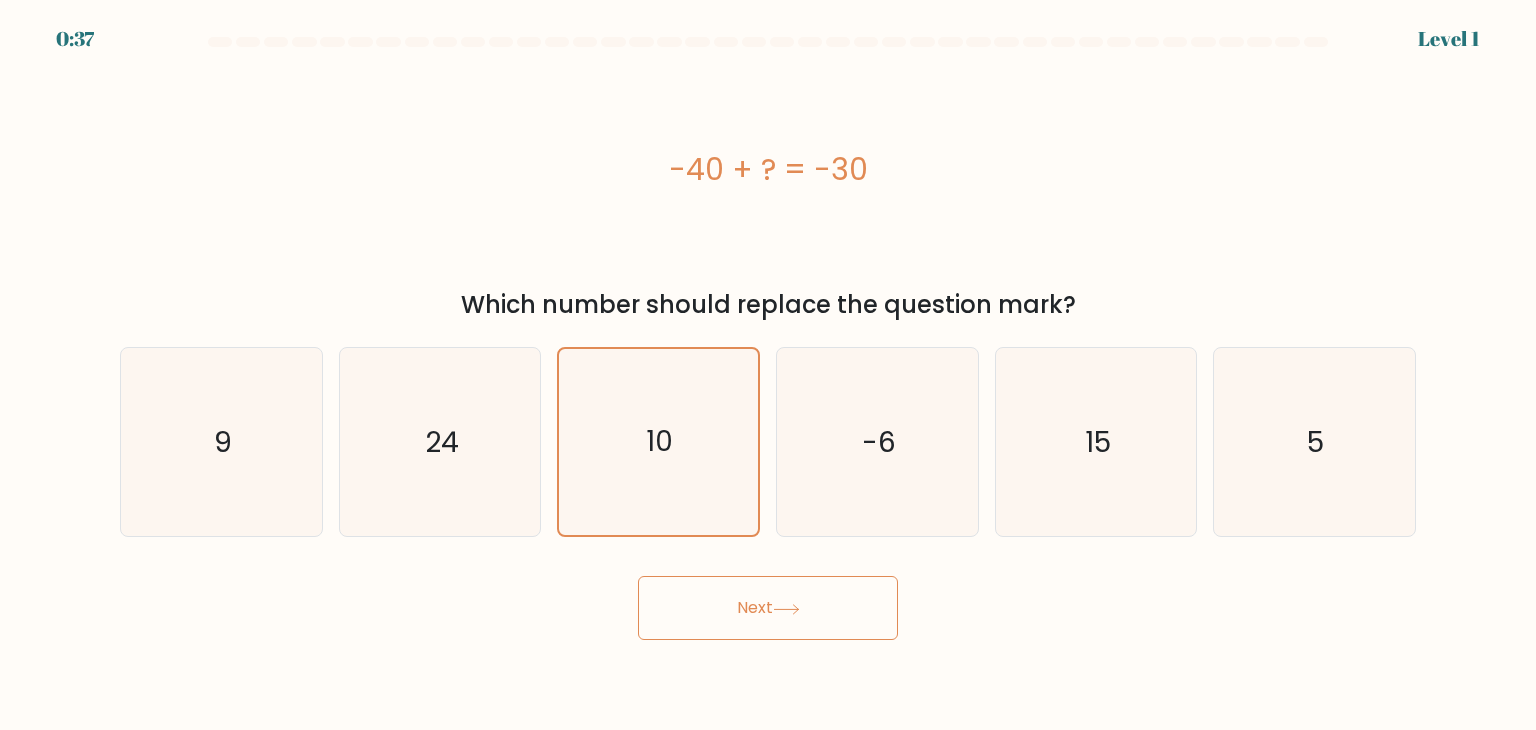 click on "Next" at bounding box center [768, 608] 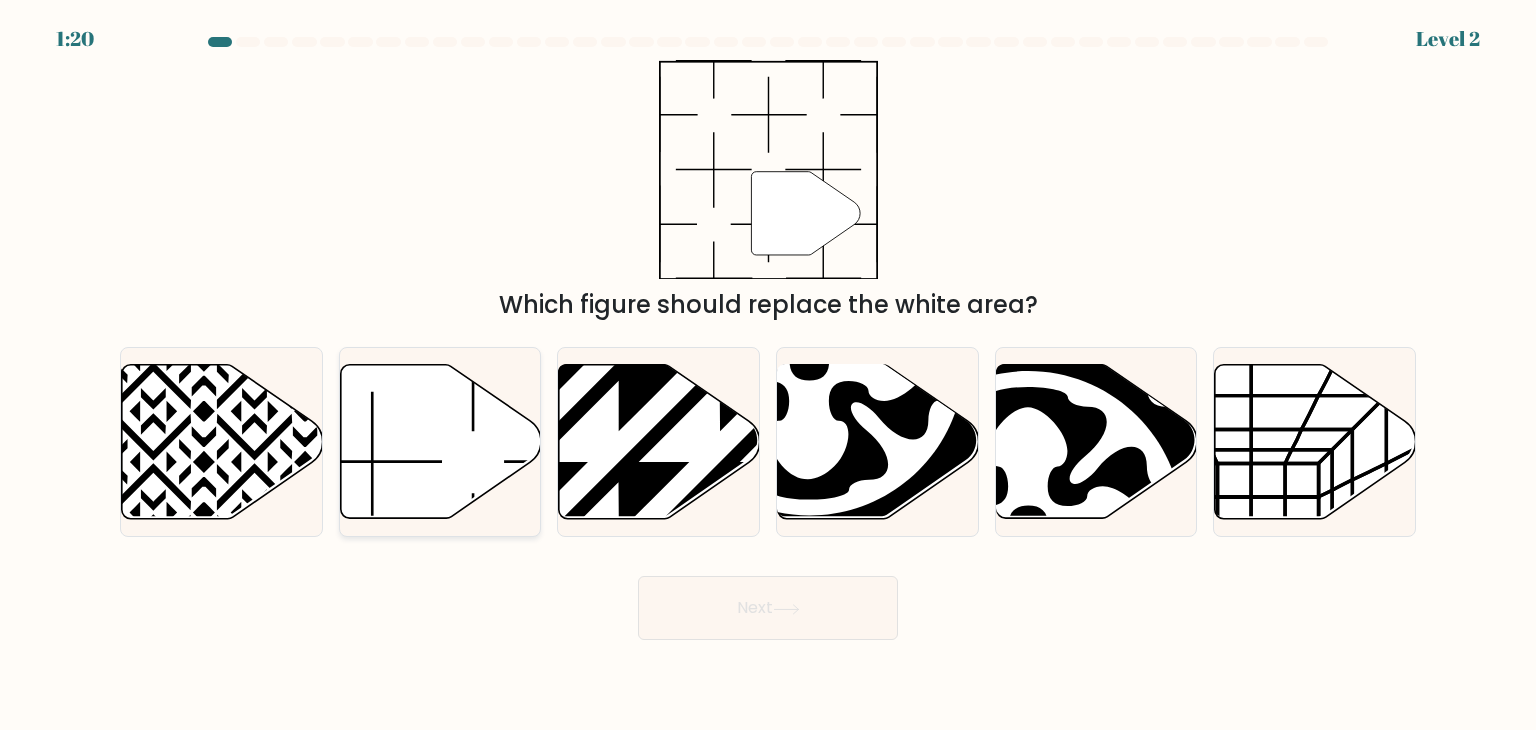 click 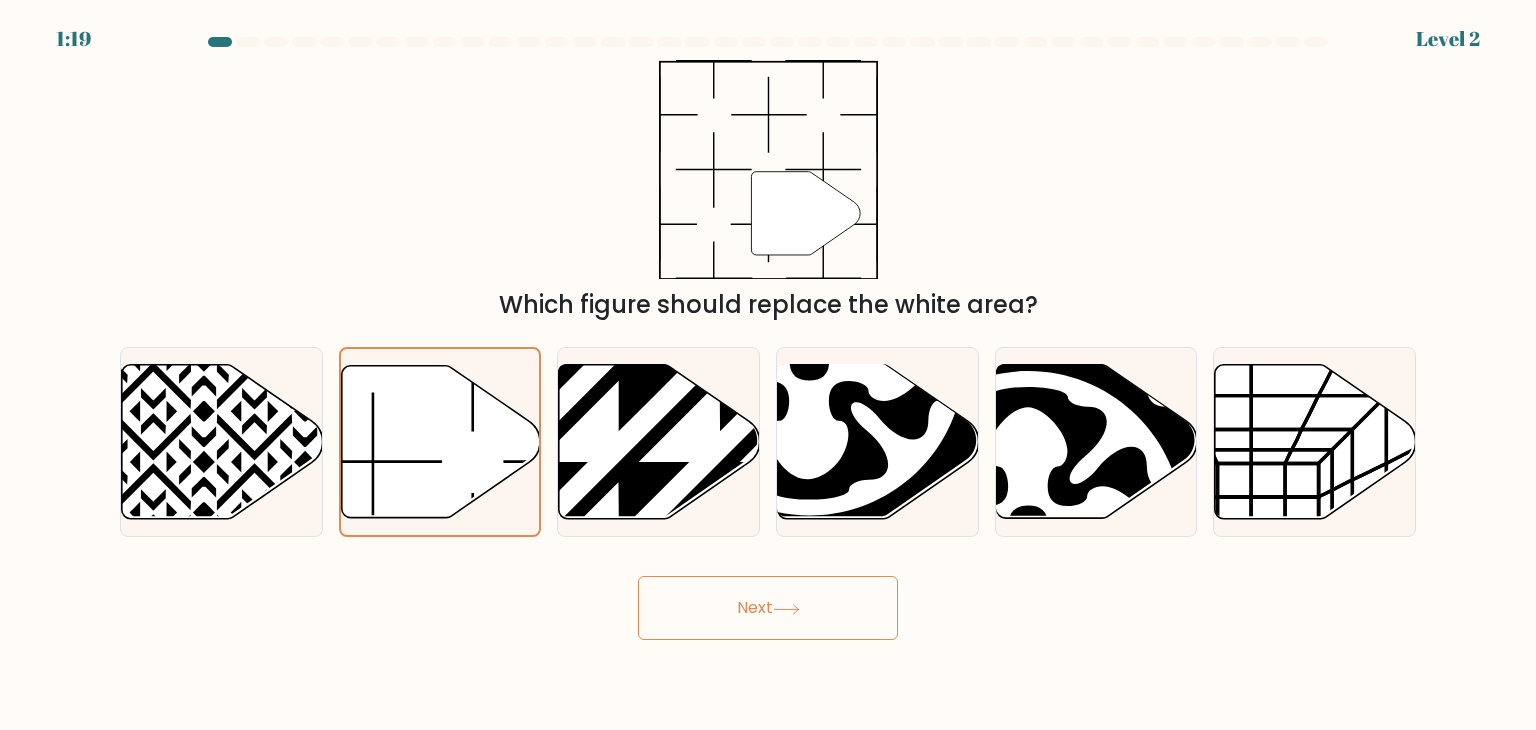 click on "Next" at bounding box center [768, 608] 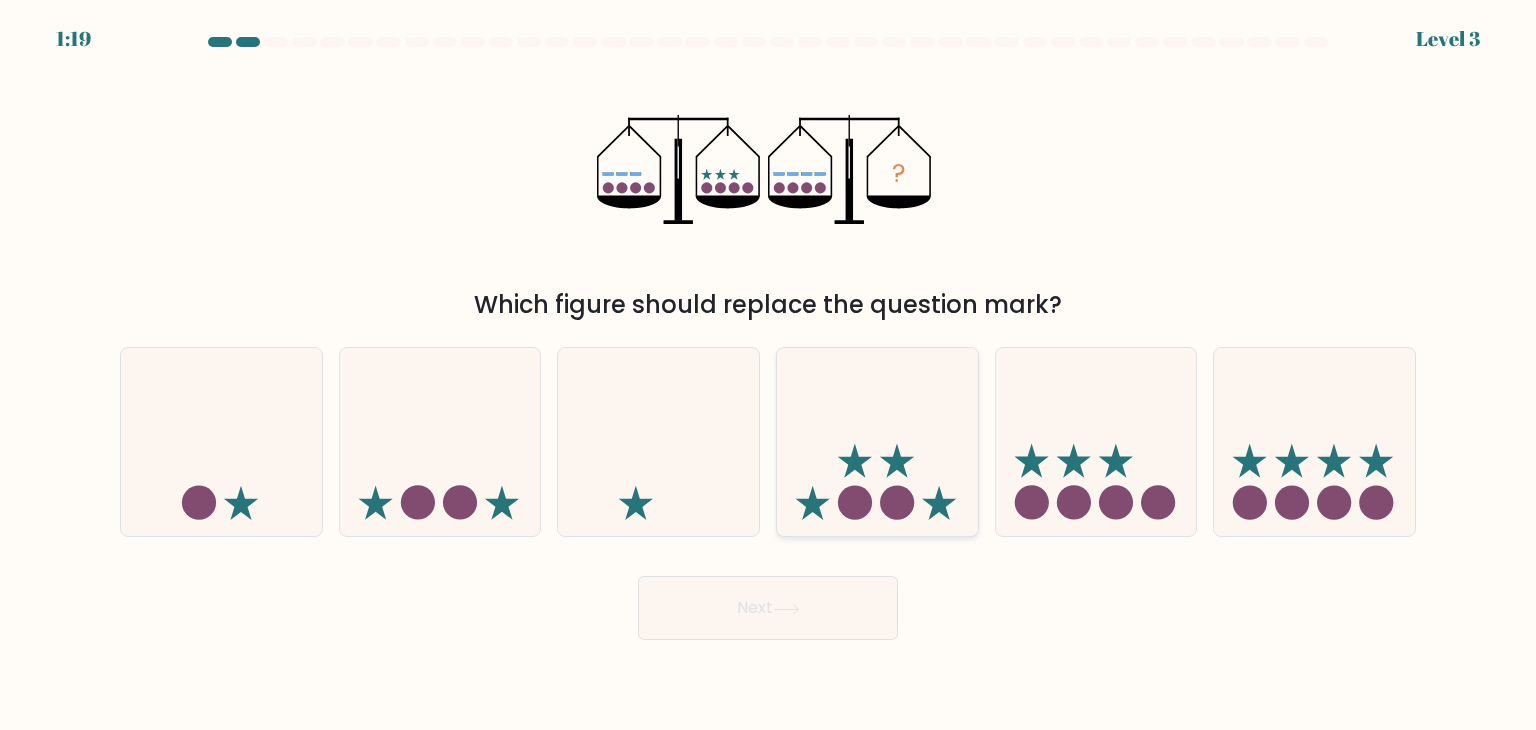 click 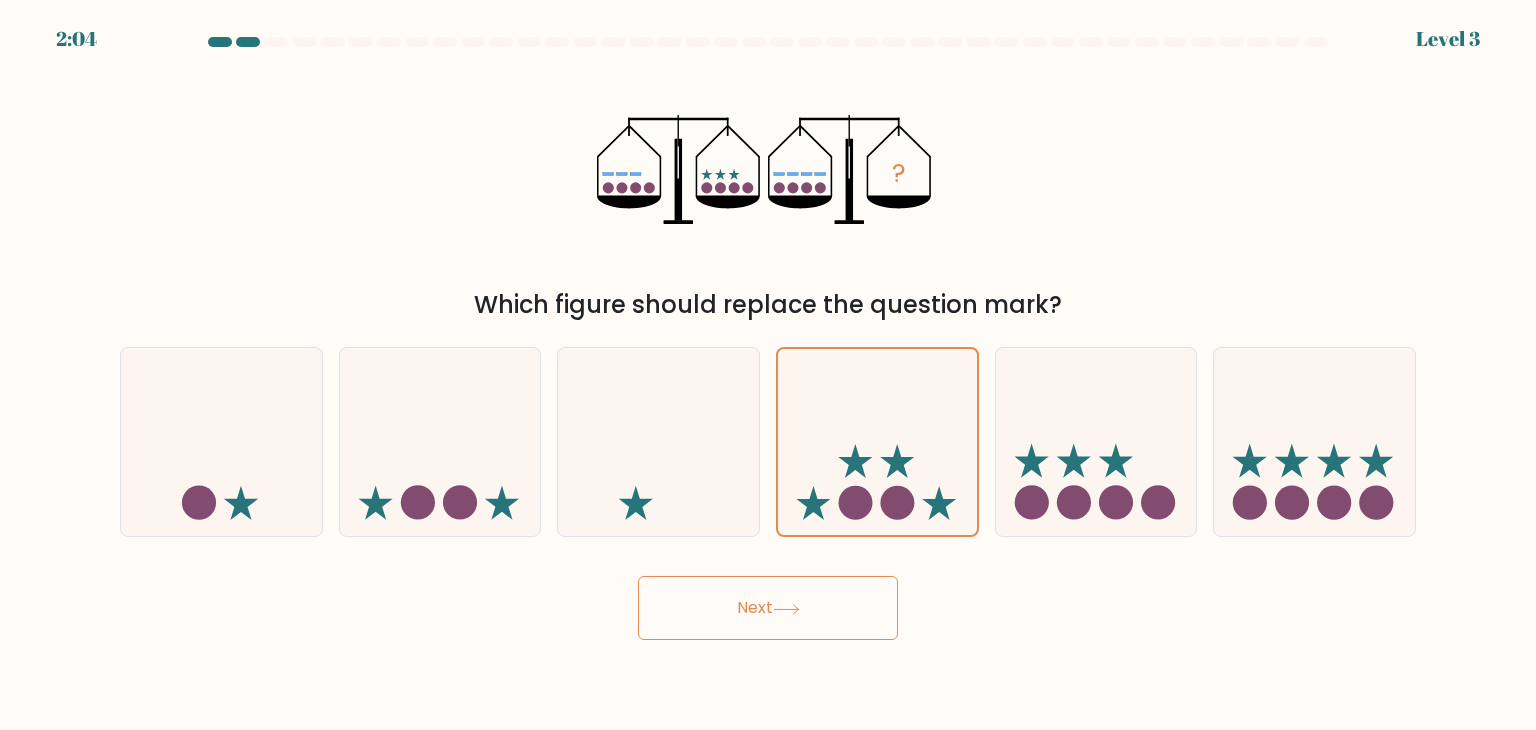click on "Next" at bounding box center (768, 608) 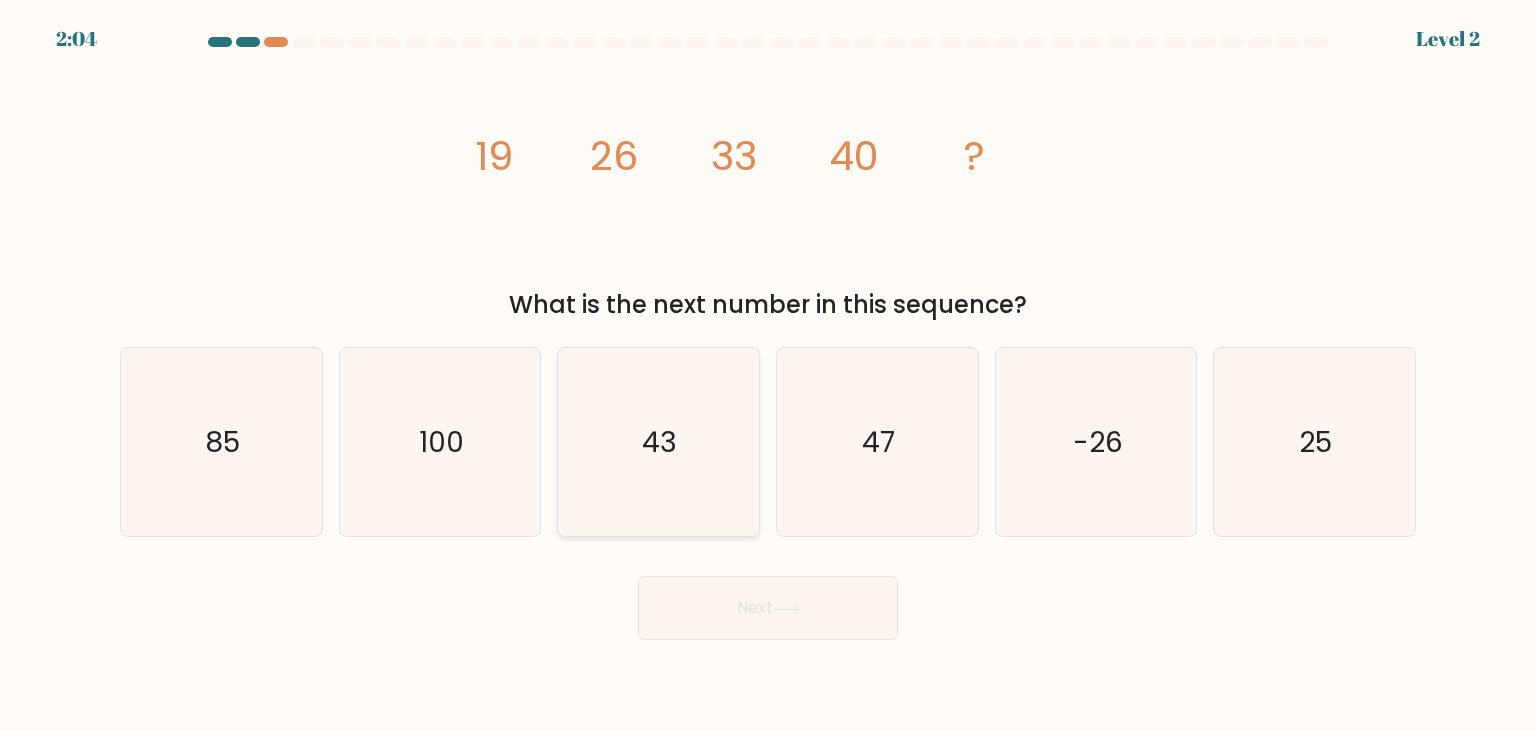 click on "43" 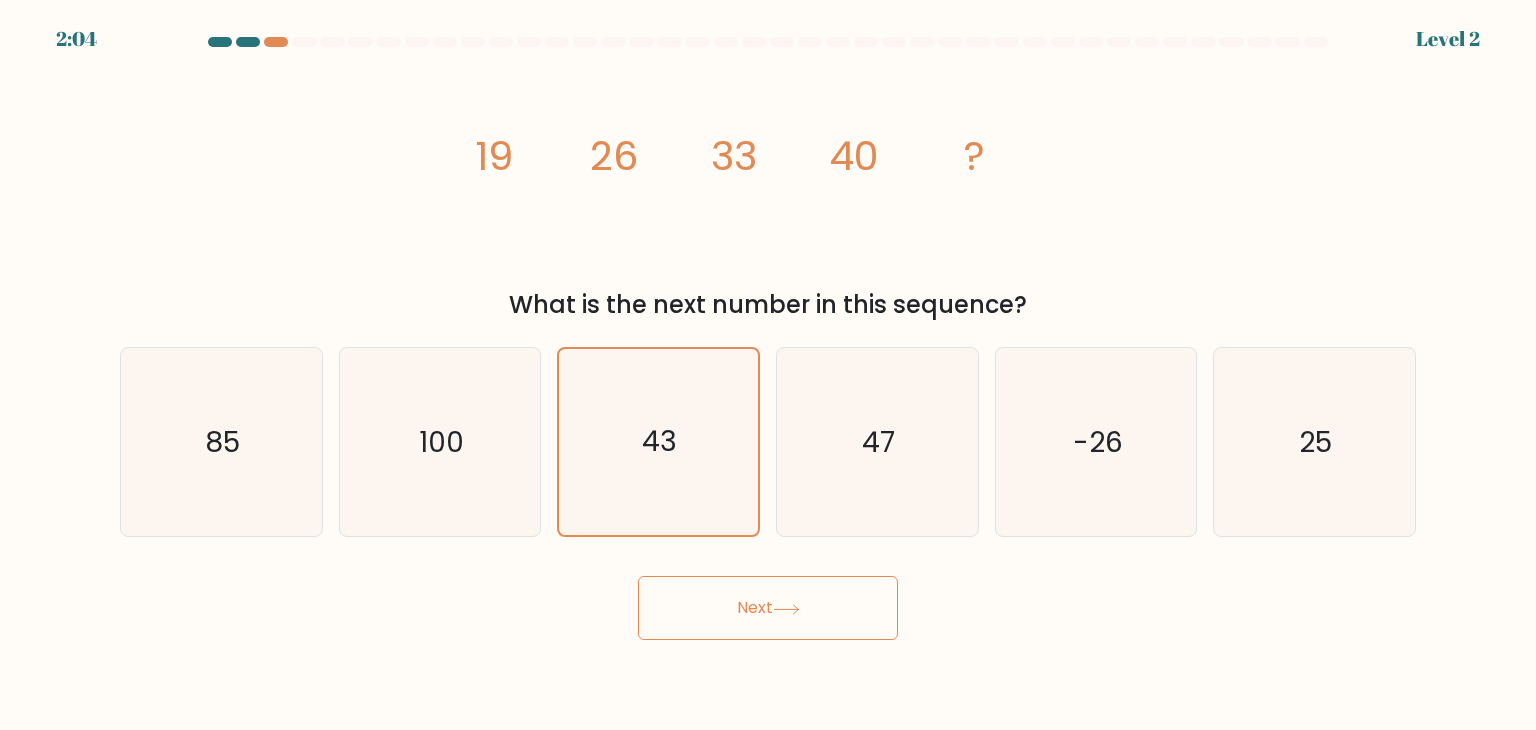 click on "Next" at bounding box center [768, 608] 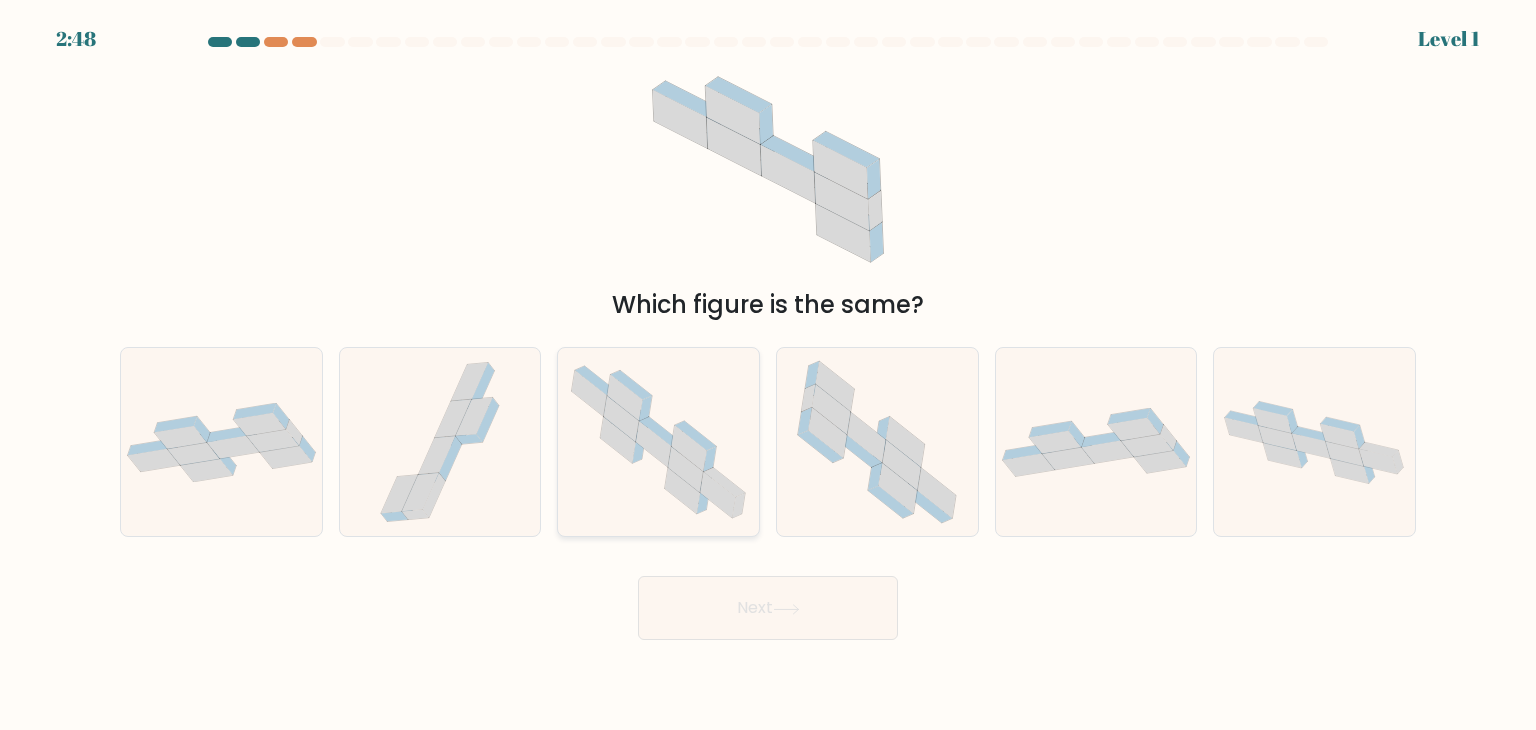 click 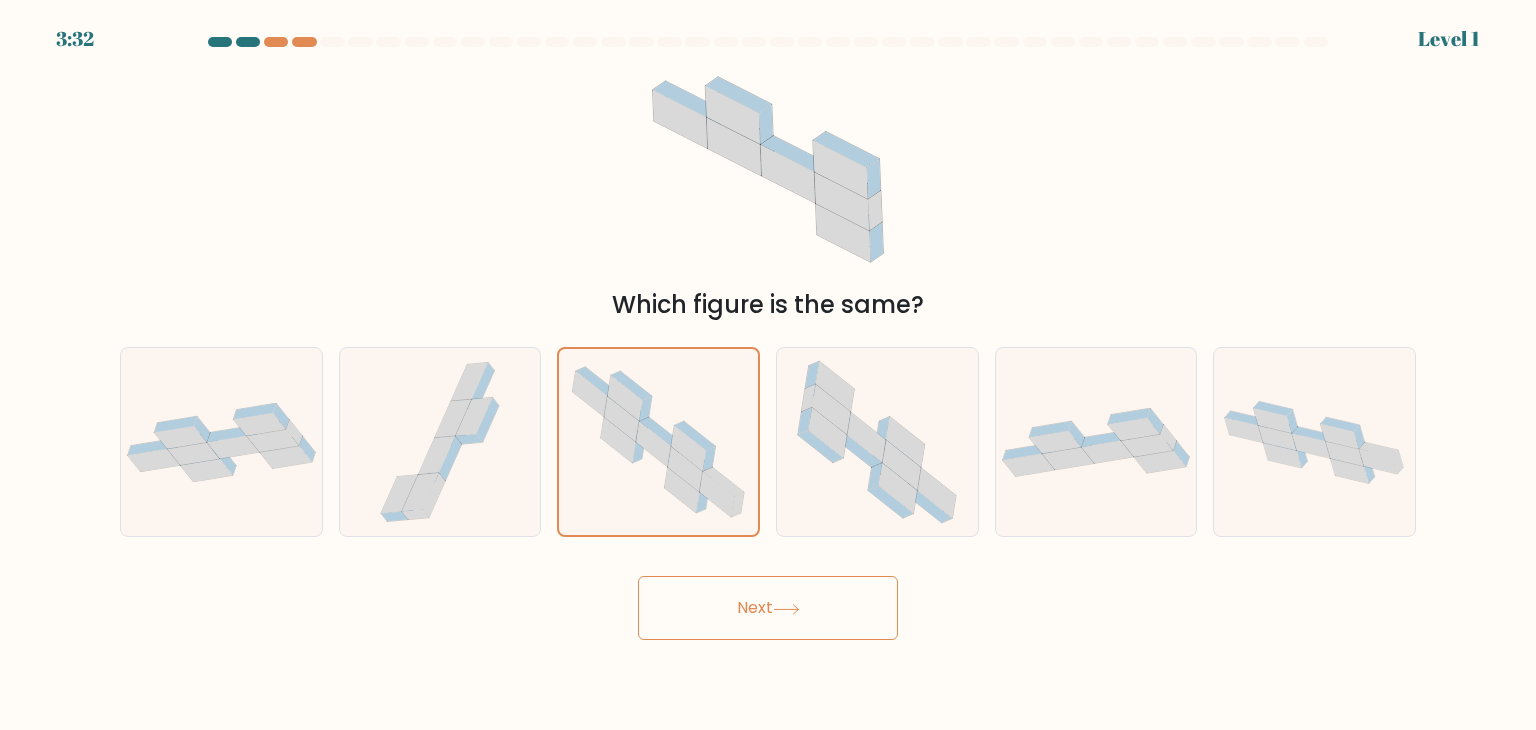 click on "Next" at bounding box center [768, 600] 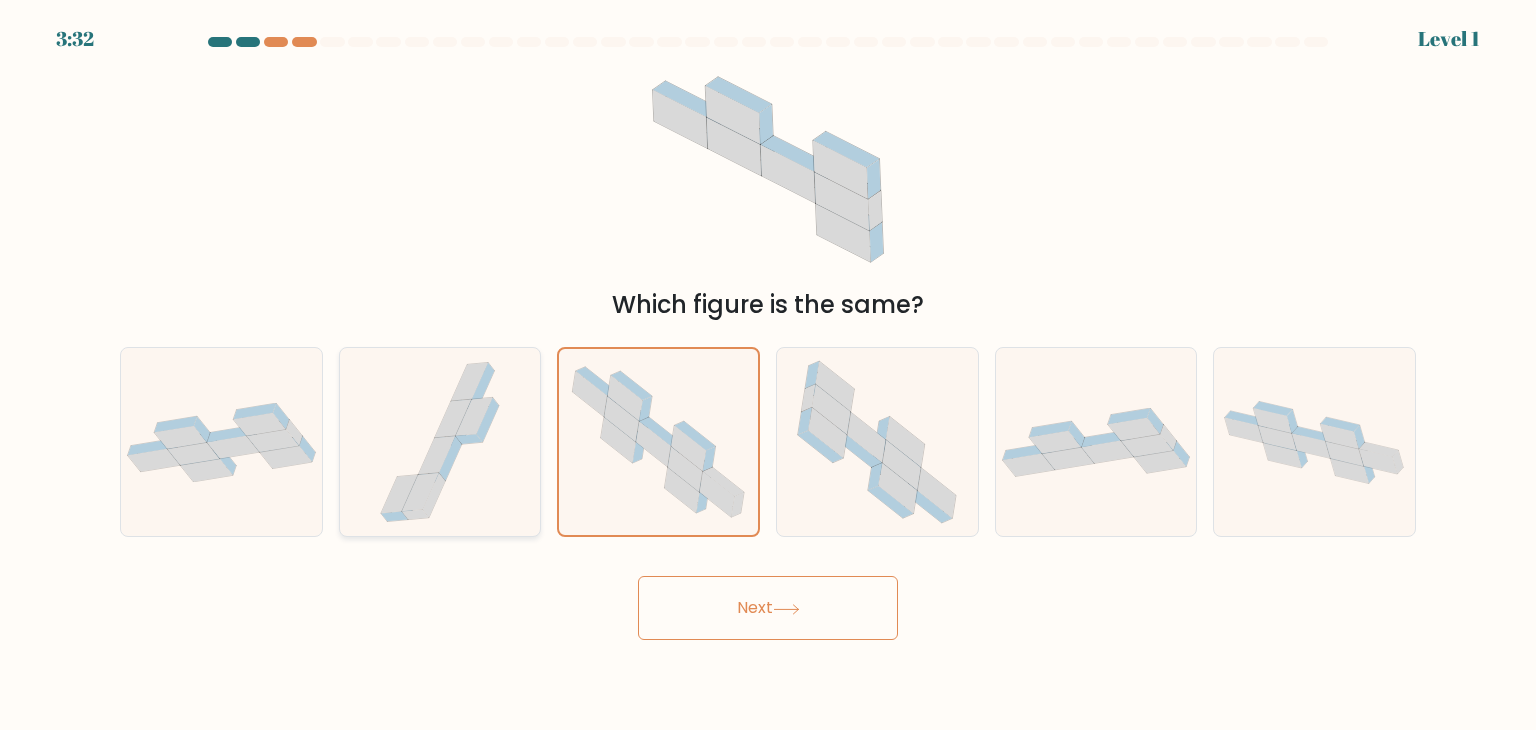 click 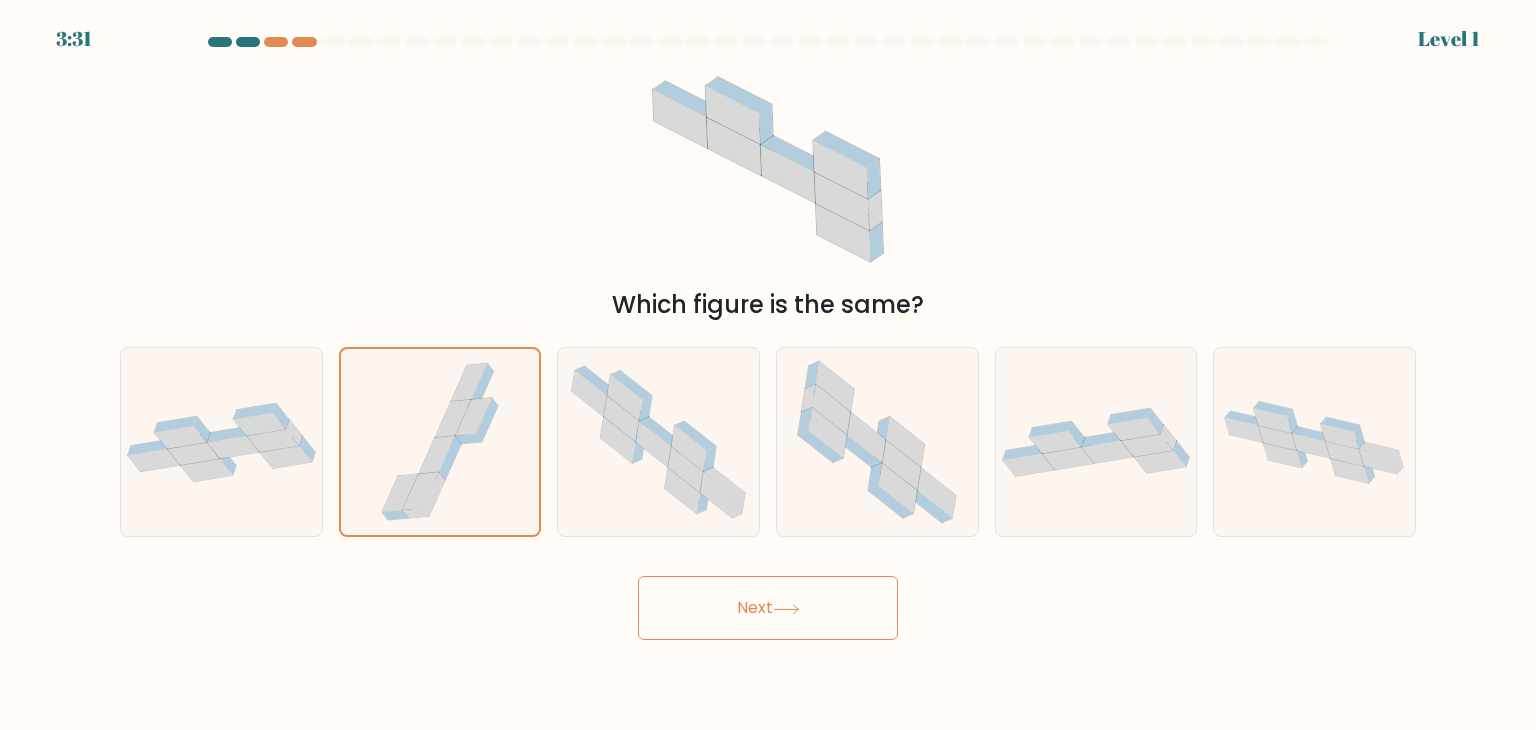 drag, startPoint x: 715, startPoint y: 582, endPoint x: 639, endPoint y: 556, distance: 80.32434 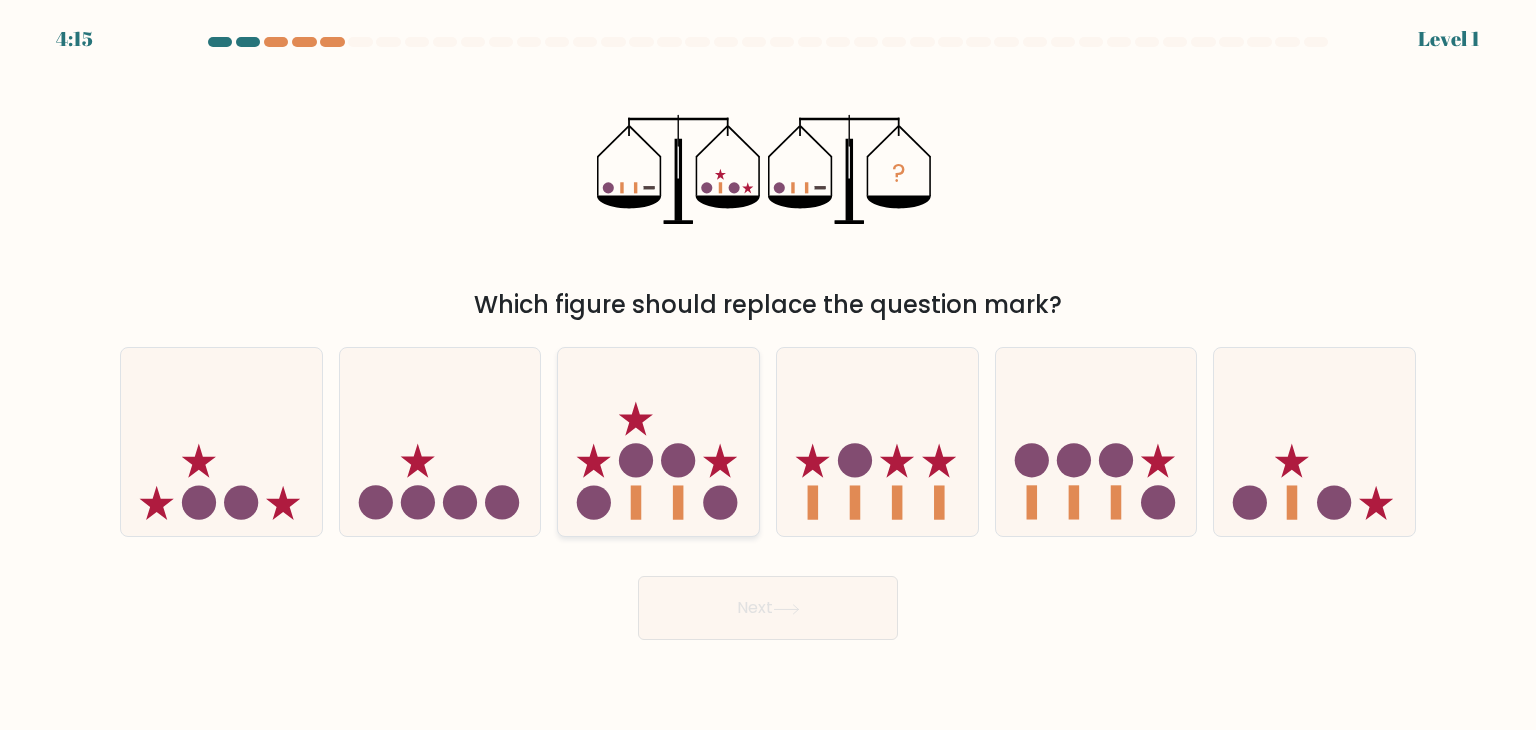 click 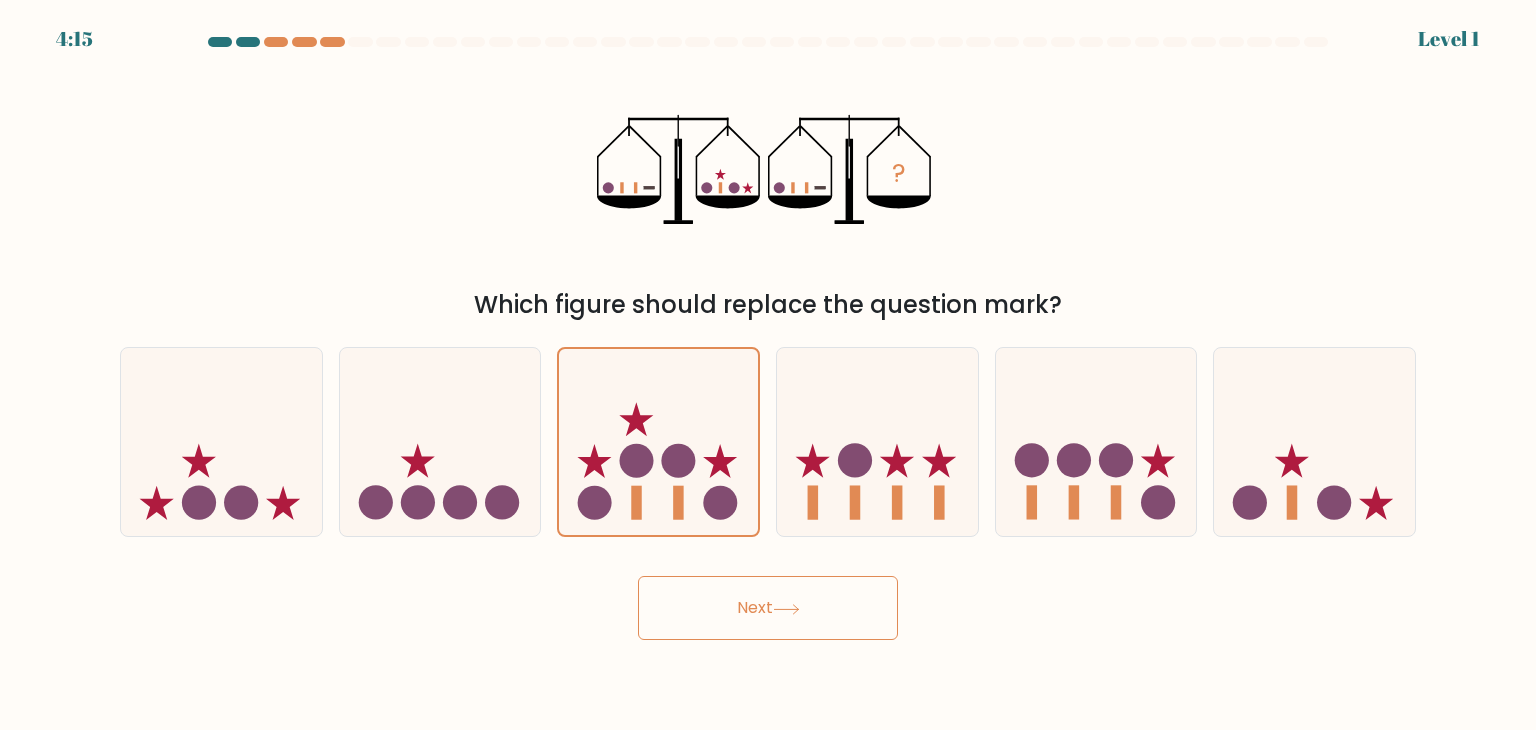 drag, startPoint x: 708, startPoint y: 573, endPoint x: 750, endPoint y: 545, distance: 50.47772 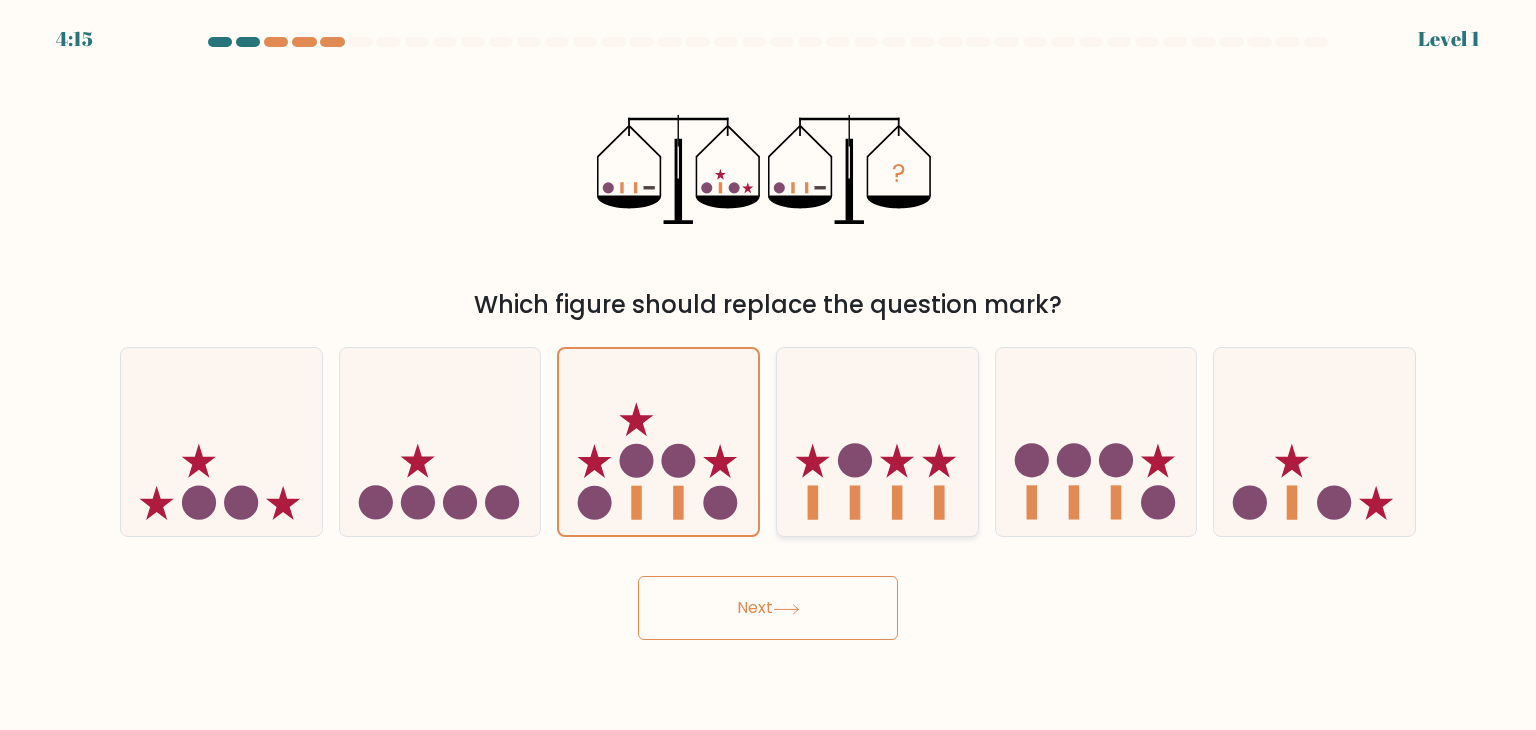 click 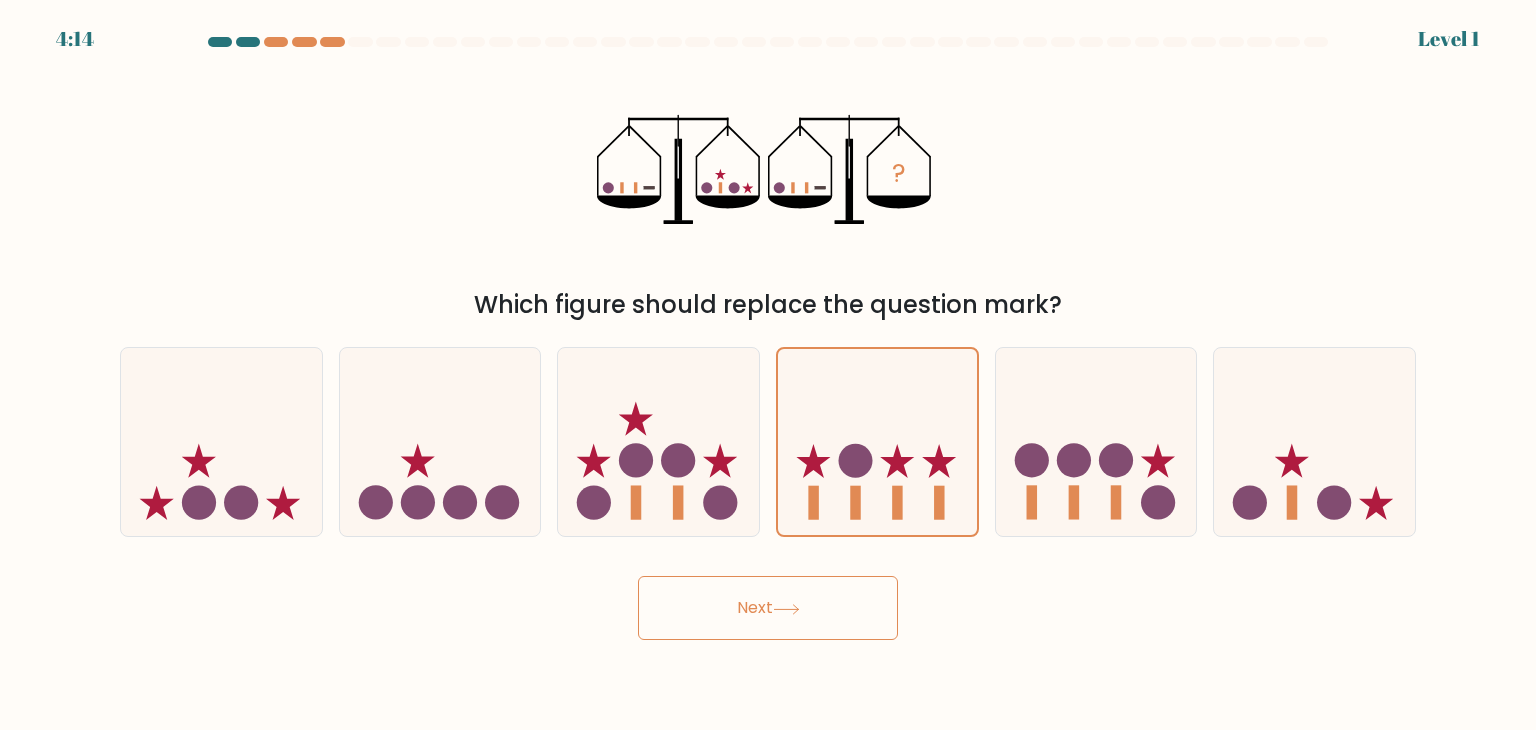 drag, startPoint x: 758, startPoint y: 574, endPoint x: 752, endPoint y: 590, distance: 17.088007 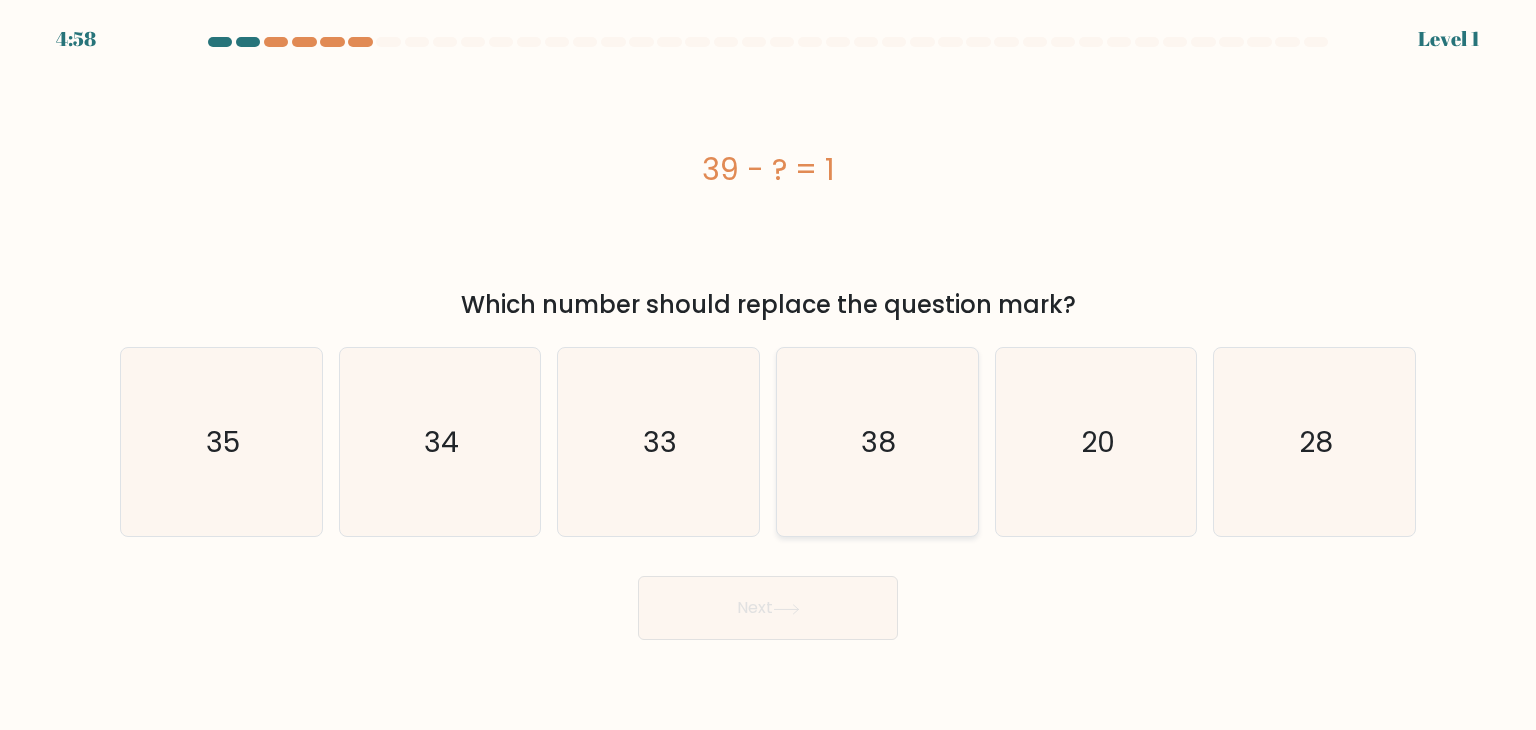 click on "38" 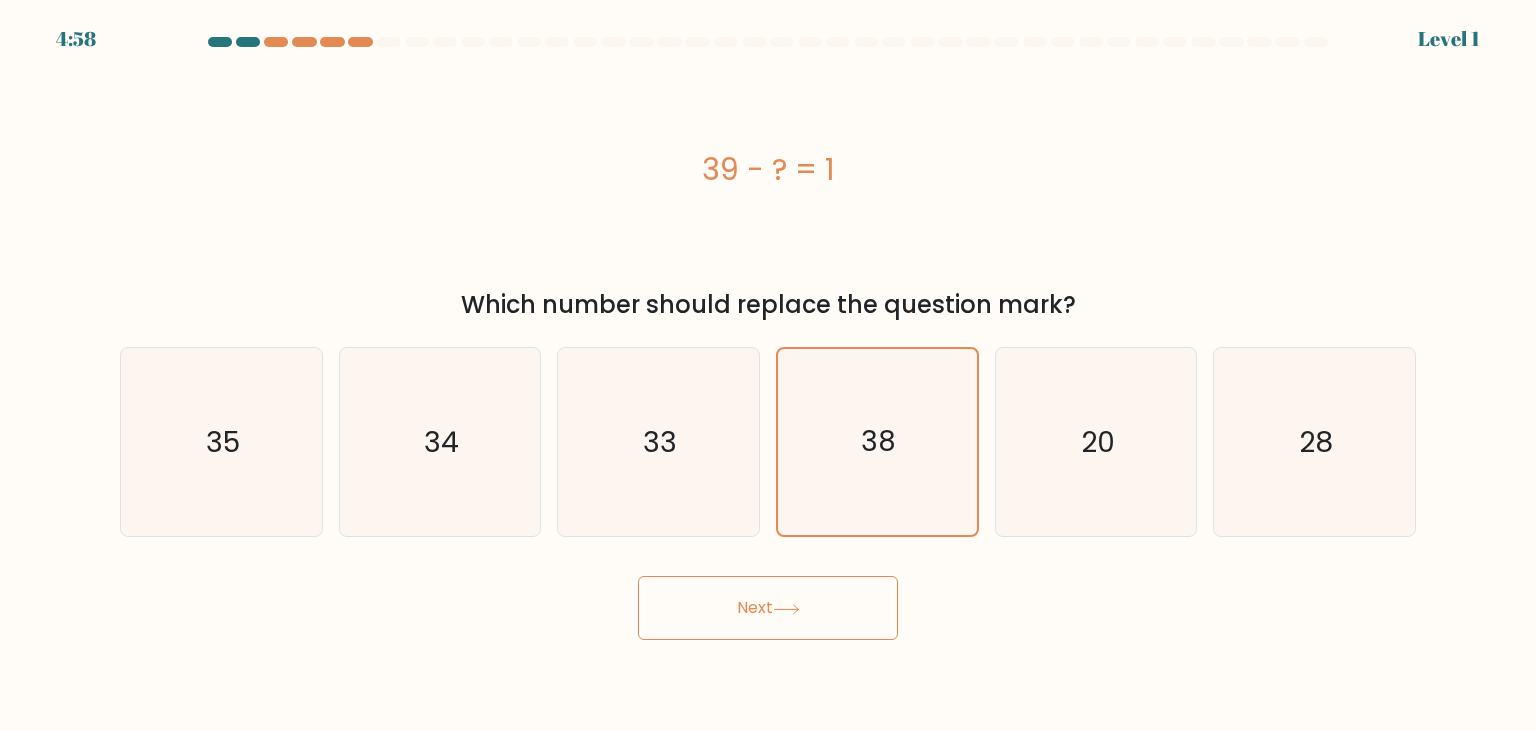 click on "Next" at bounding box center (768, 608) 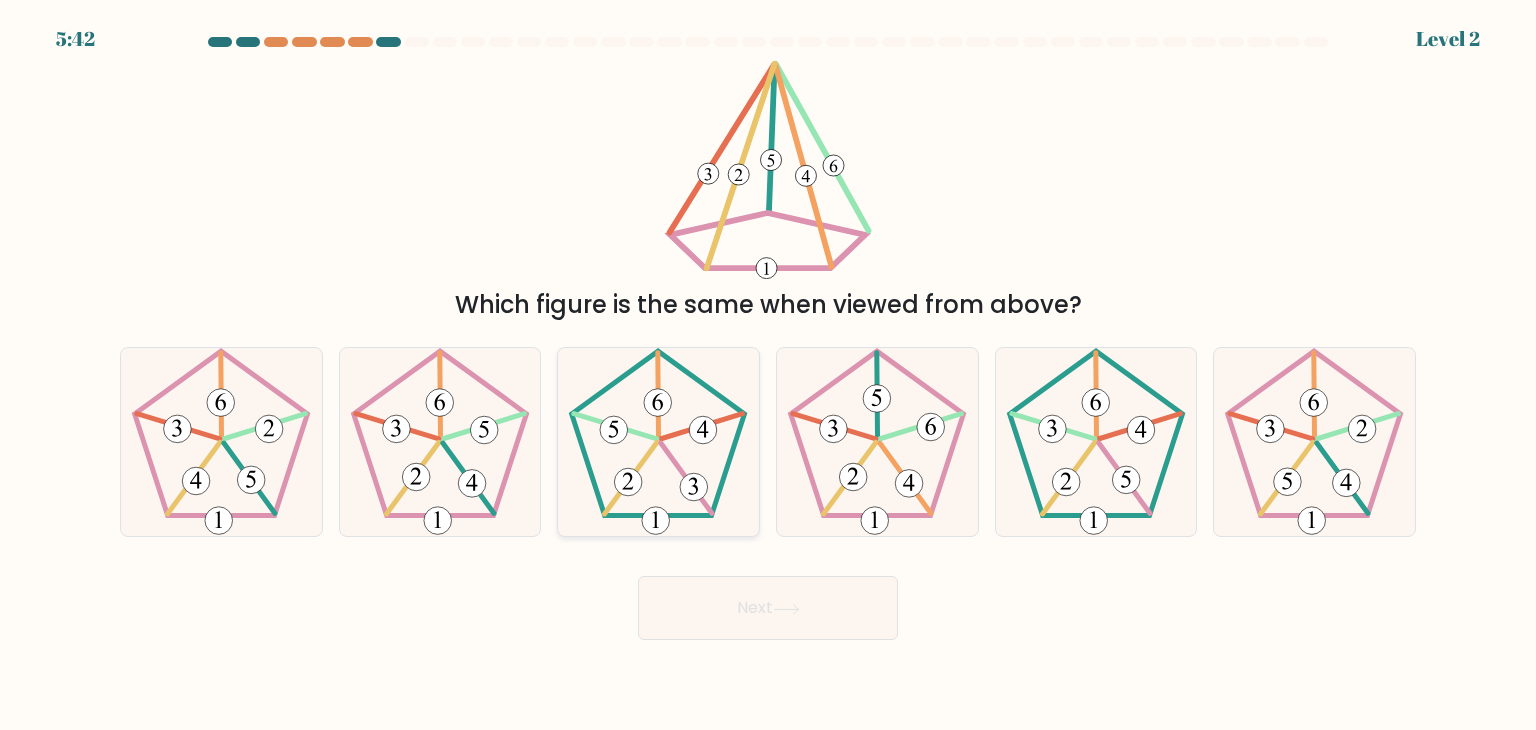 click 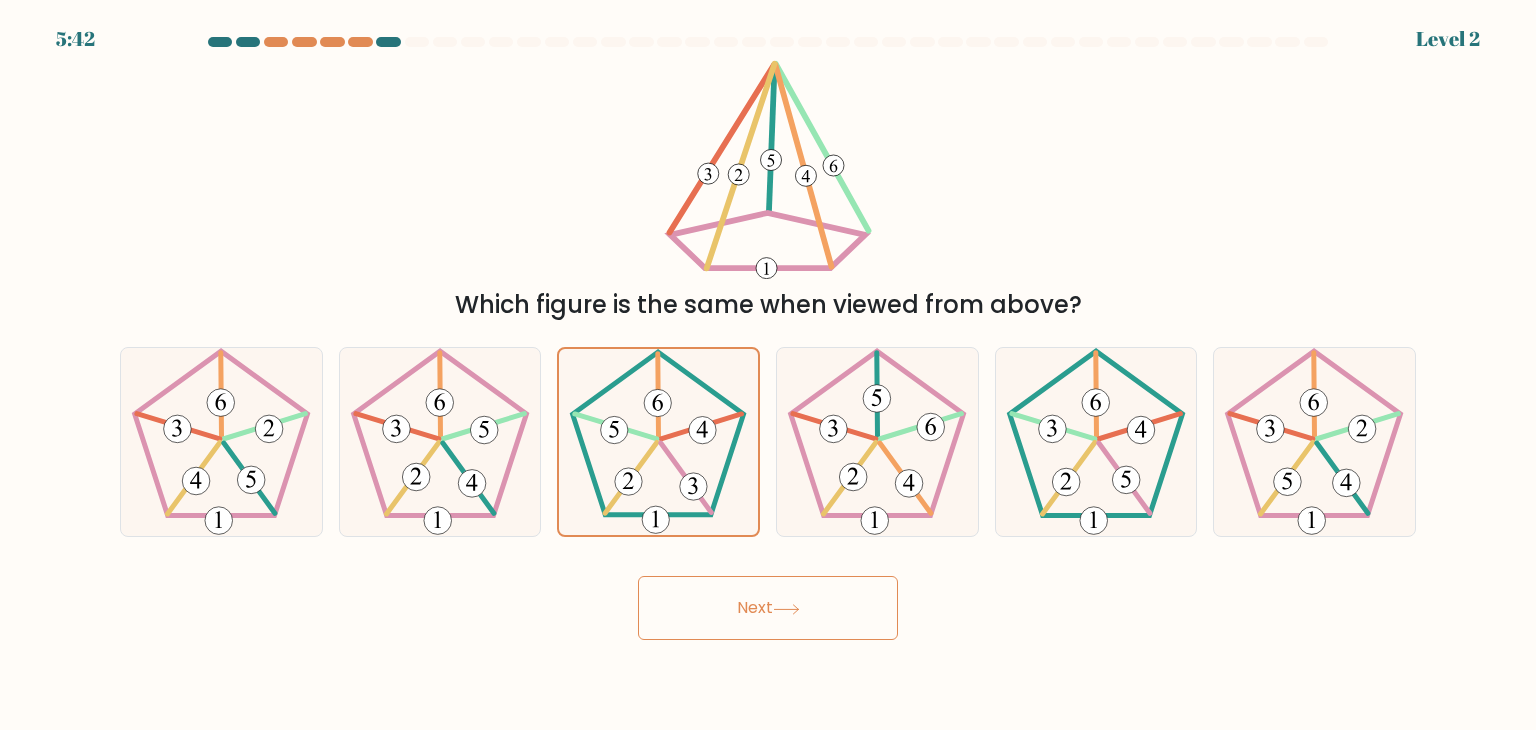 click on "Next" at bounding box center (768, 608) 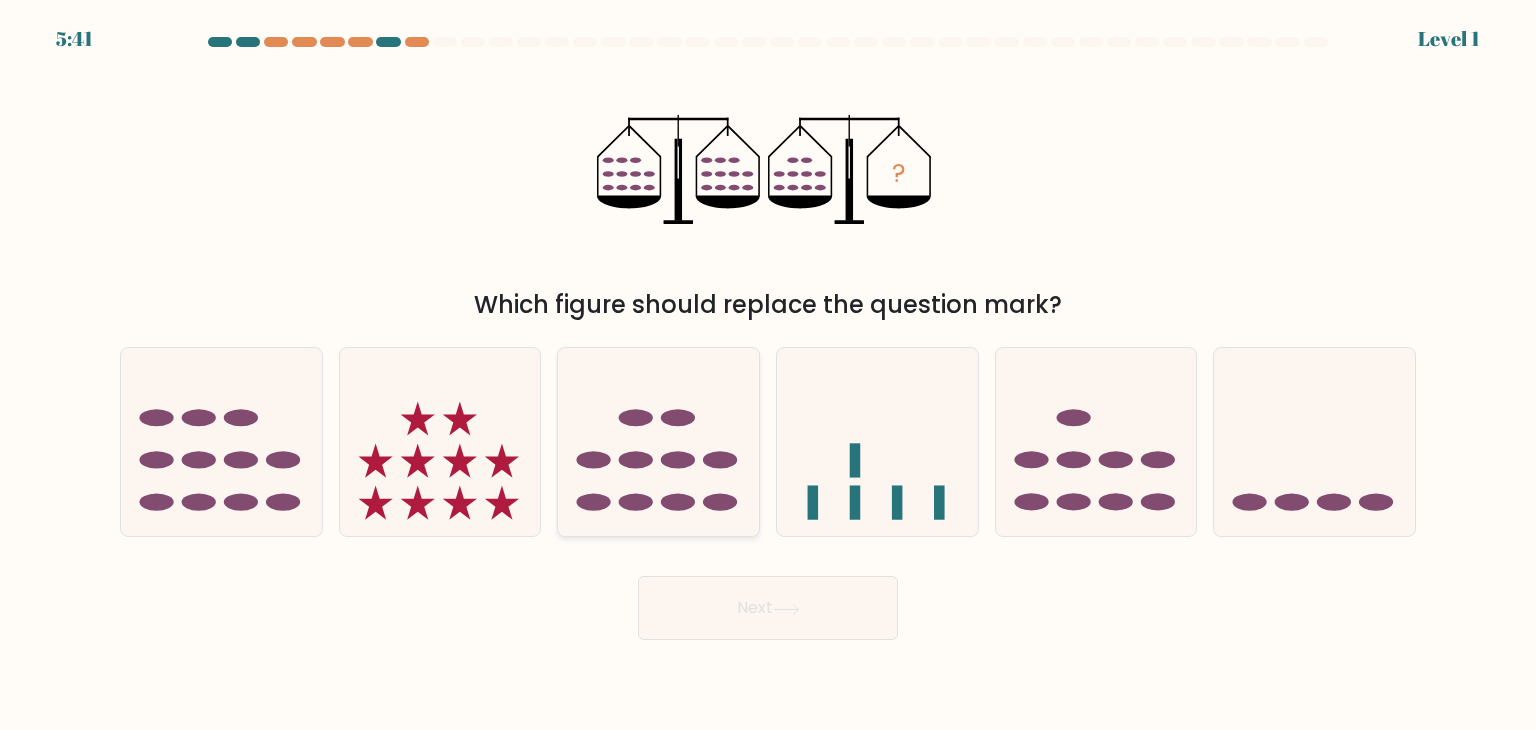 click 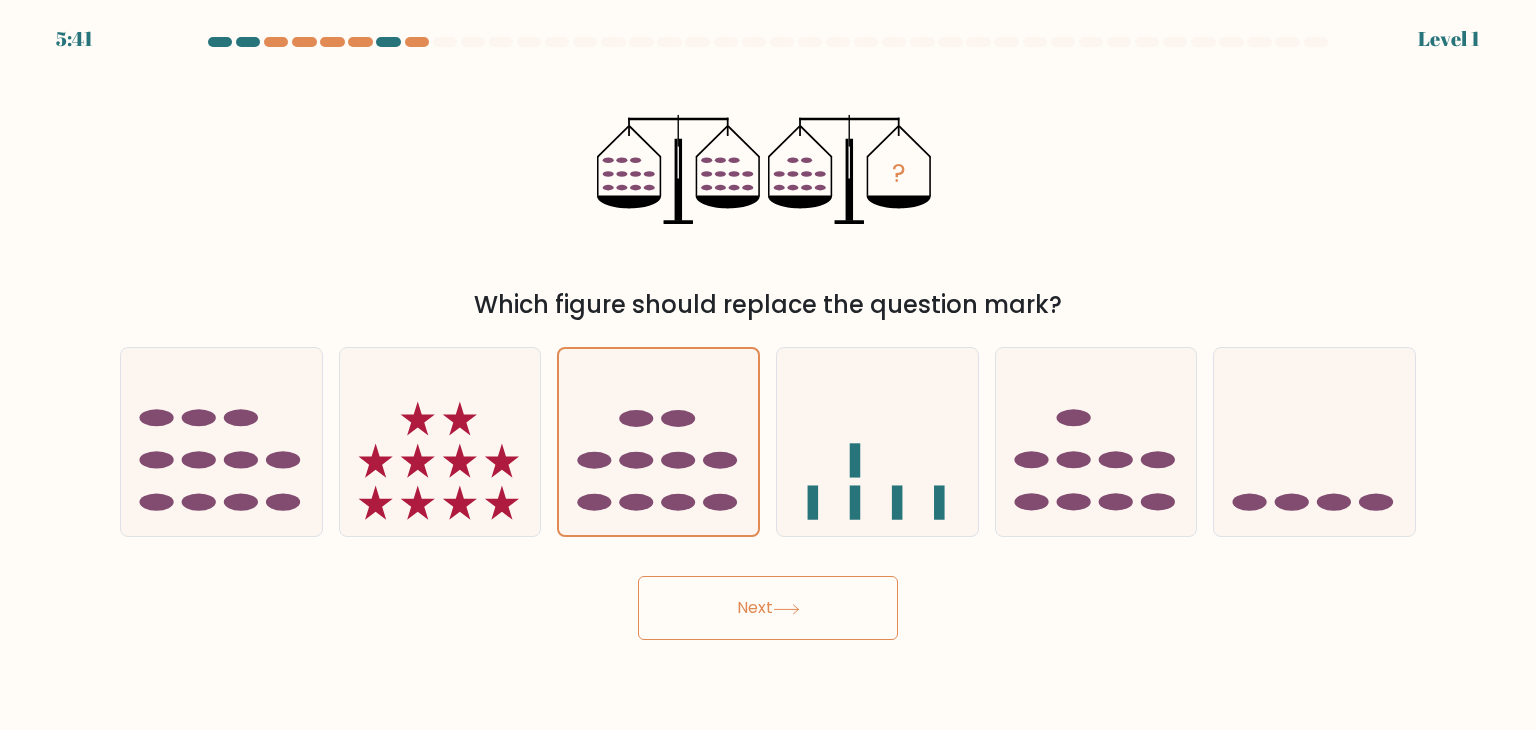 click at bounding box center [768, 338] 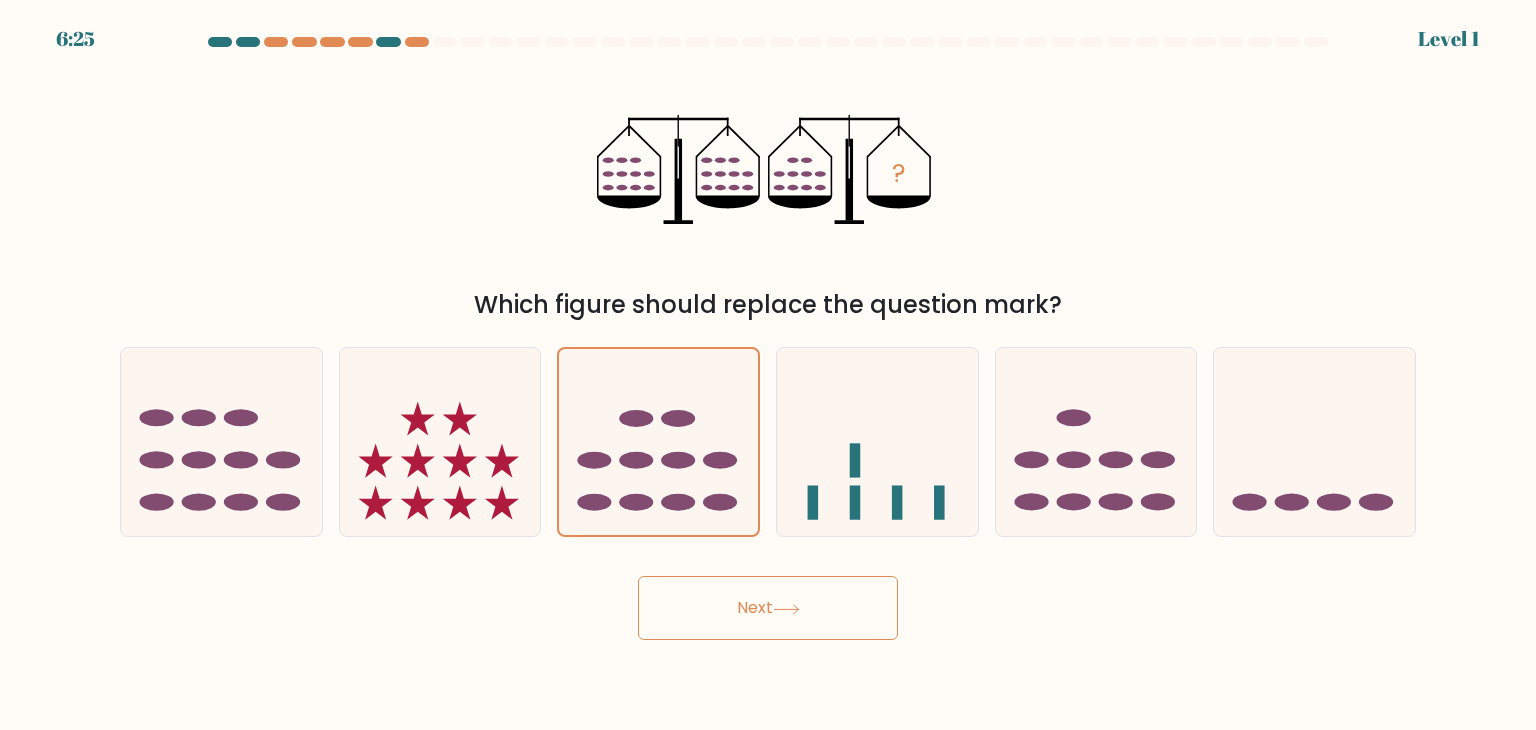 click on "Next" at bounding box center [768, 608] 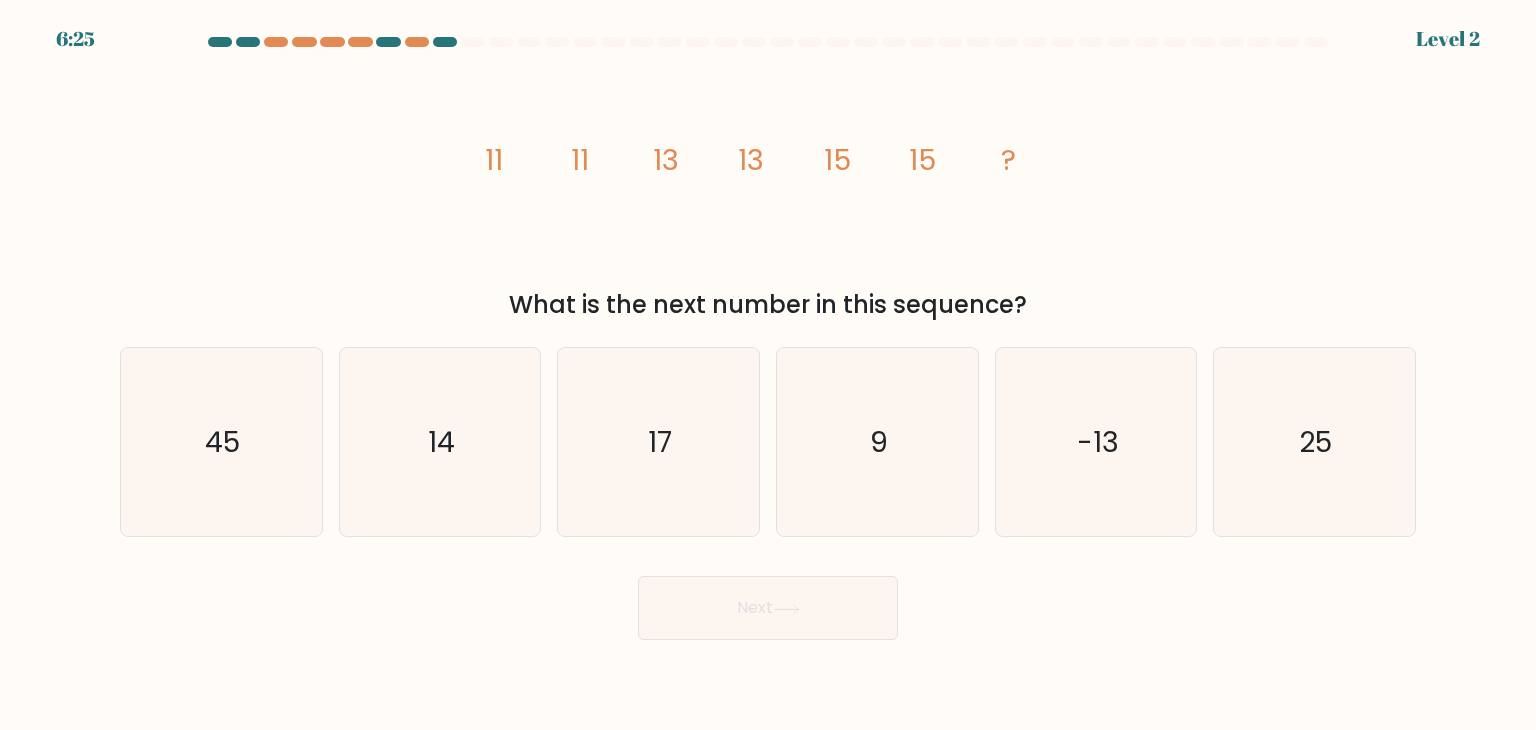 click on "-13" 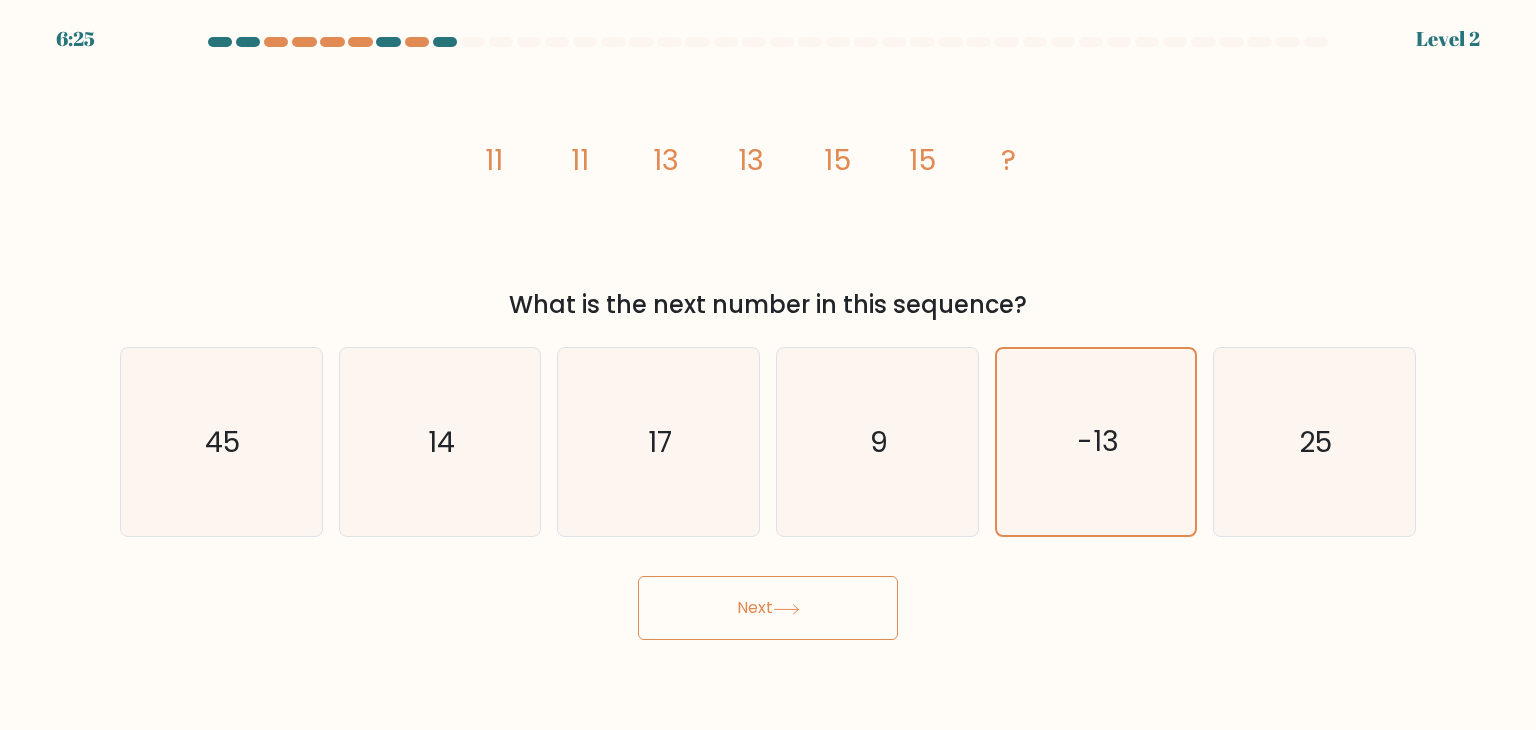 click on "Next" at bounding box center (768, 608) 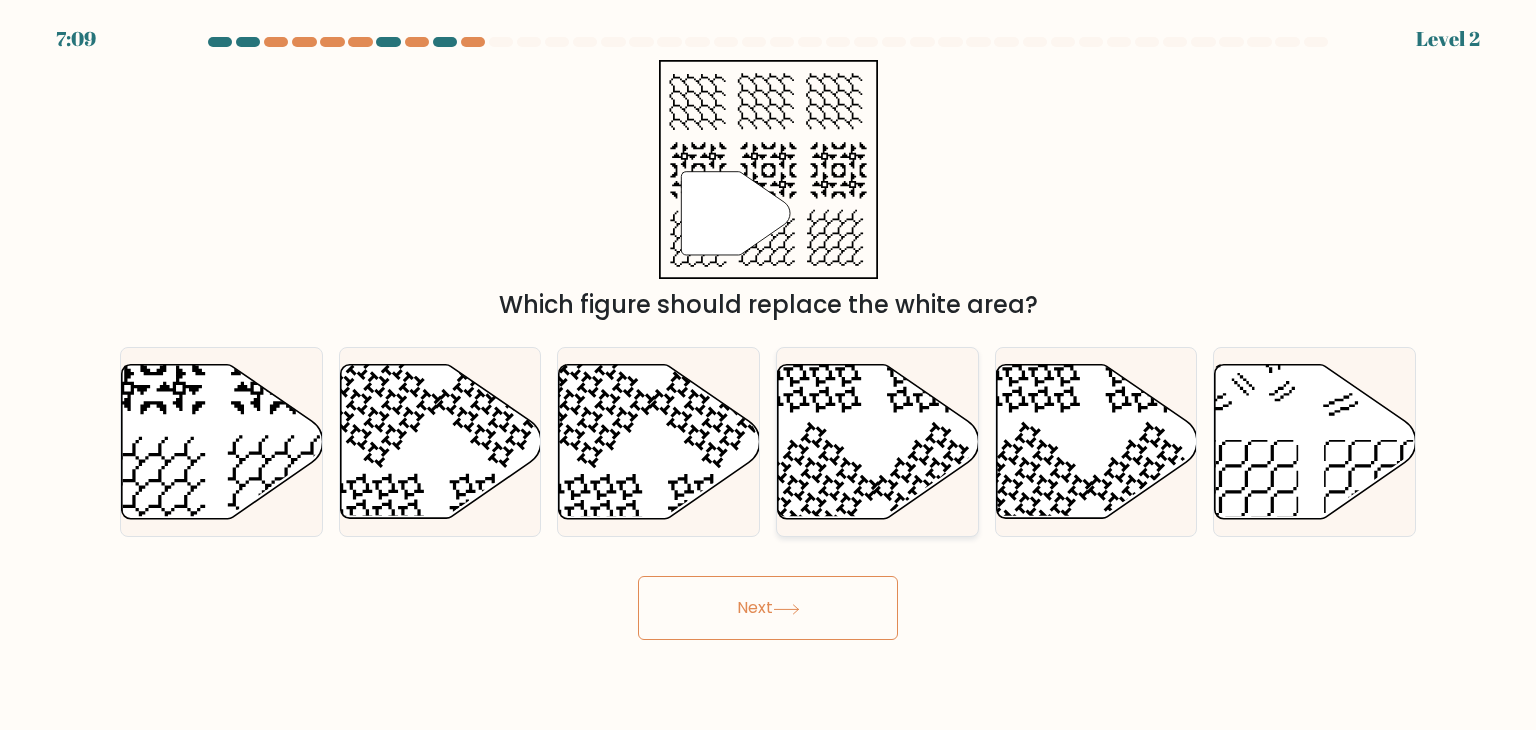 click 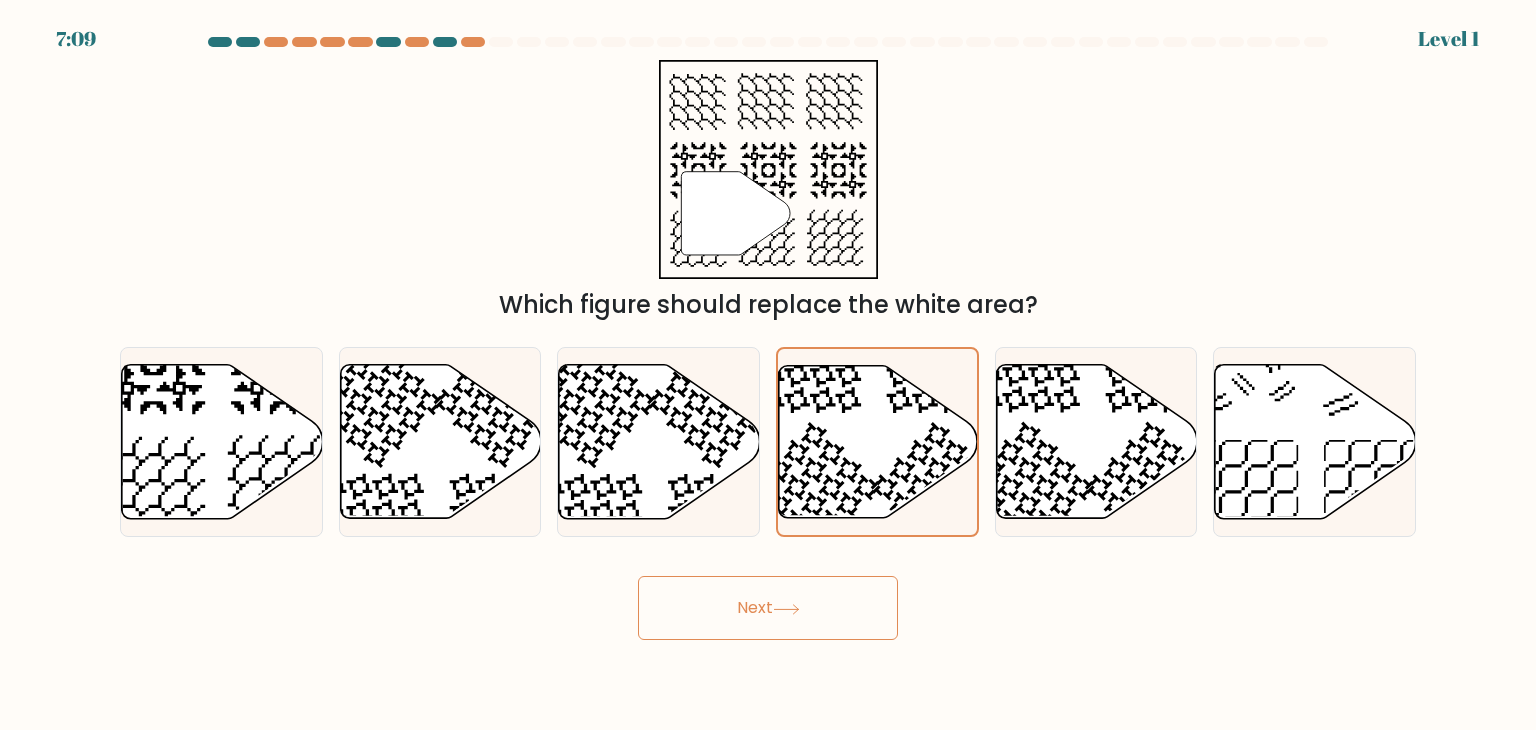 click 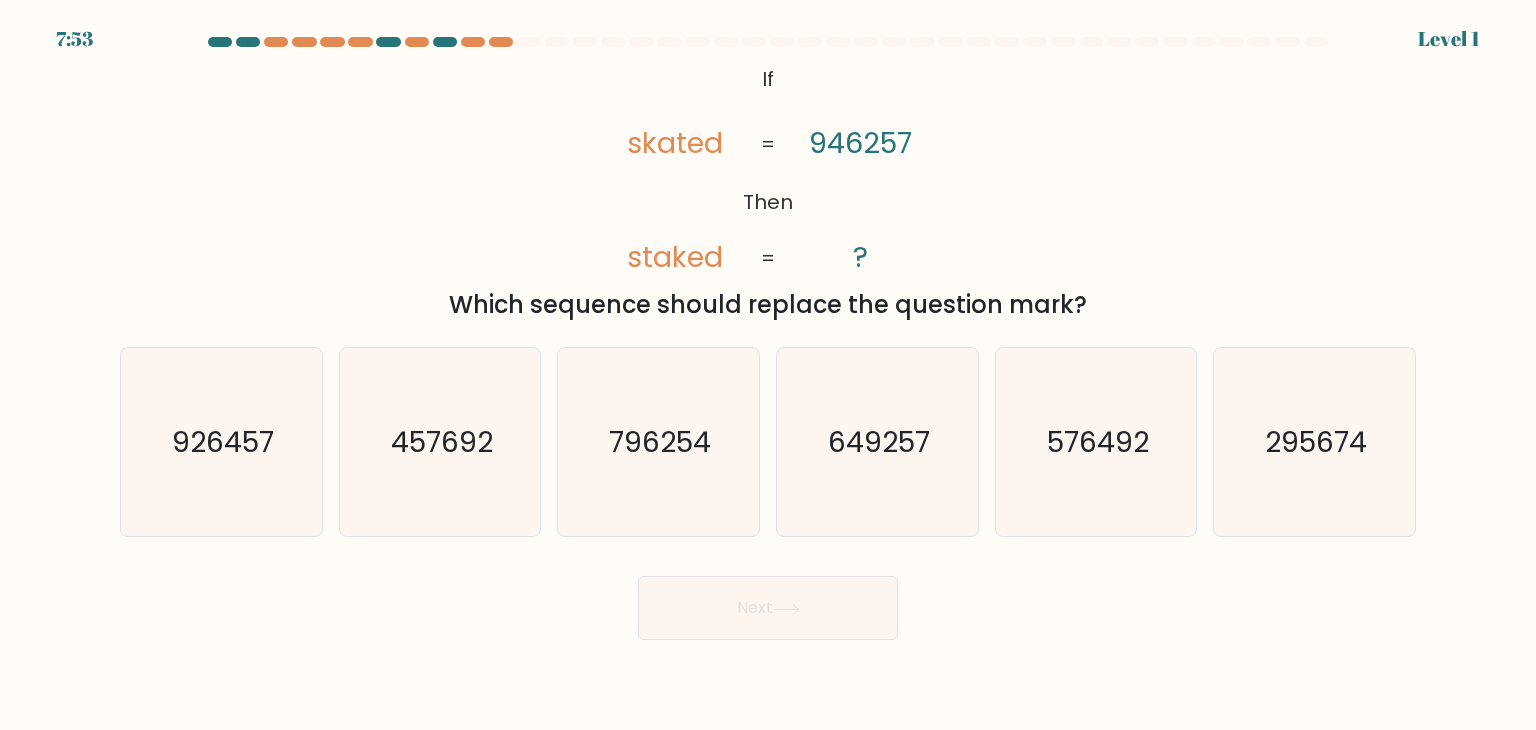 click on "796254" 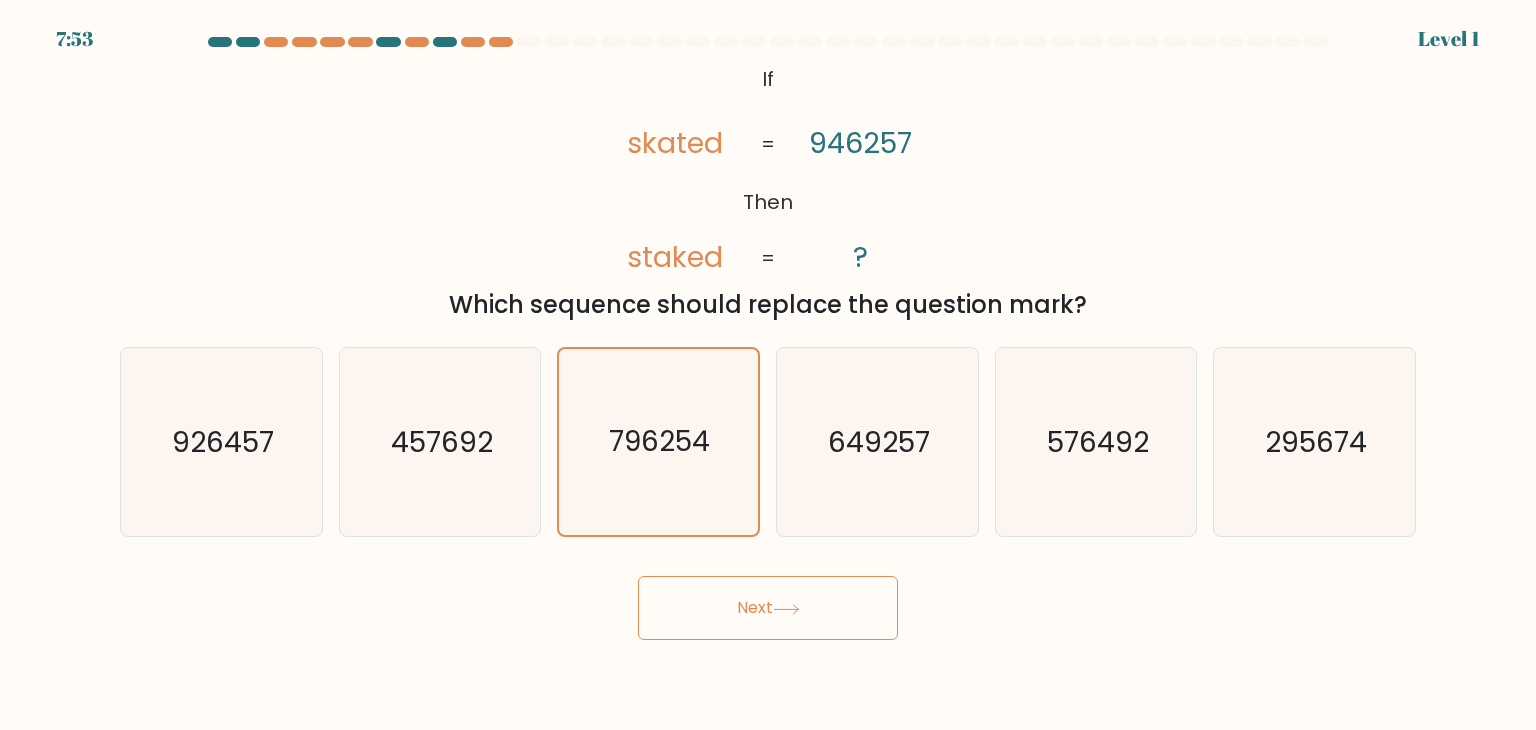 click on "Next" at bounding box center (768, 608) 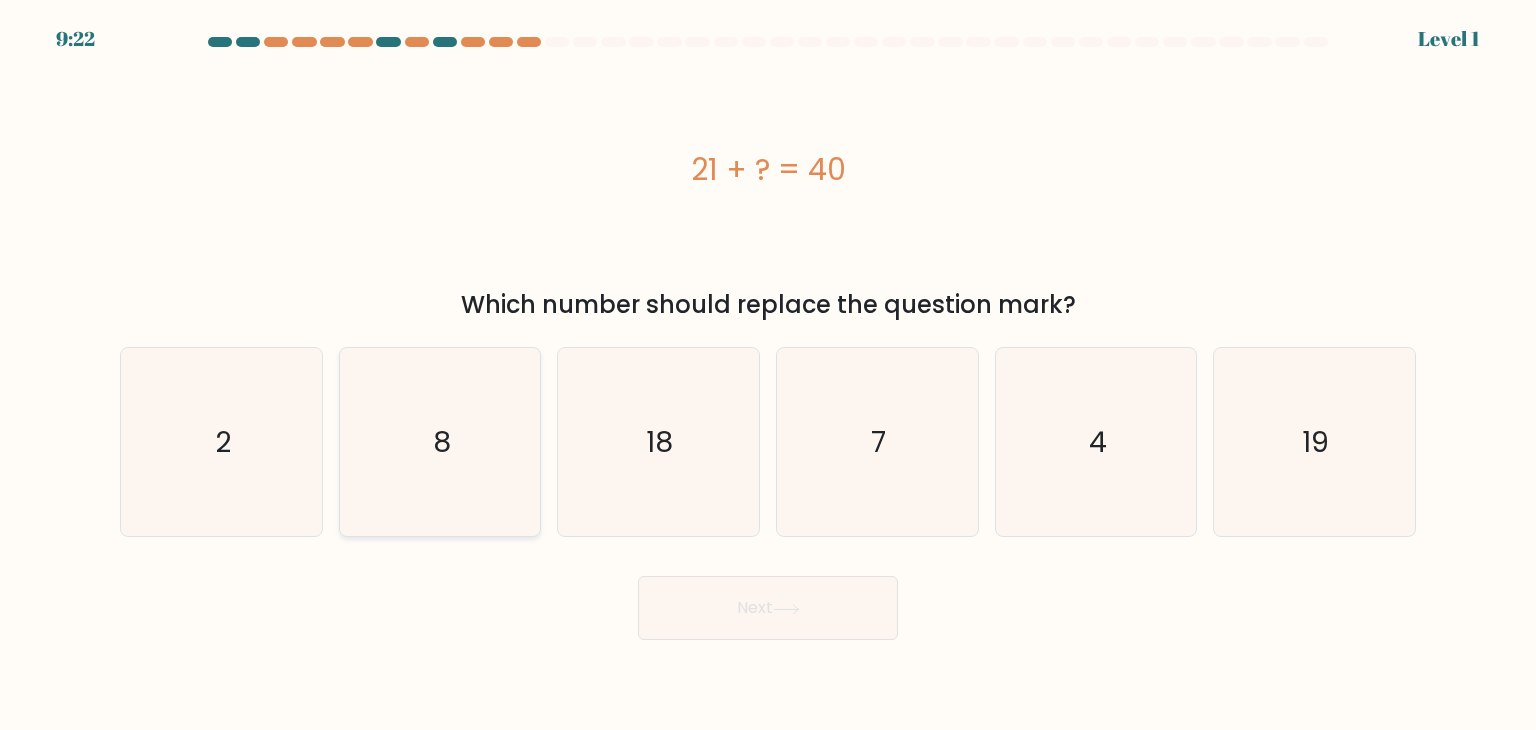 click on "8" 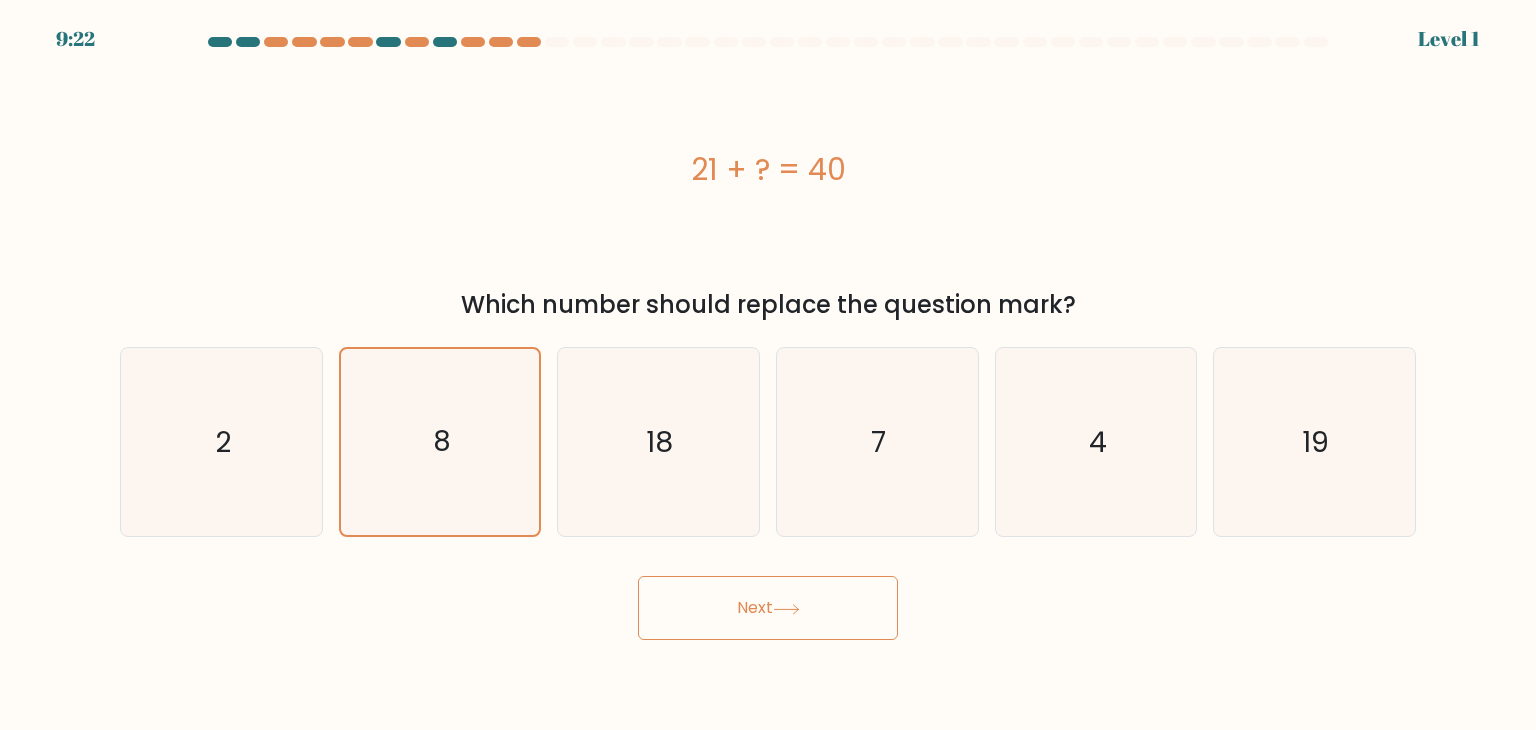 click on "Next" at bounding box center [768, 608] 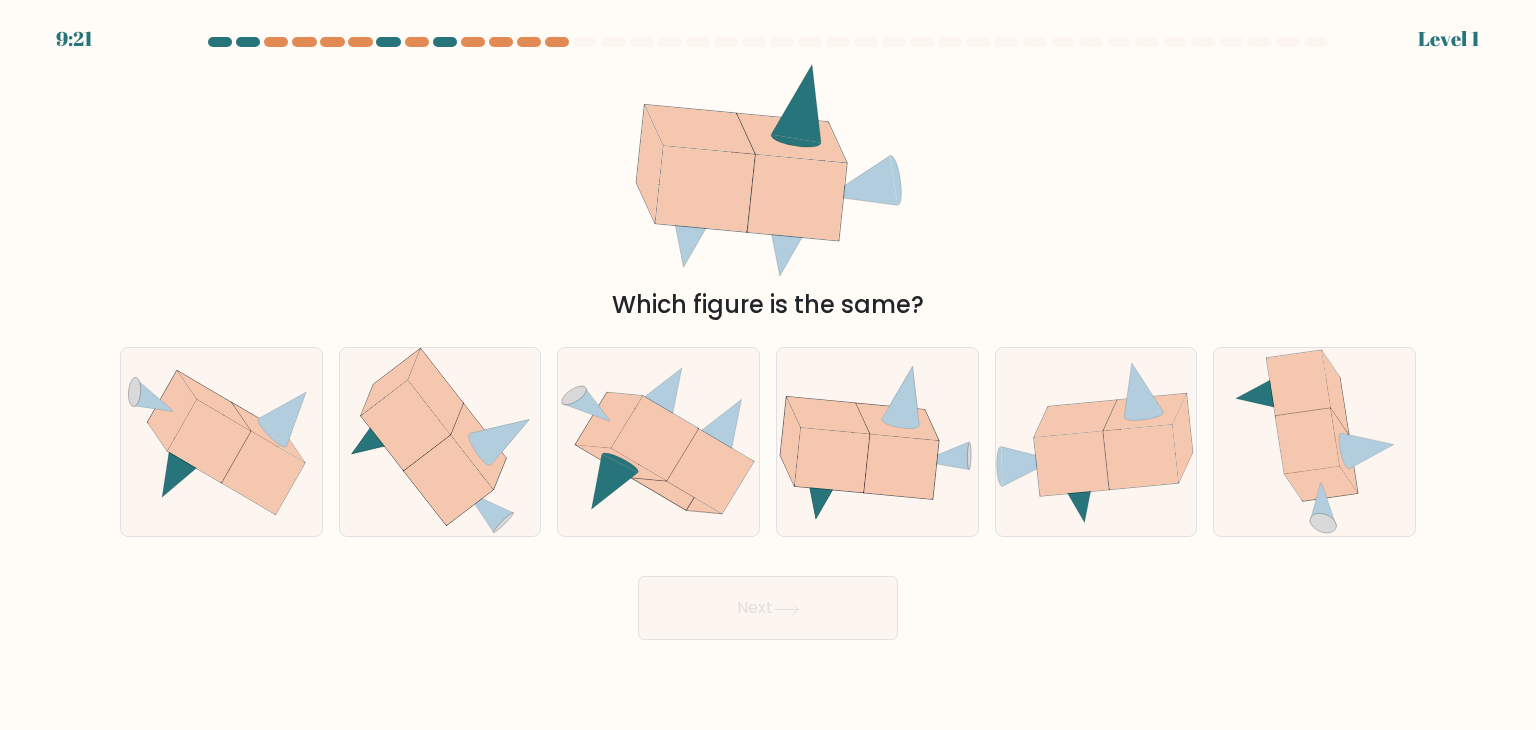 click on "Next" at bounding box center (768, 608) 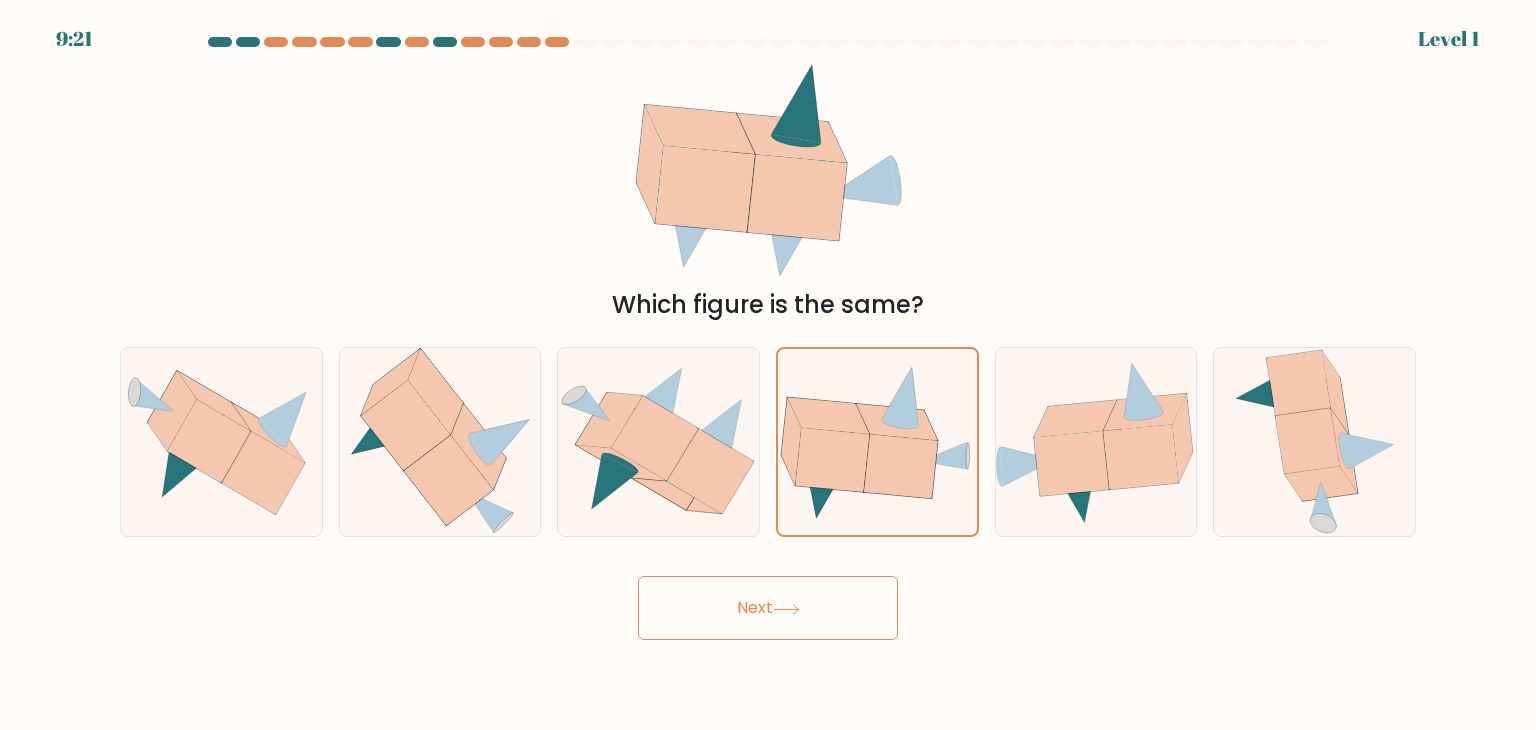 click on "Next" at bounding box center [768, 608] 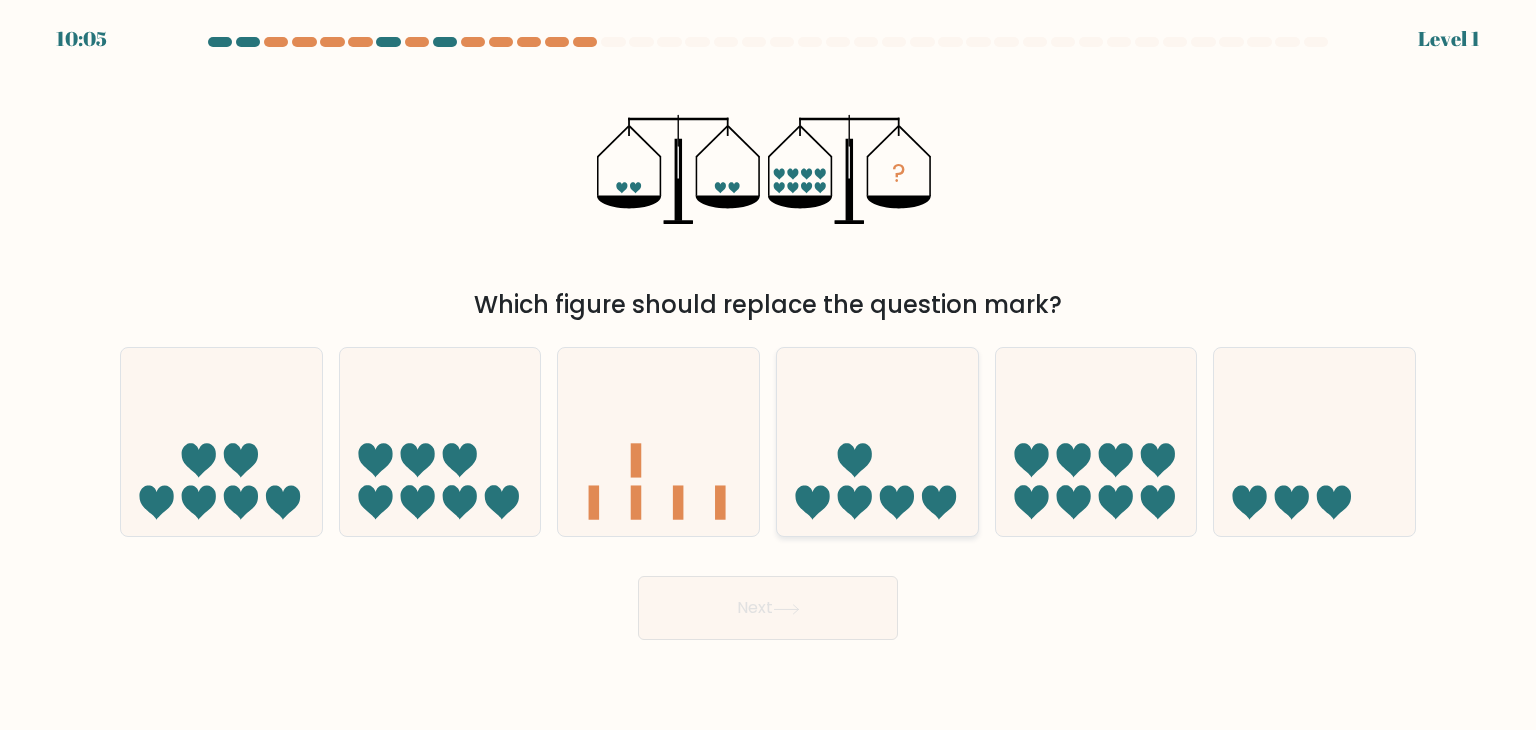 drag, startPoint x: 940, startPoint y: 505, endPoint x: 896, endPoint y: 537, distance: 54.405884 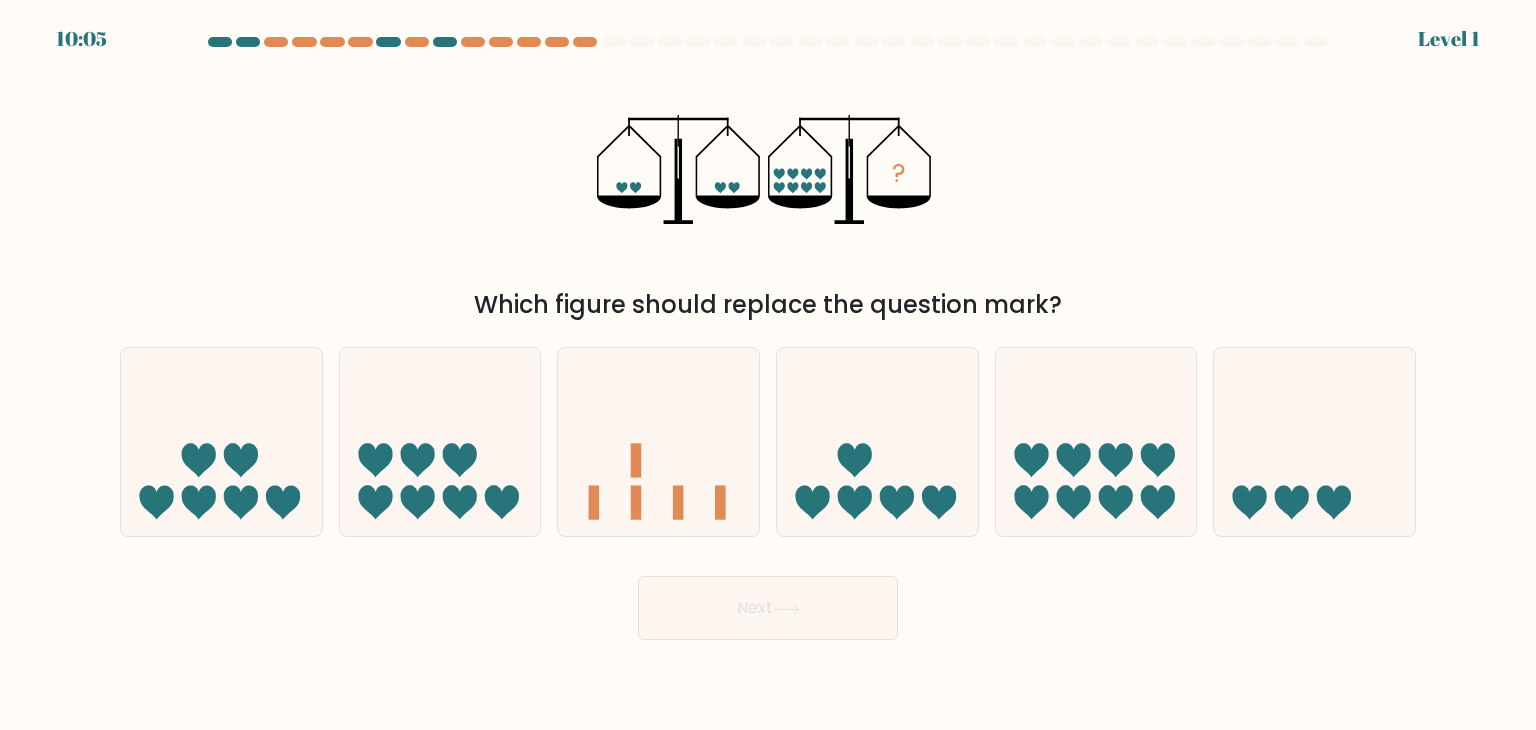 click on "d." at bounding box center (768, 370) 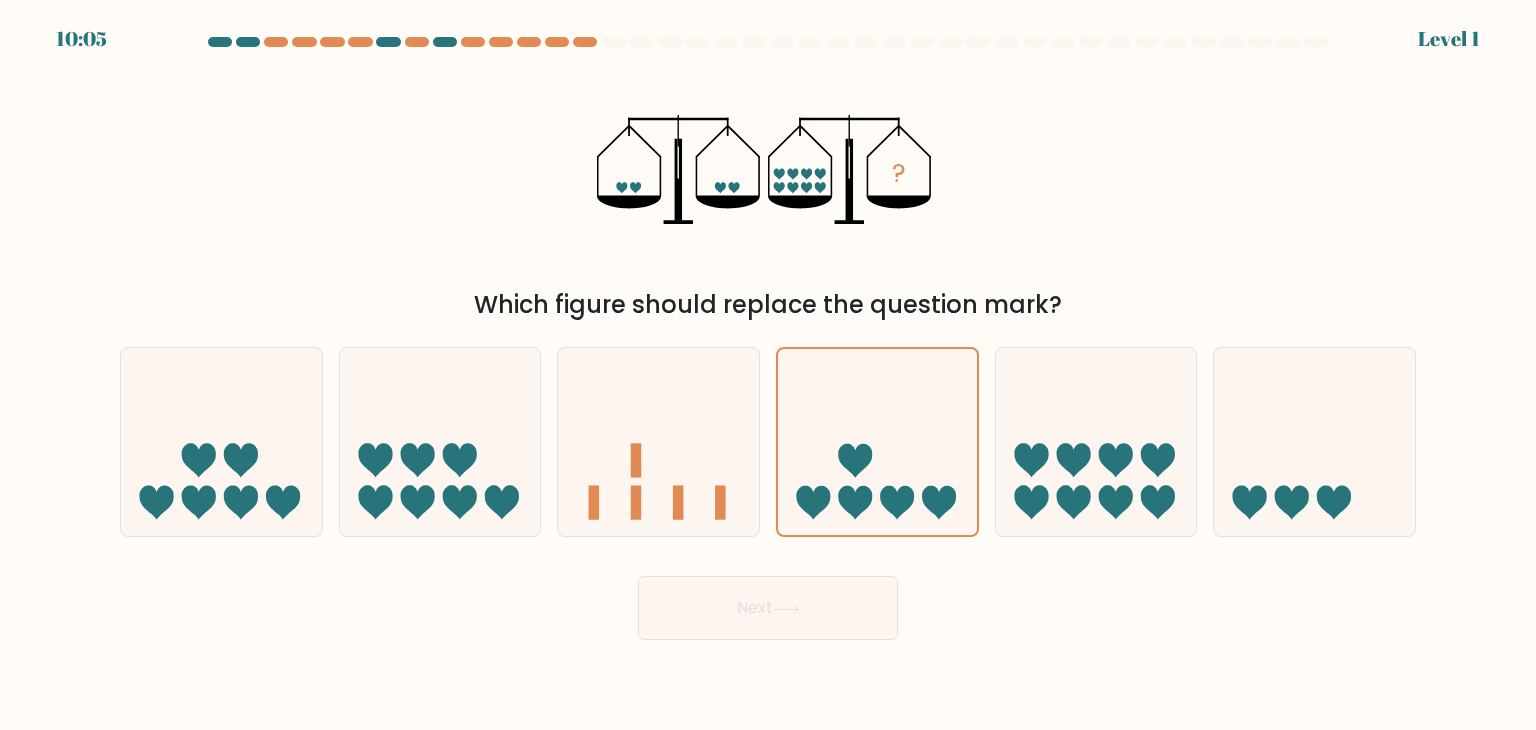 click on "Next" at bounding box center (768, 608) 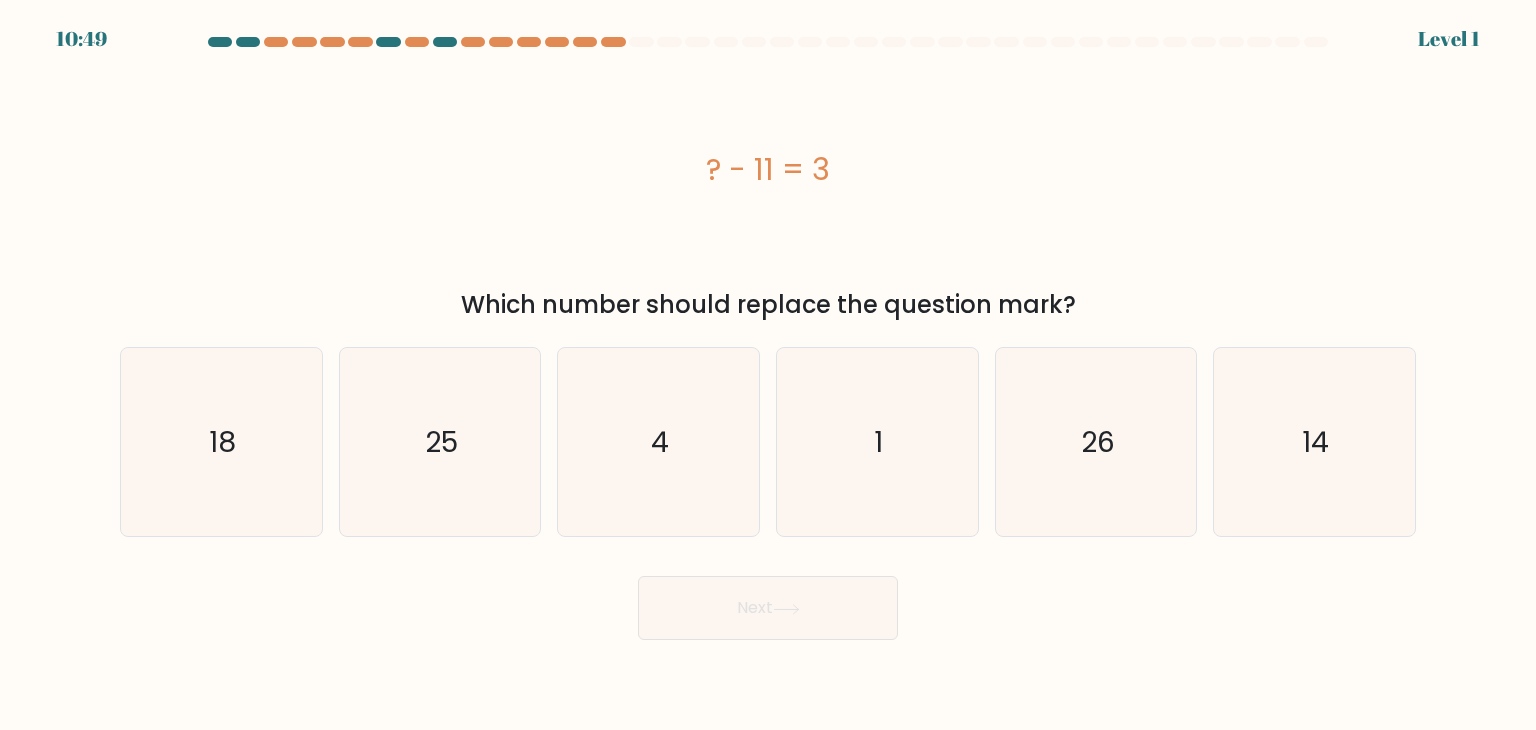 drag, startPoint x: 997, startPoint y: 496, endPoint x: 713, endPoint y: 618, distance: 309.09546 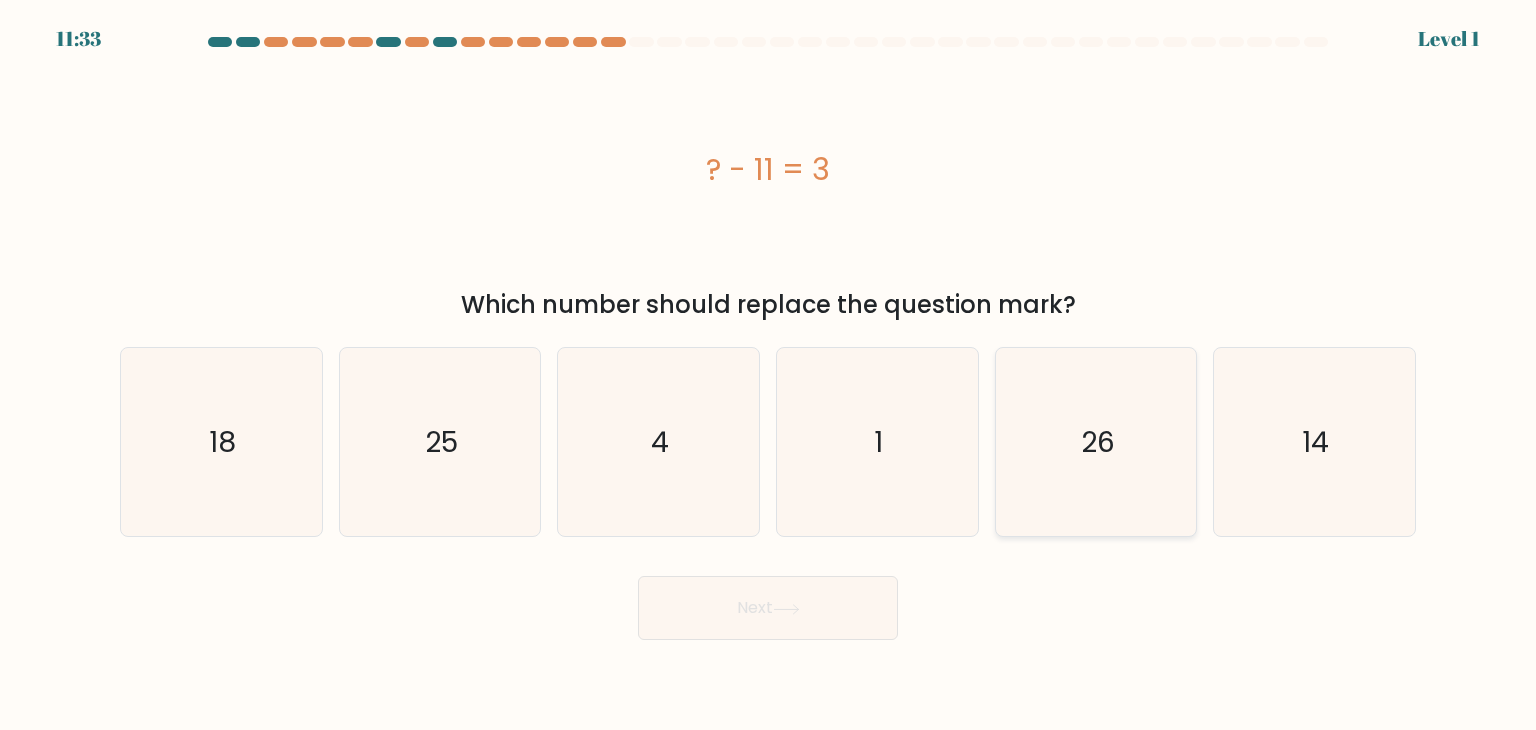 click on "26" 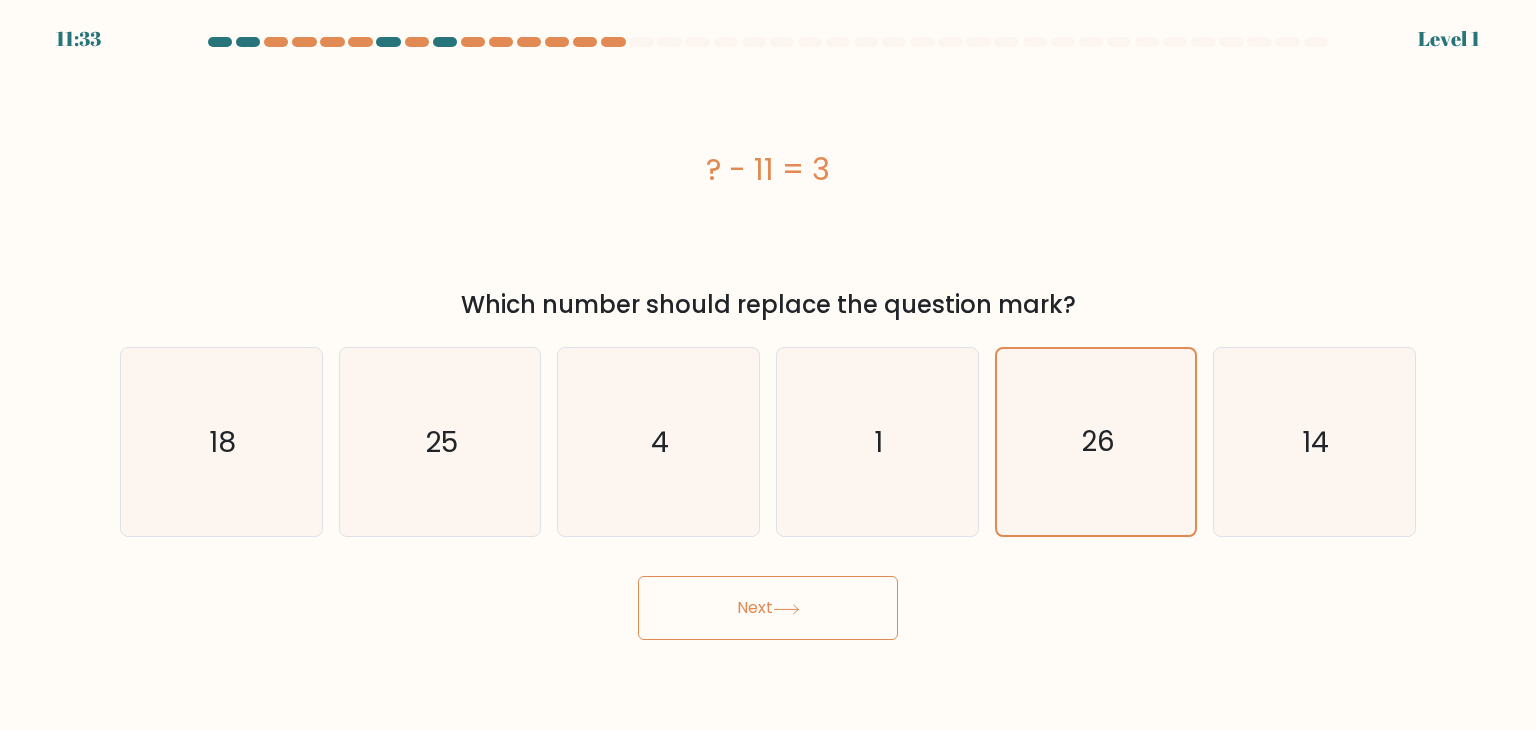 click on "Next" at bounding box center (768, 608) 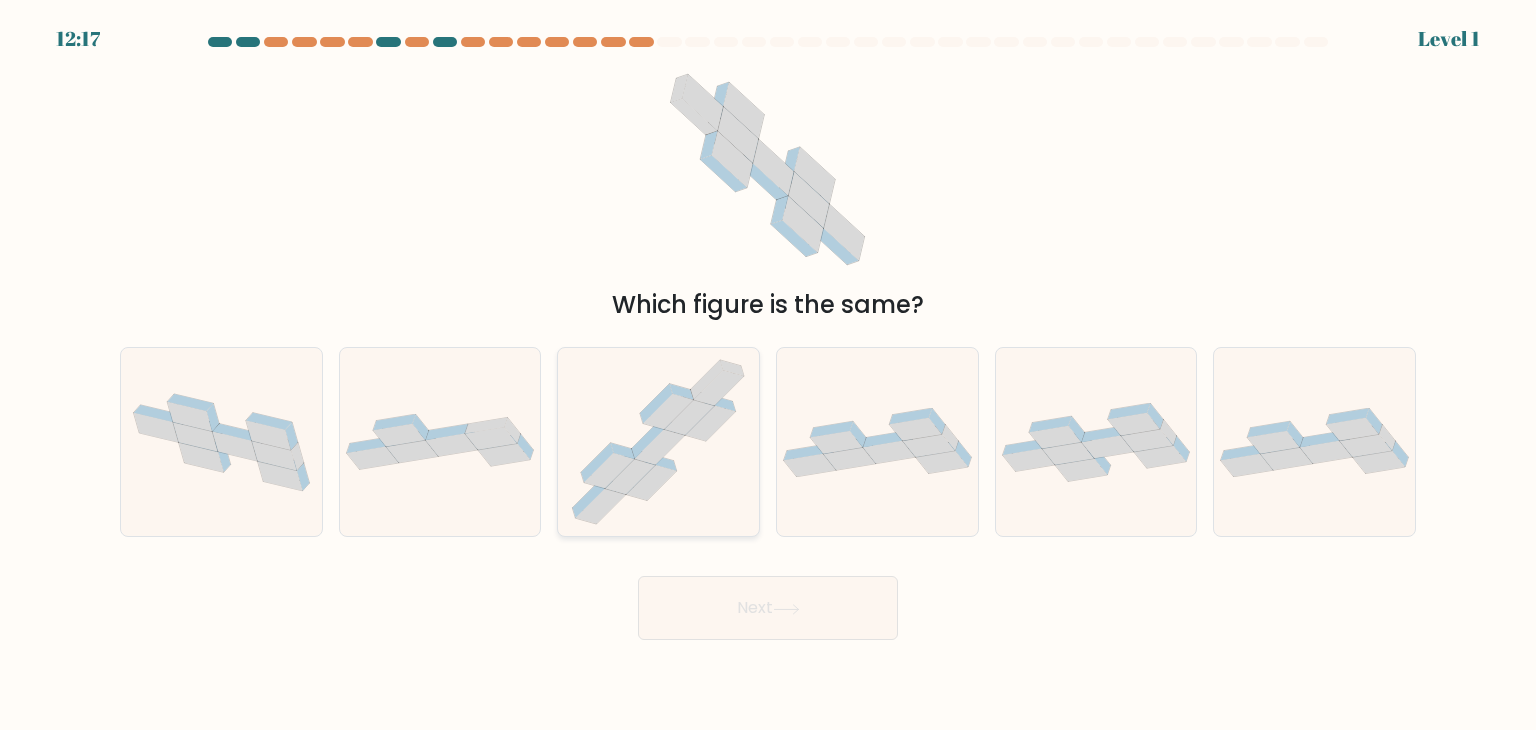 click 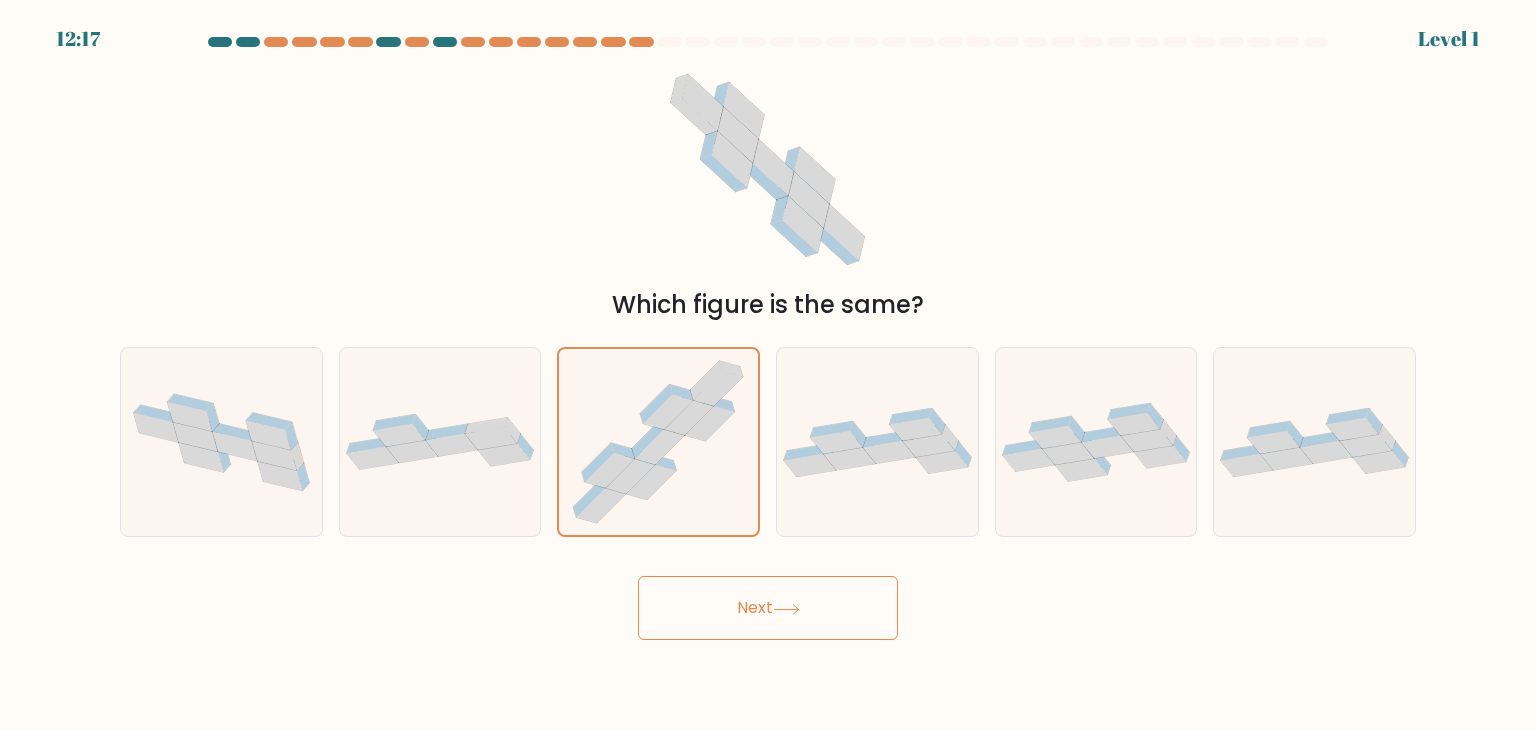drag, startPoint x: 736, startPoint y: 574, endPoint x: 726, endPoint y: 617, distance: 44.14748 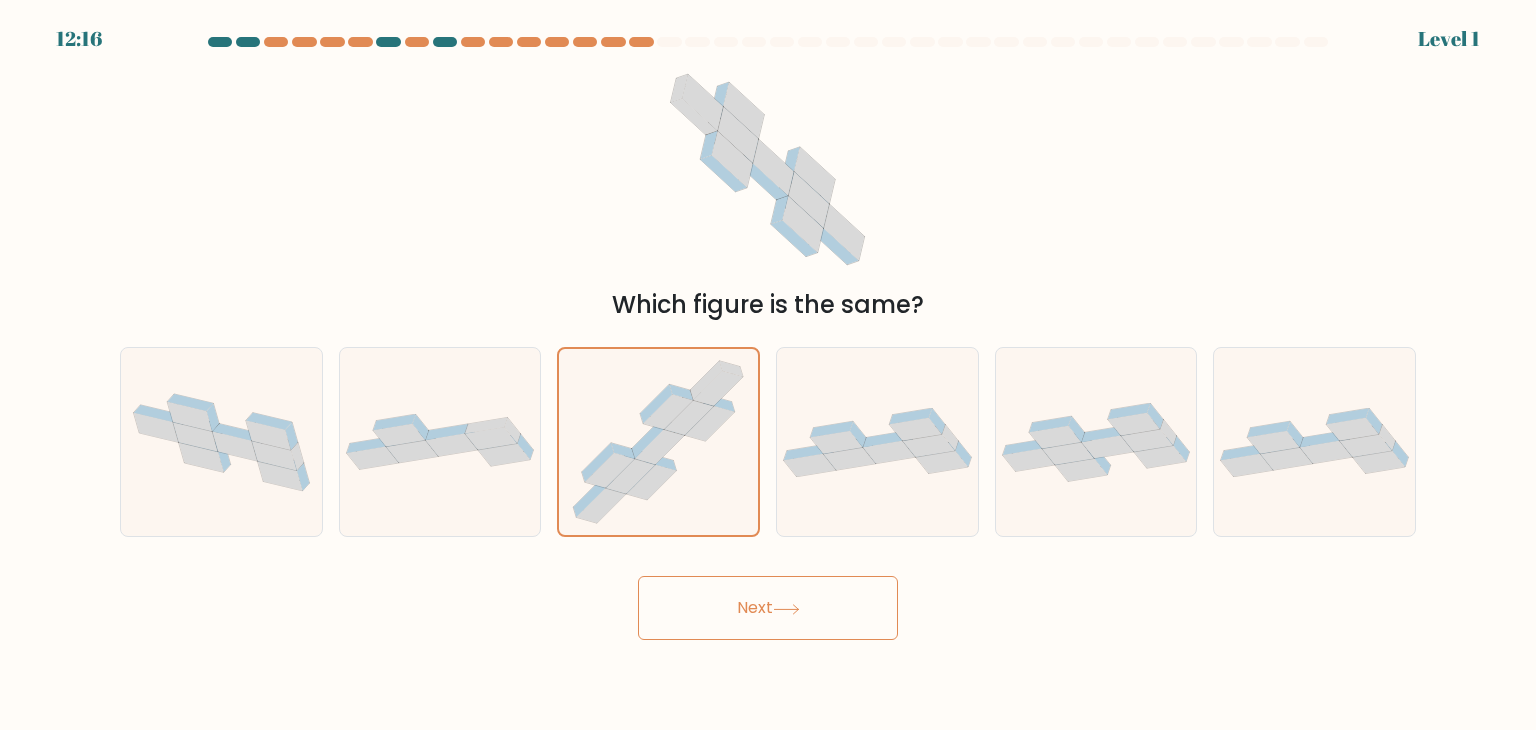 drag, startPoint x: 728, startPoint y: 606, endPoint x: 730, endPoint y: 596, distance: 10.198039 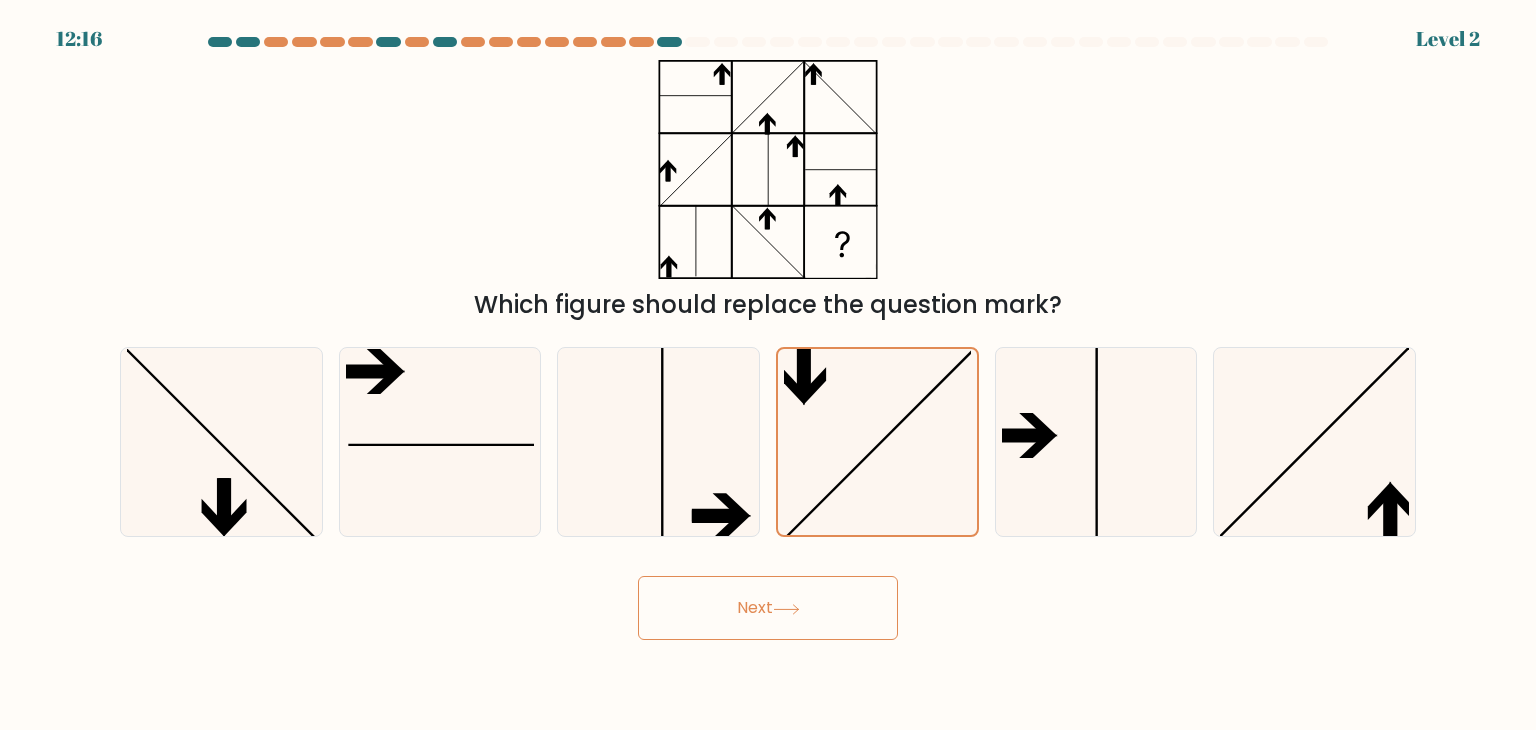 click on "12:16
Level 2" at bounding box center (768, 365) 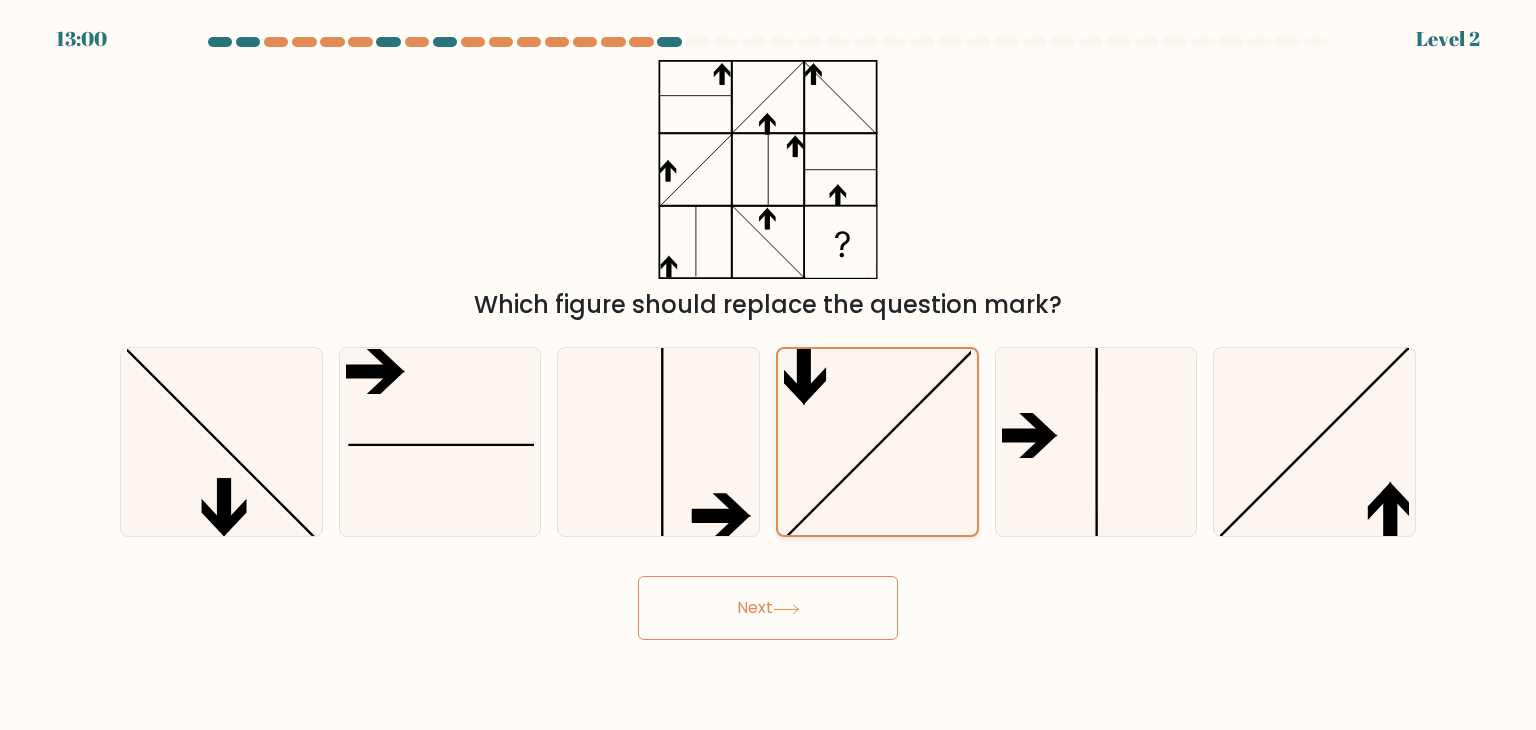 drag, startPoint x: 803, startPoint y: 497, endPoint x: 788, endPoint y: 528, distance: 34.43835 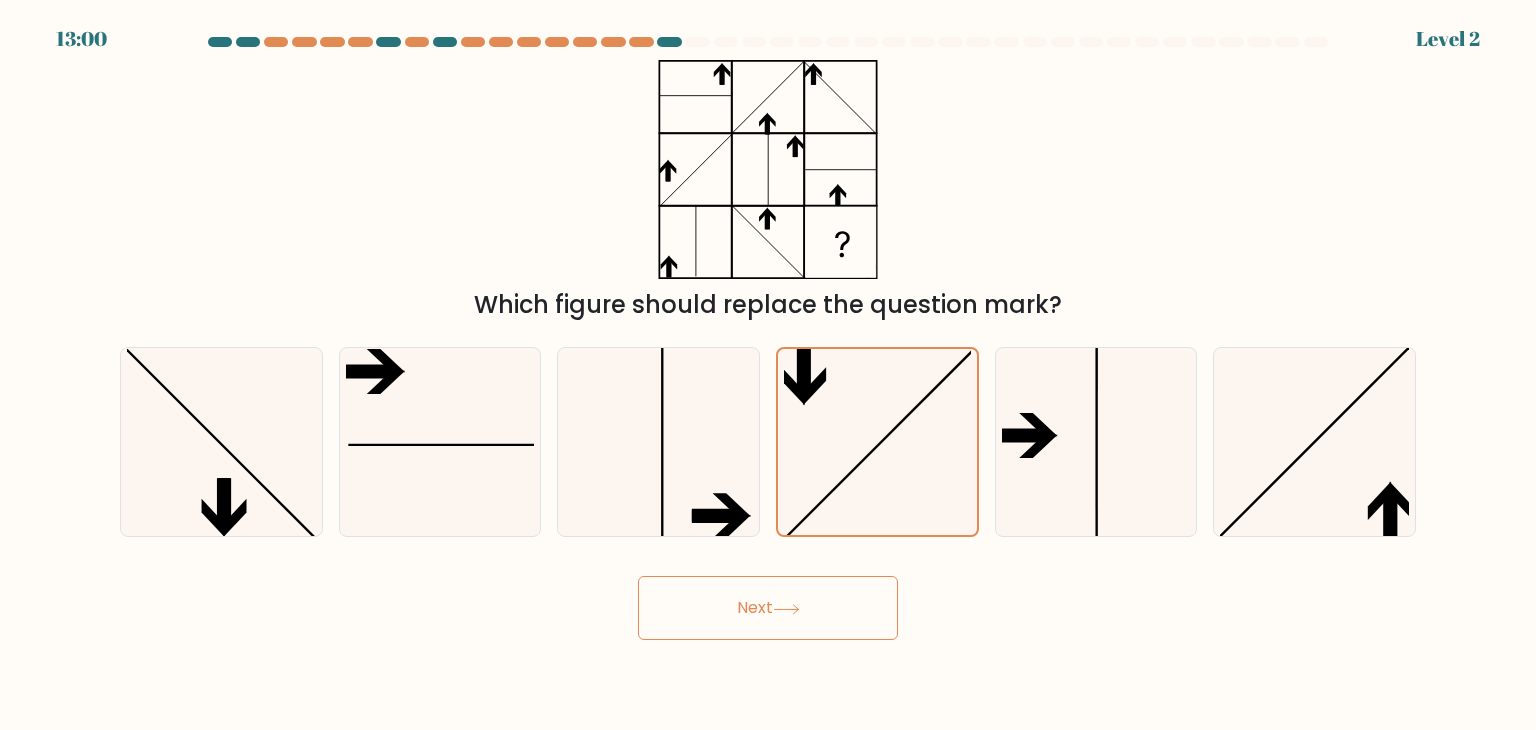 click on "Next" at bounding box center [768, 608] 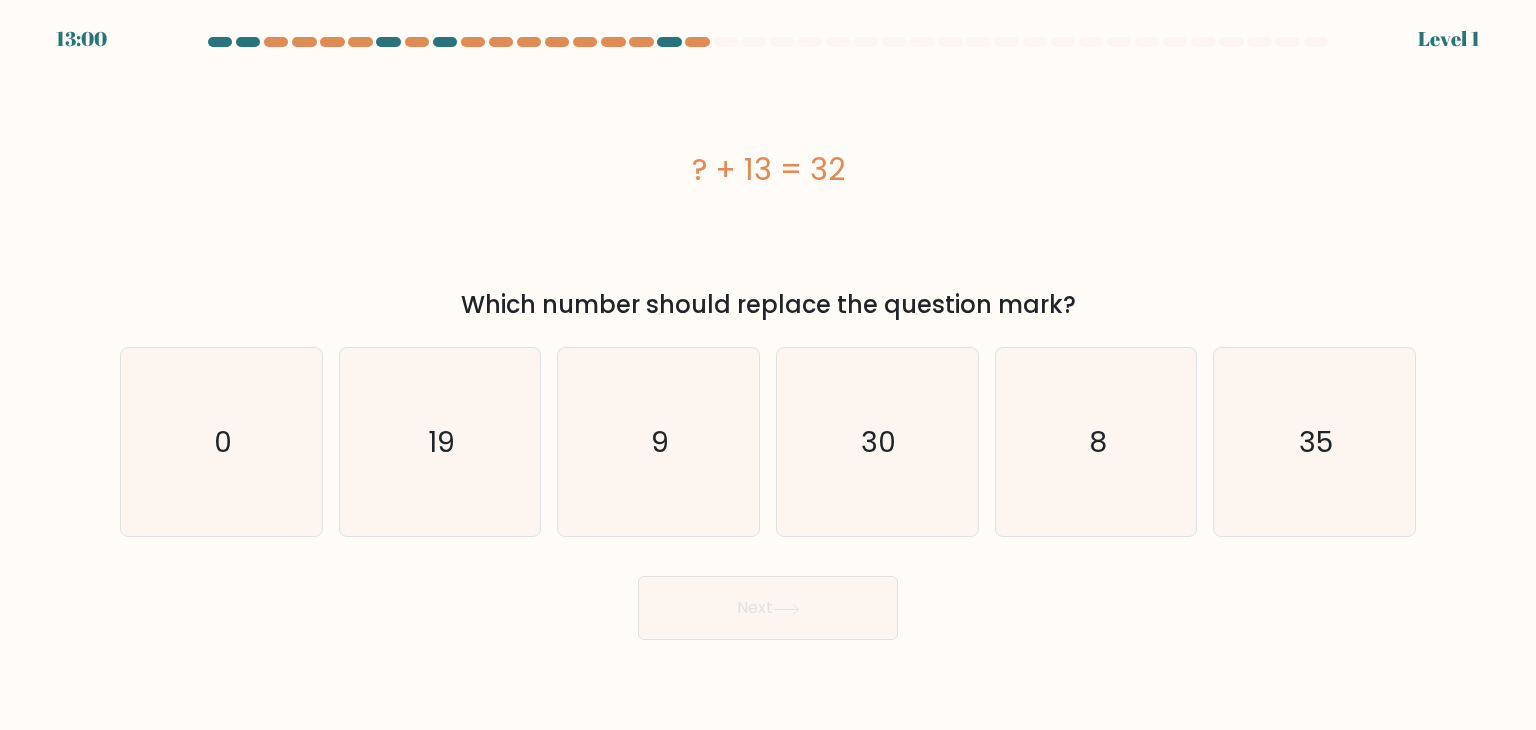 click on "9" 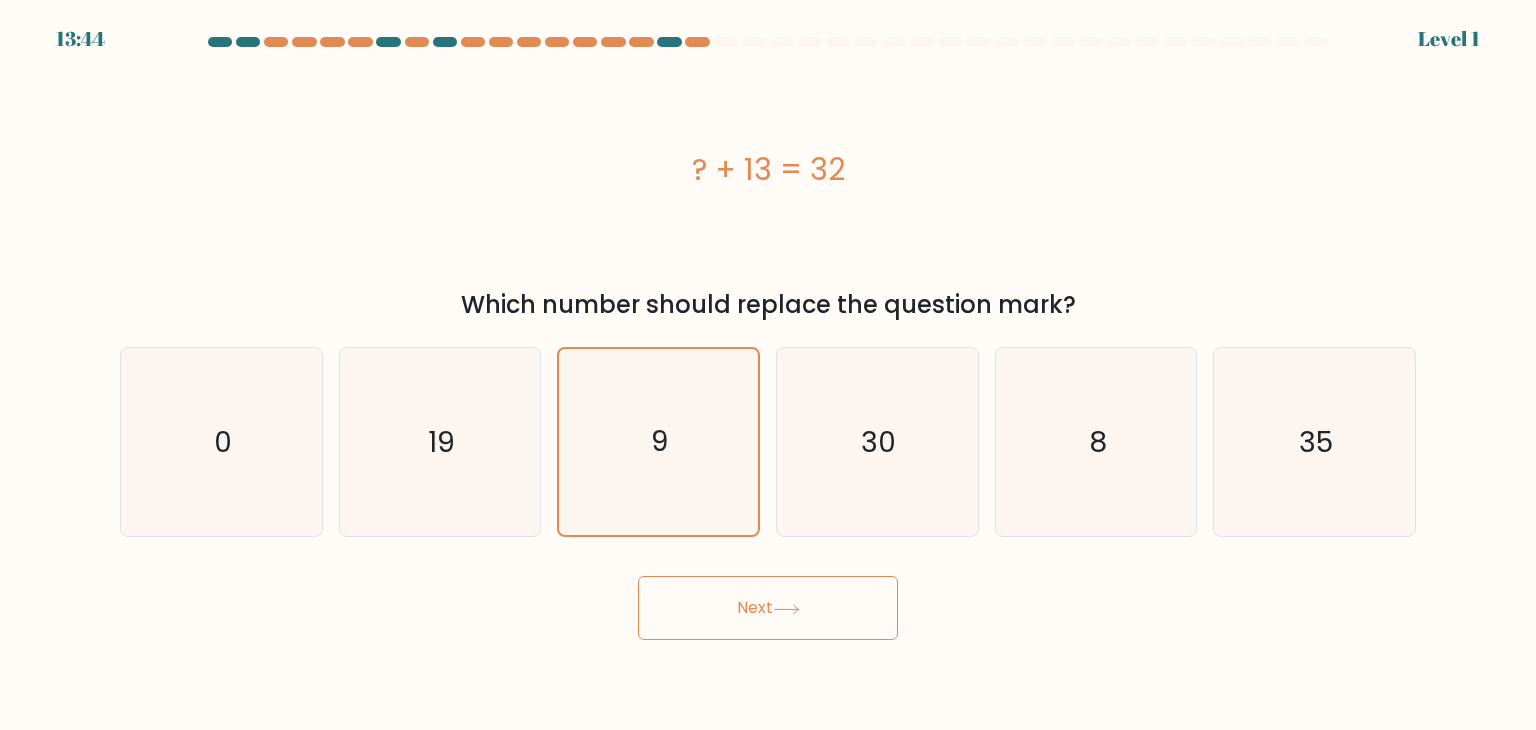 click on "Next" at bounding box center (768, 608) 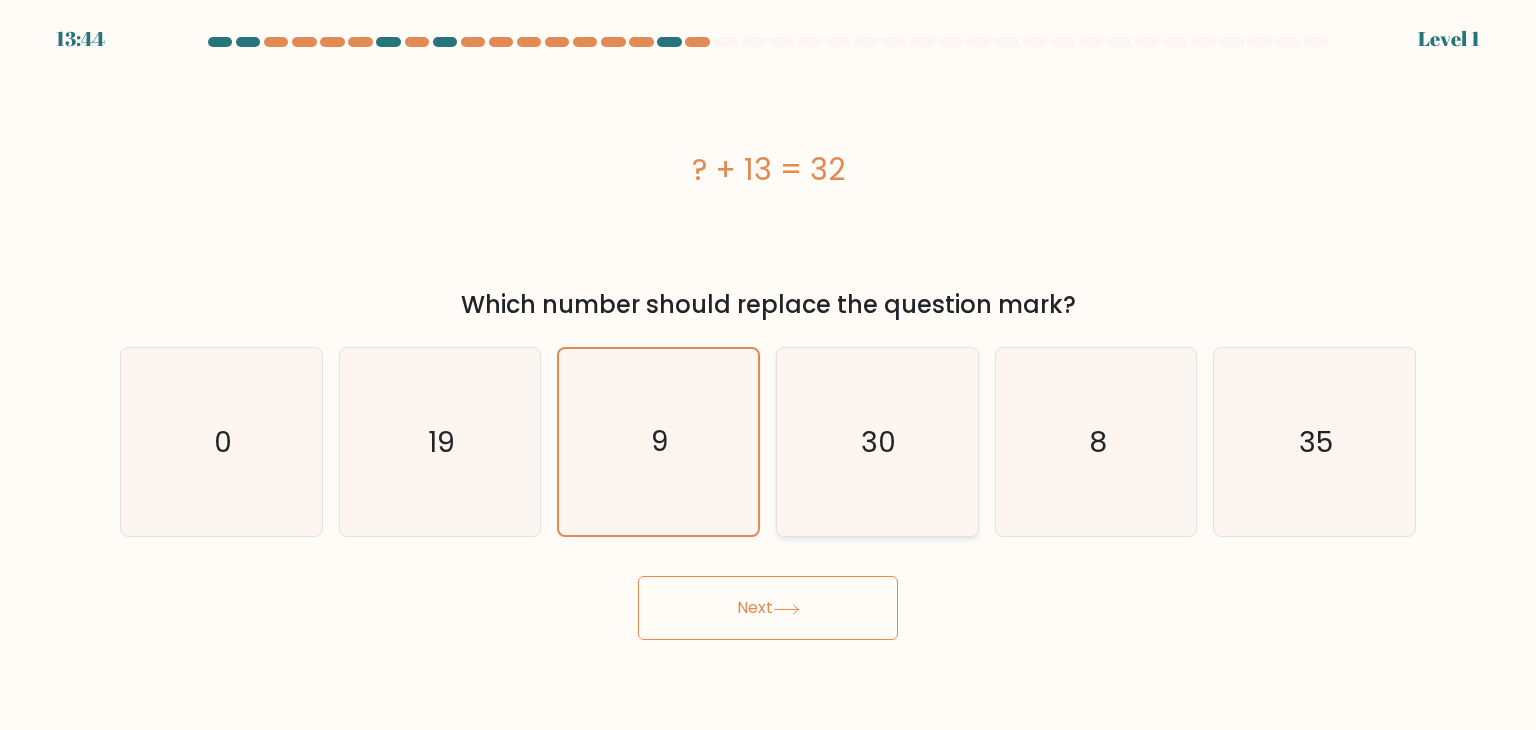 drag, startPoint x: 850, startPoint y: 474, endPoint x: 786, endPoint y: 530, distance: 85.04117 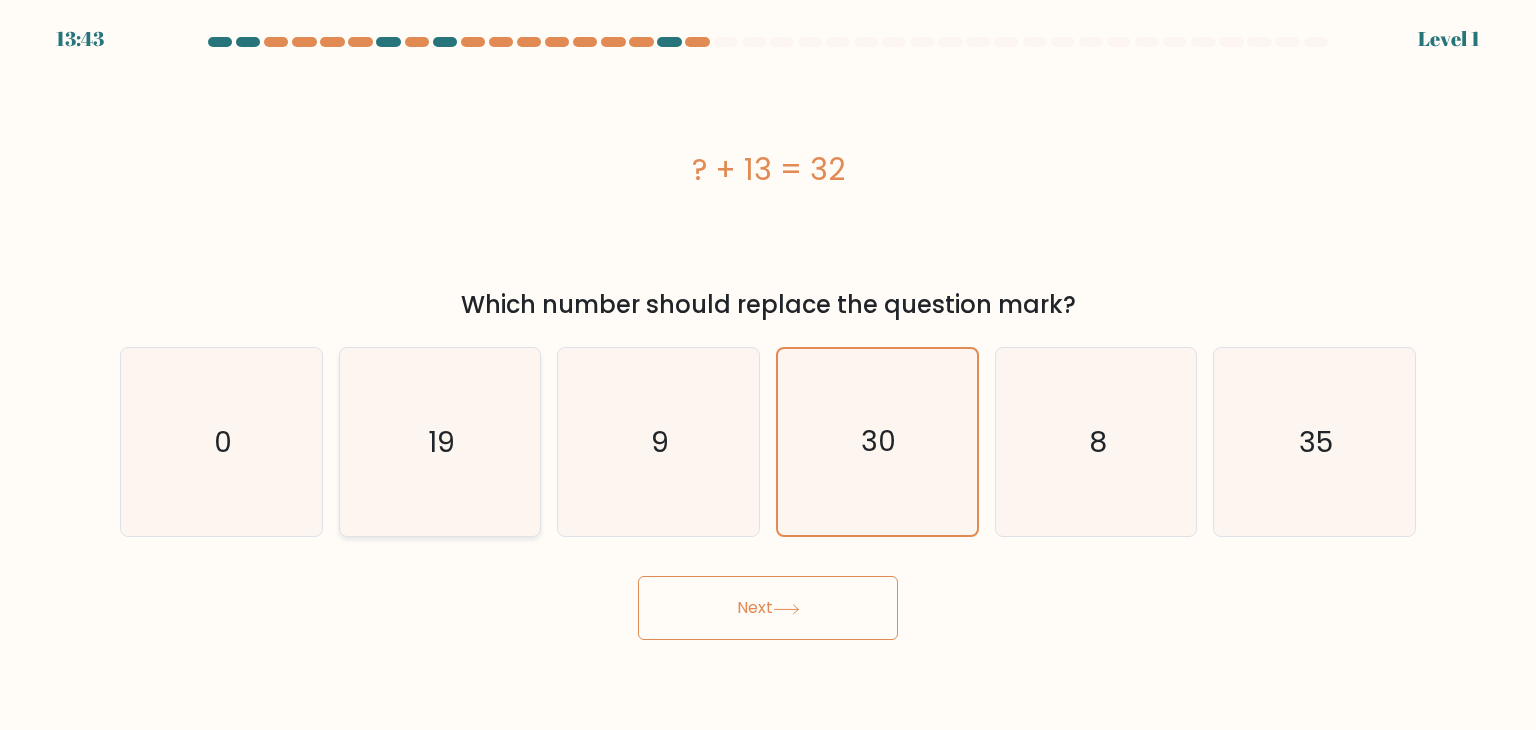 click on "19" 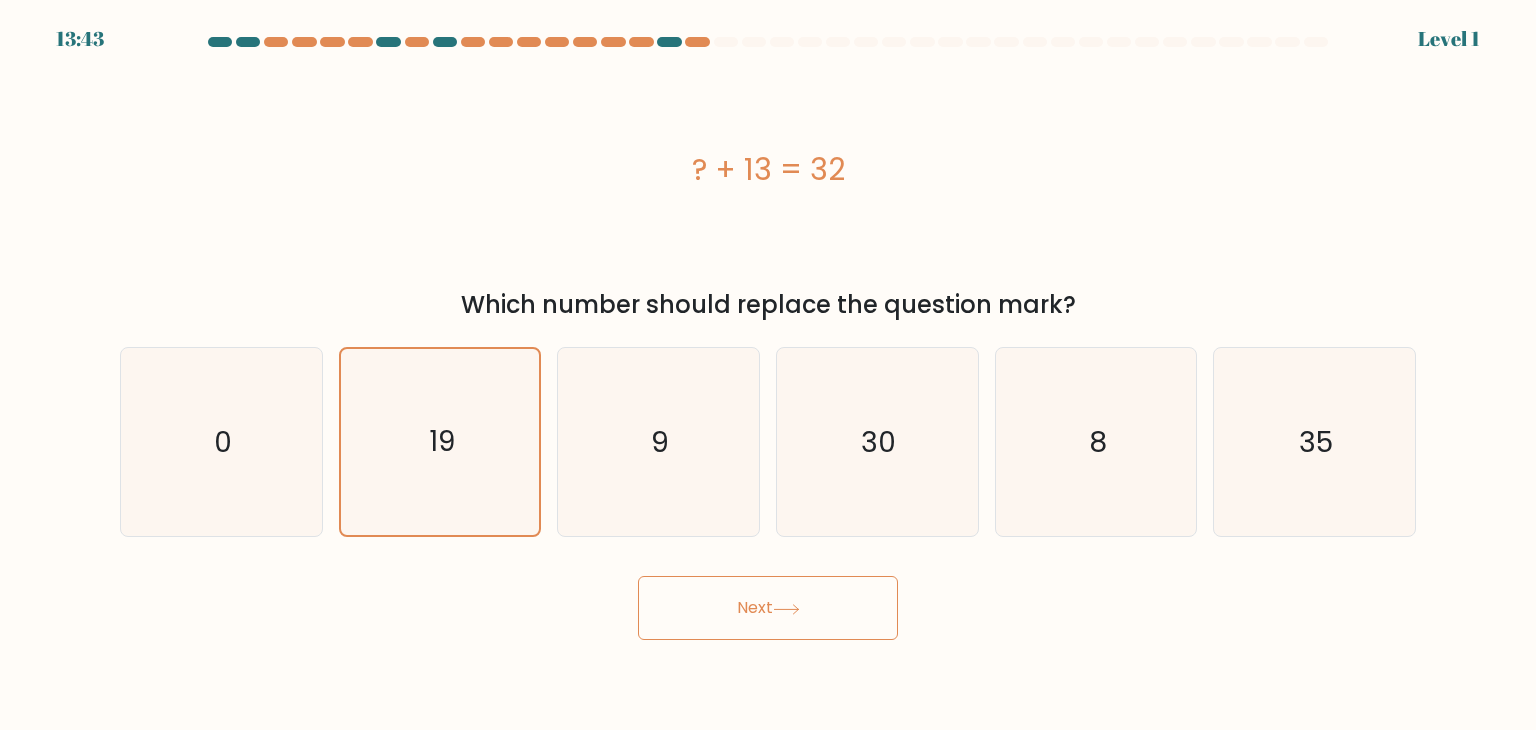drag, startPoint x: 698, startPoint y: 573, endPoint x: 708, endPoint y: 585, distance: 15.6205 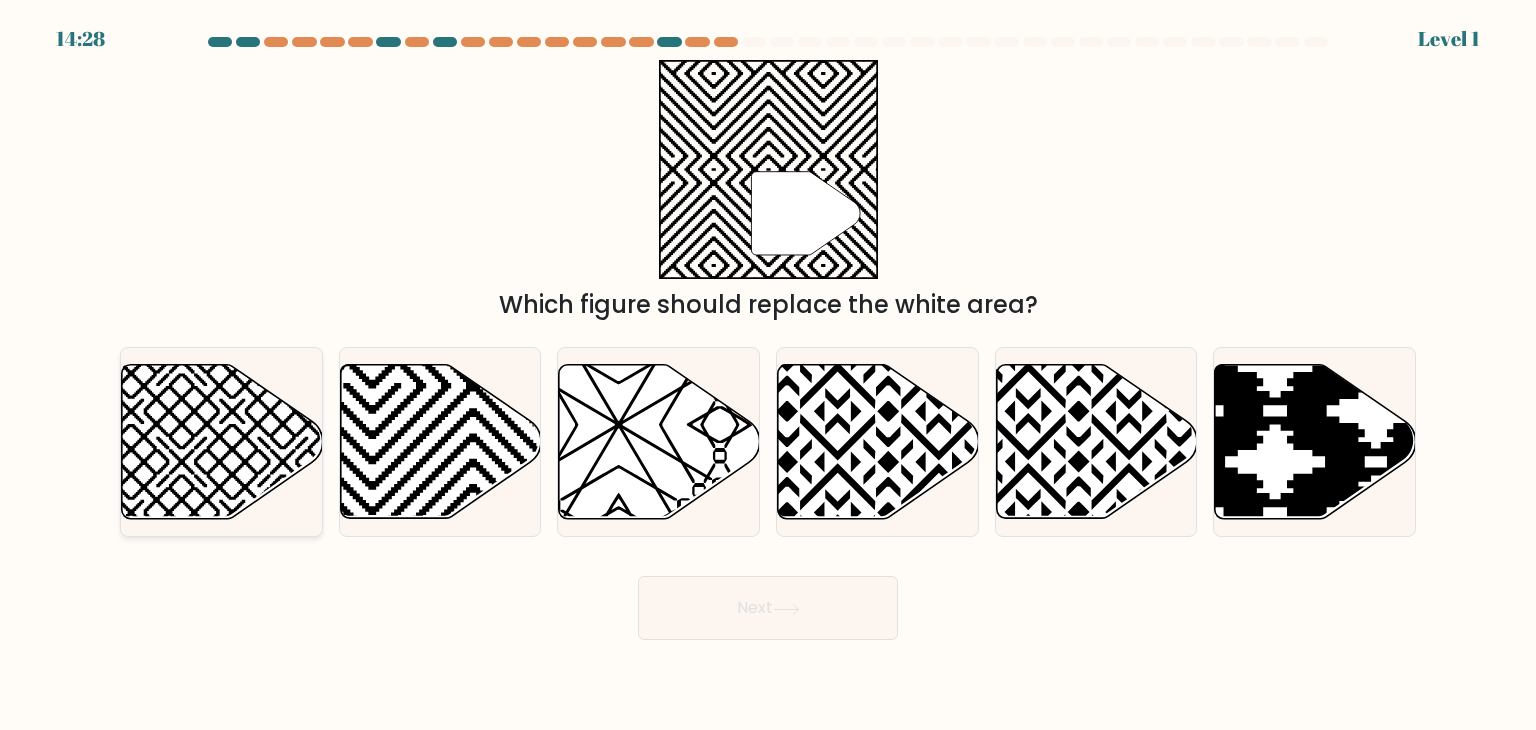 click 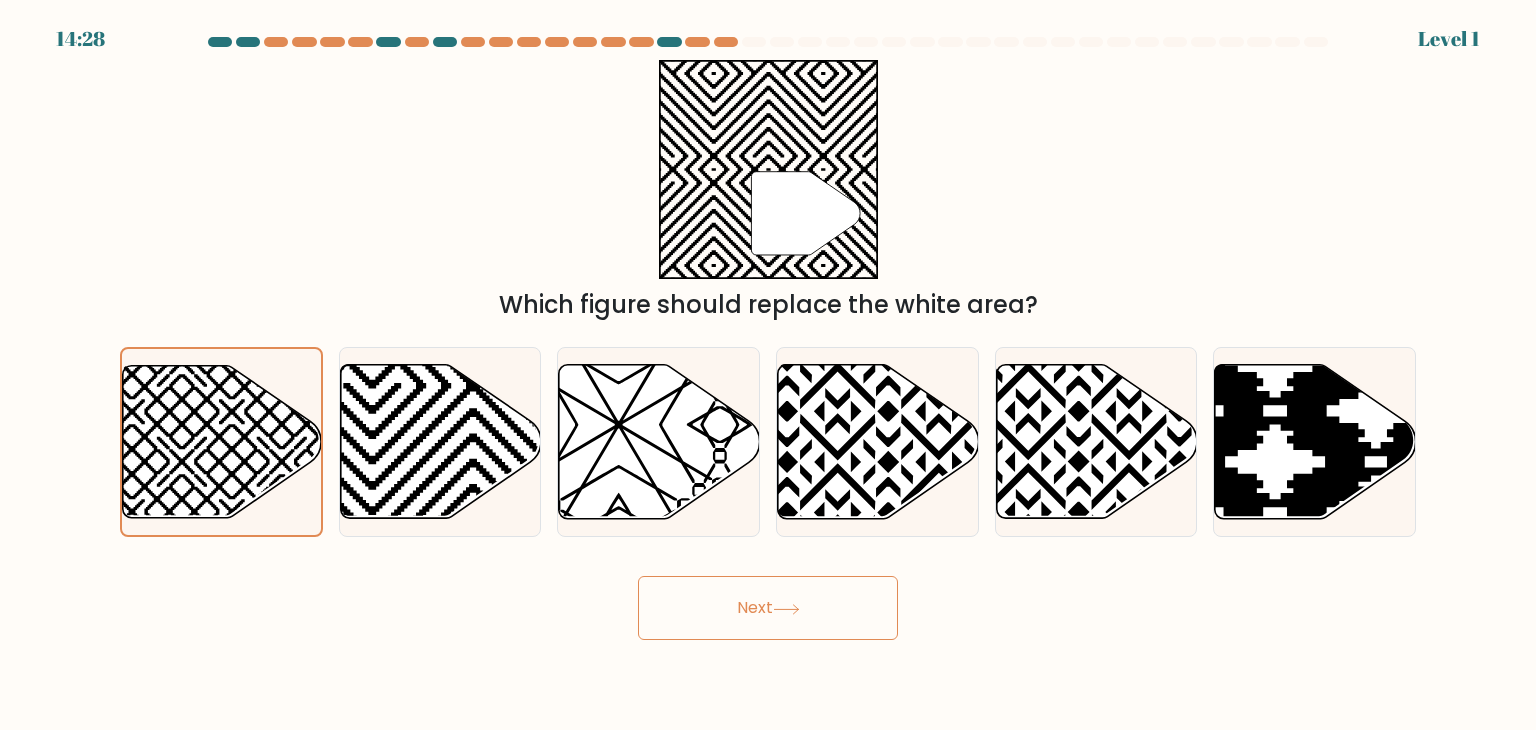 click on "Next" at bounding box center (768, 608) 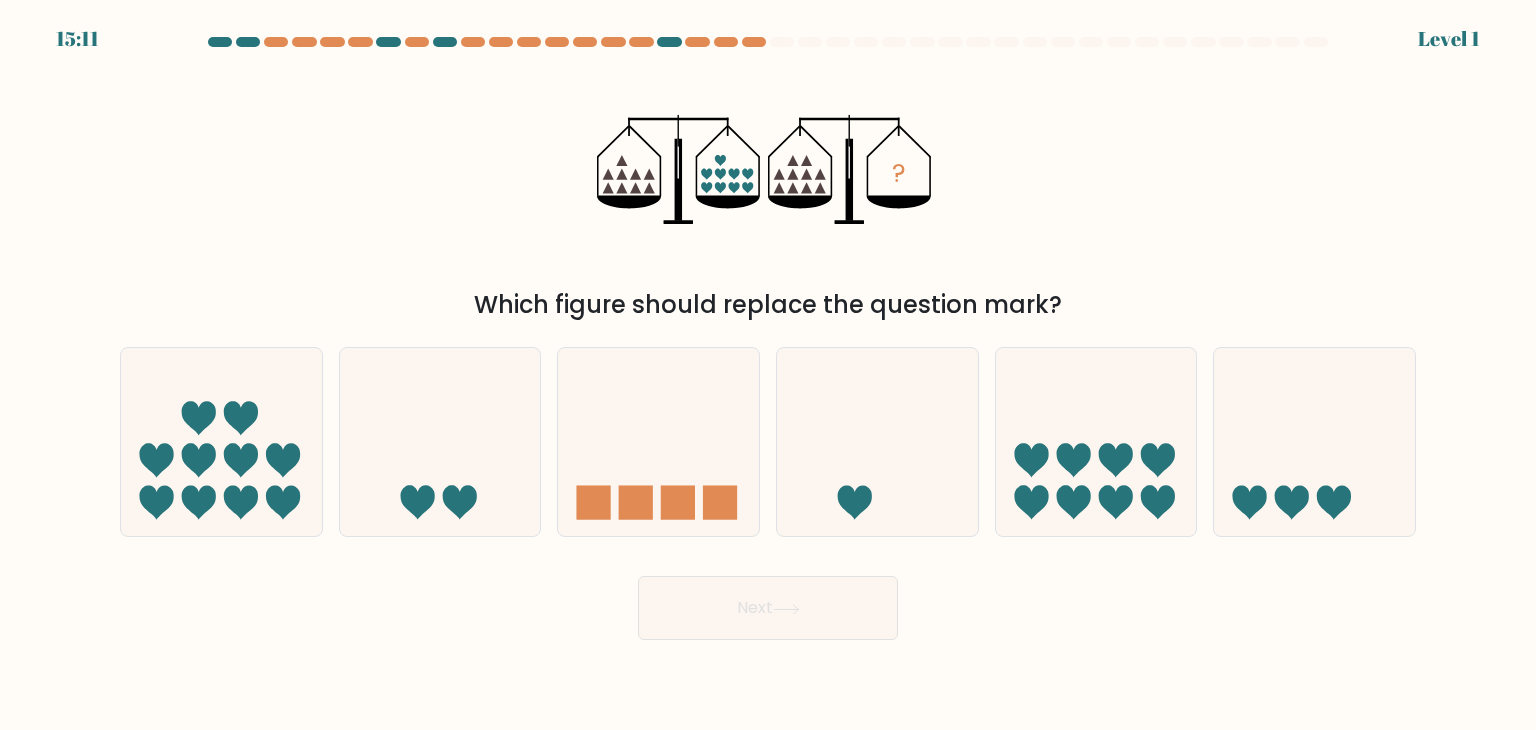 click 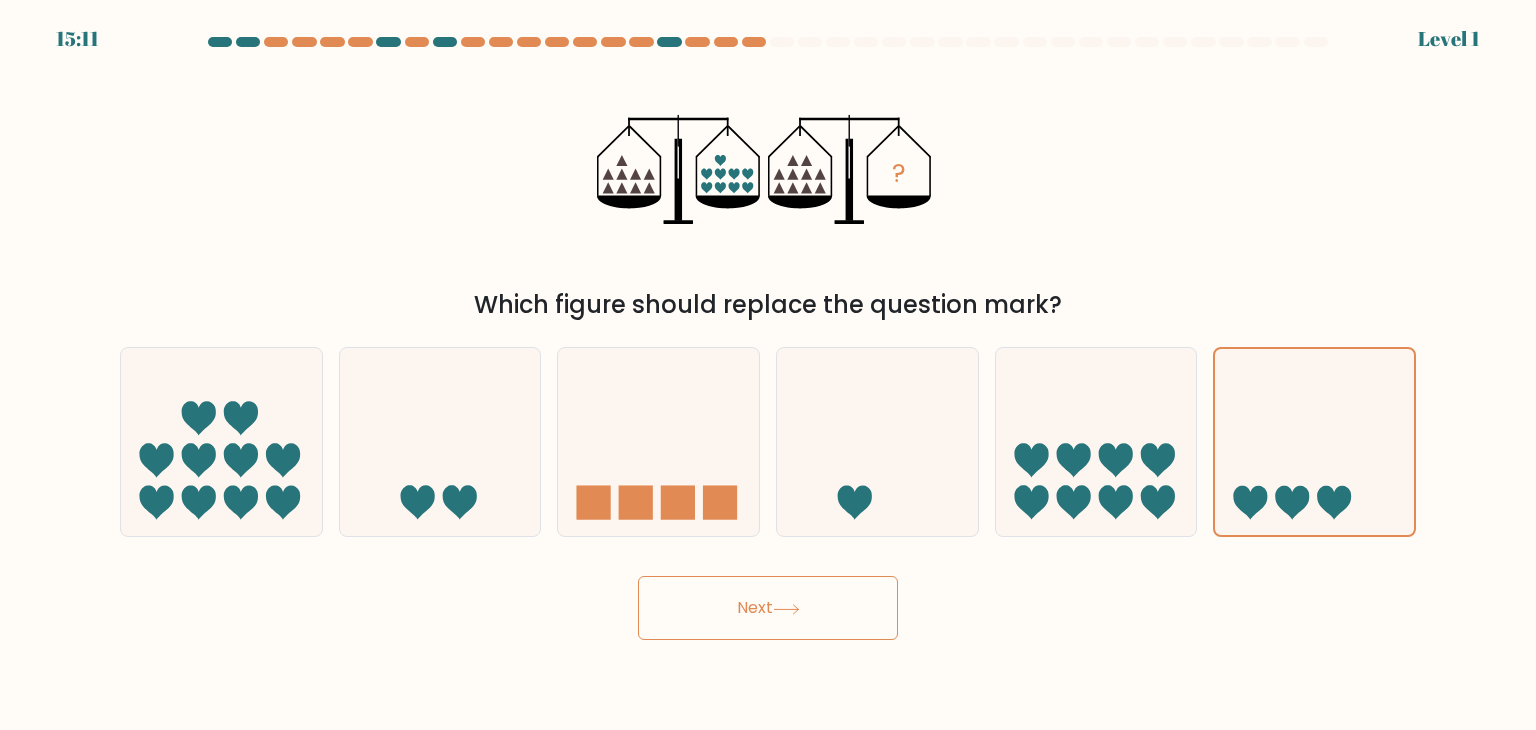 click on "Next" at bounding box center [768, 600] 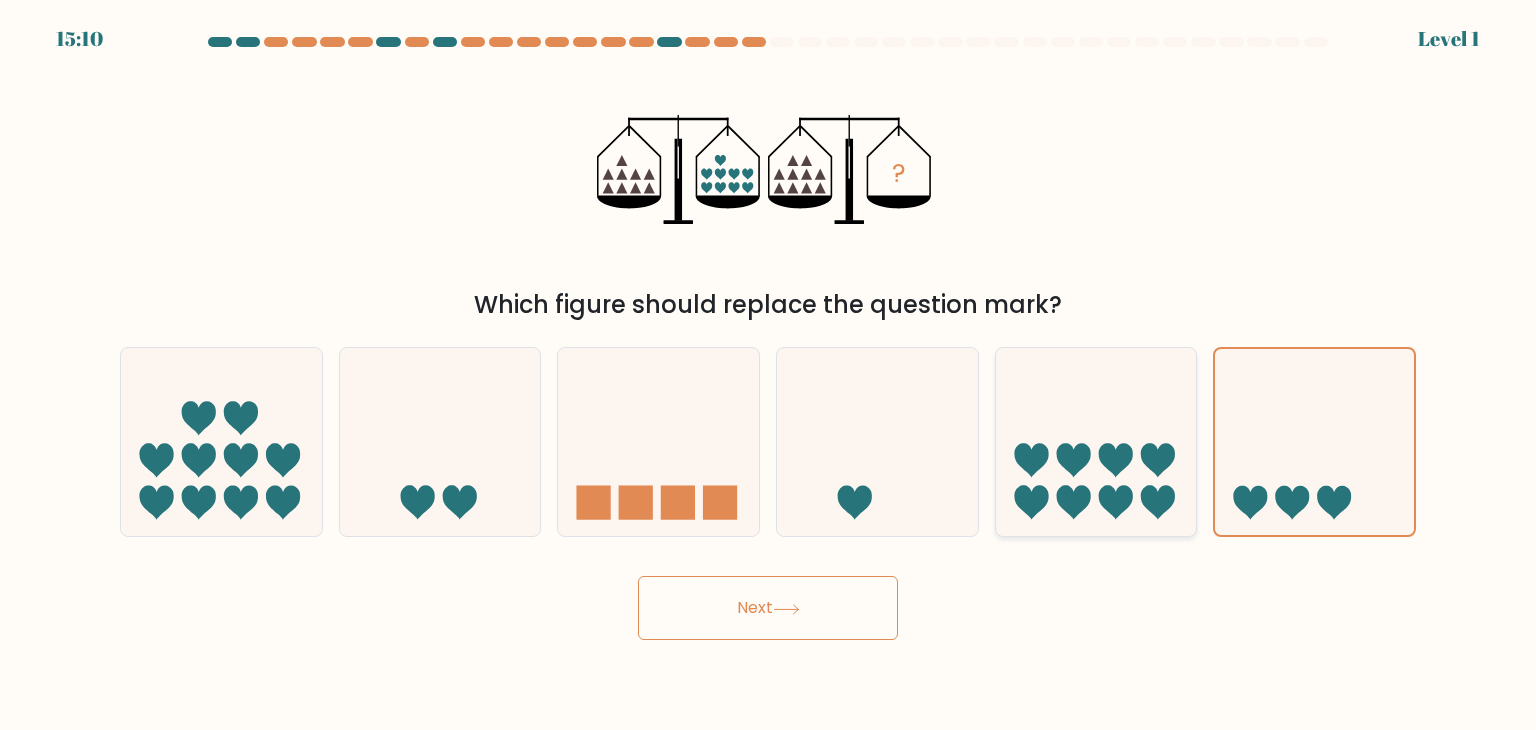 click 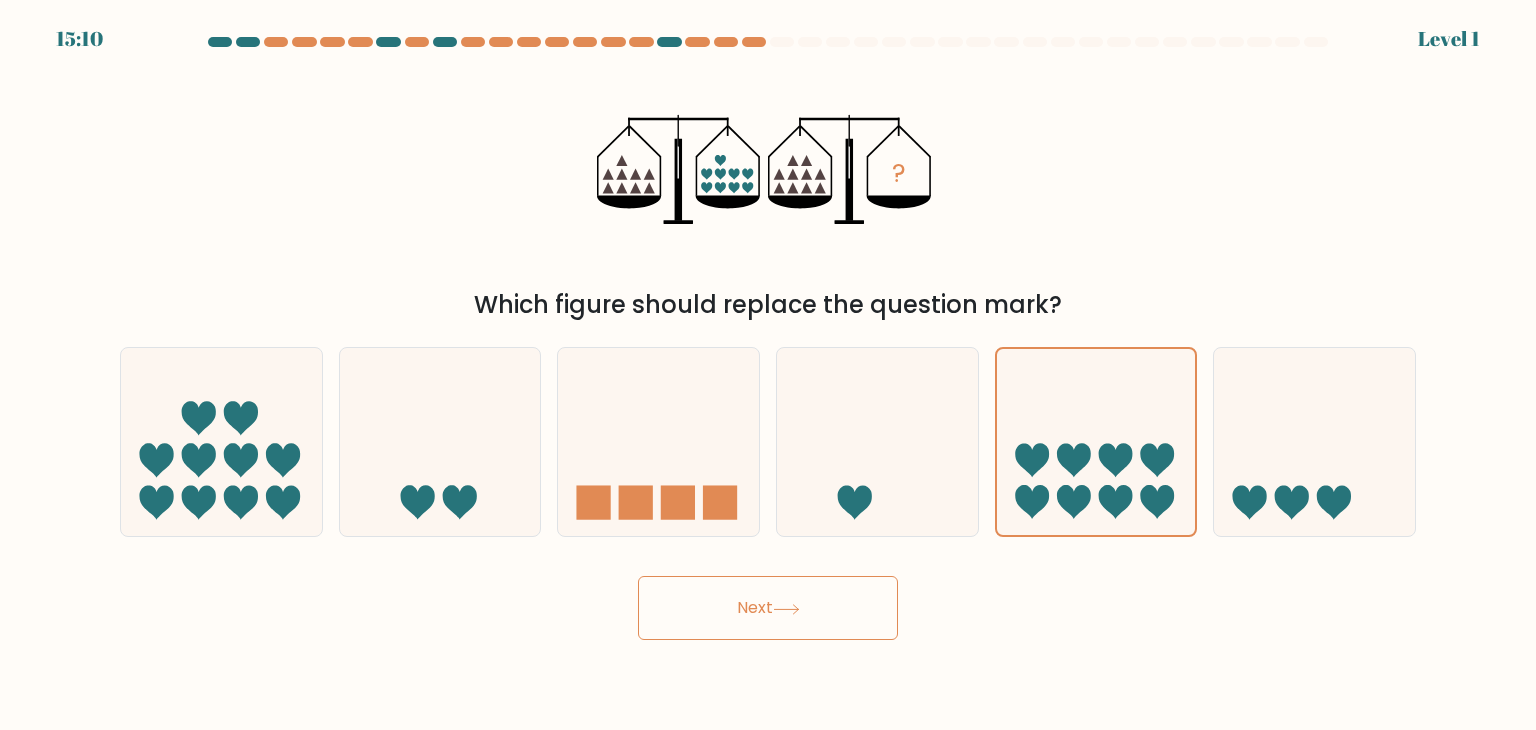 click on "Next" at bounding box center [768, 600] 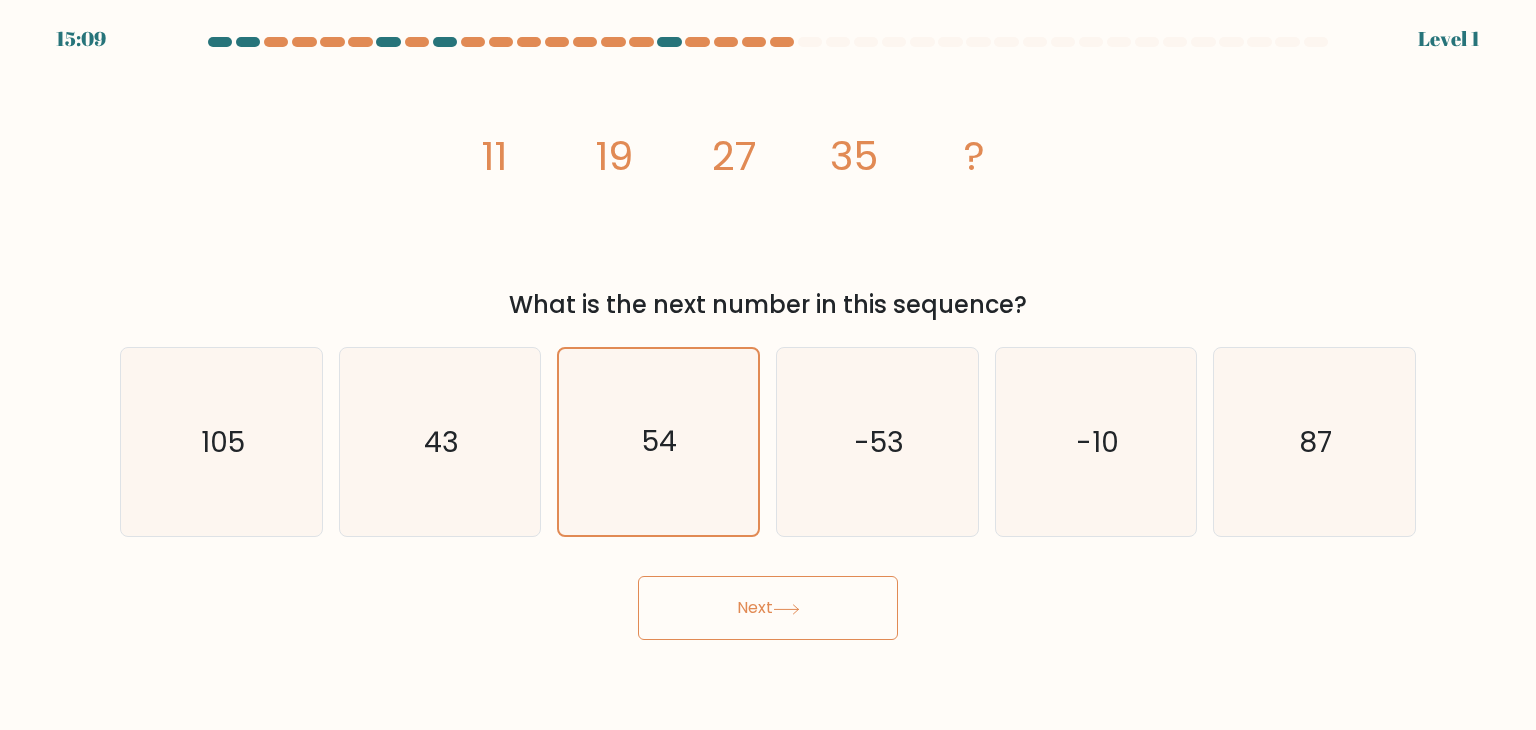 click on "Next" at bounding box center (768, 608) 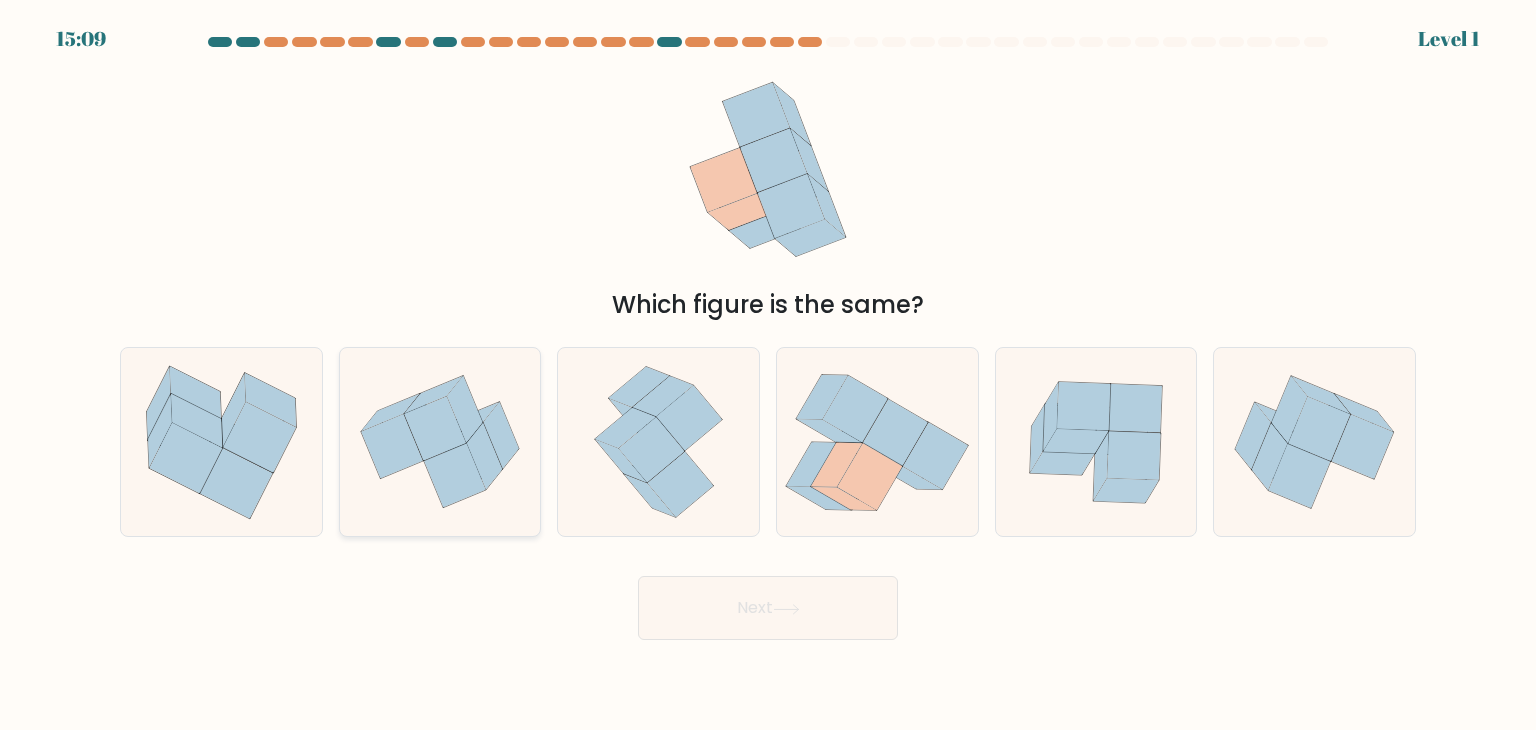 click 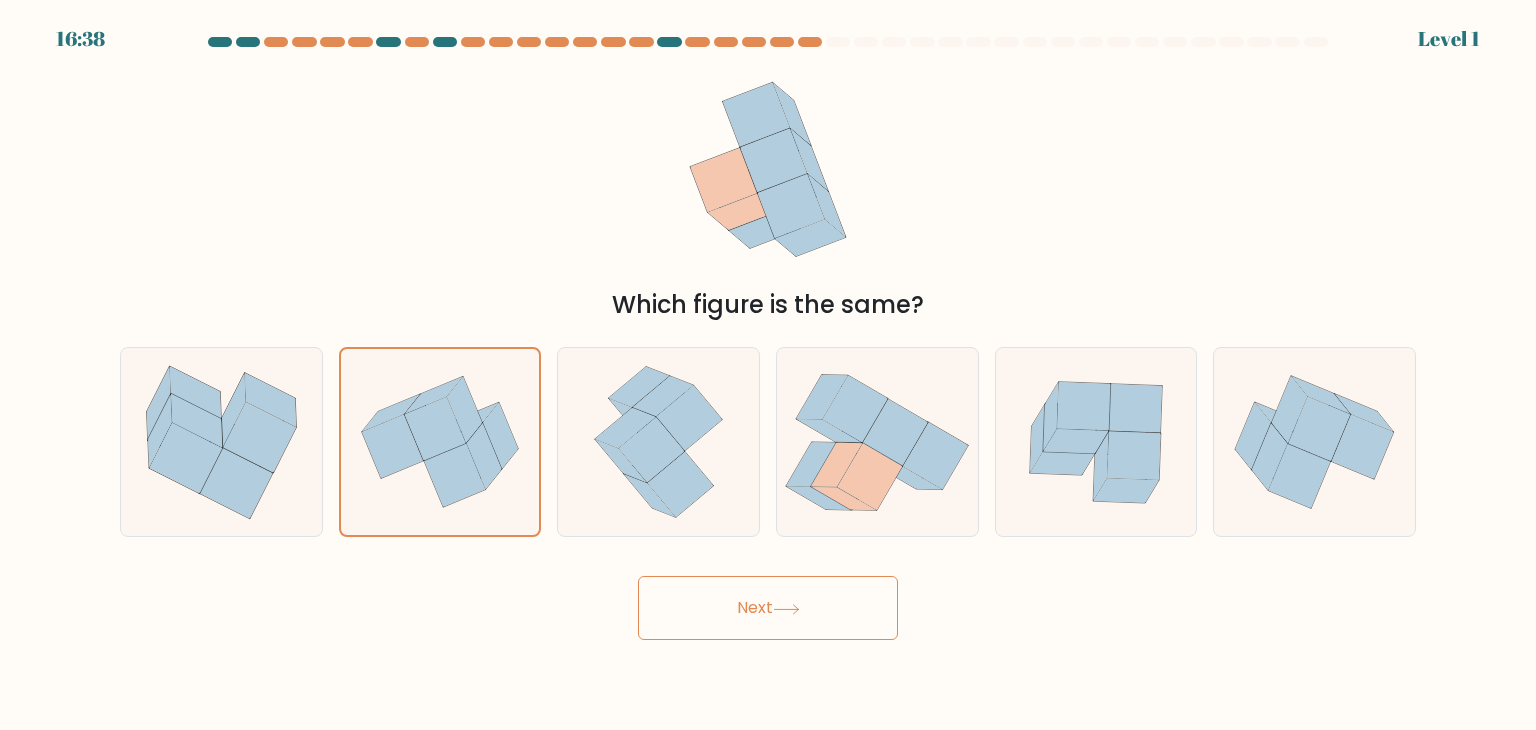 click on "Next" at bounding box center (768, 608) 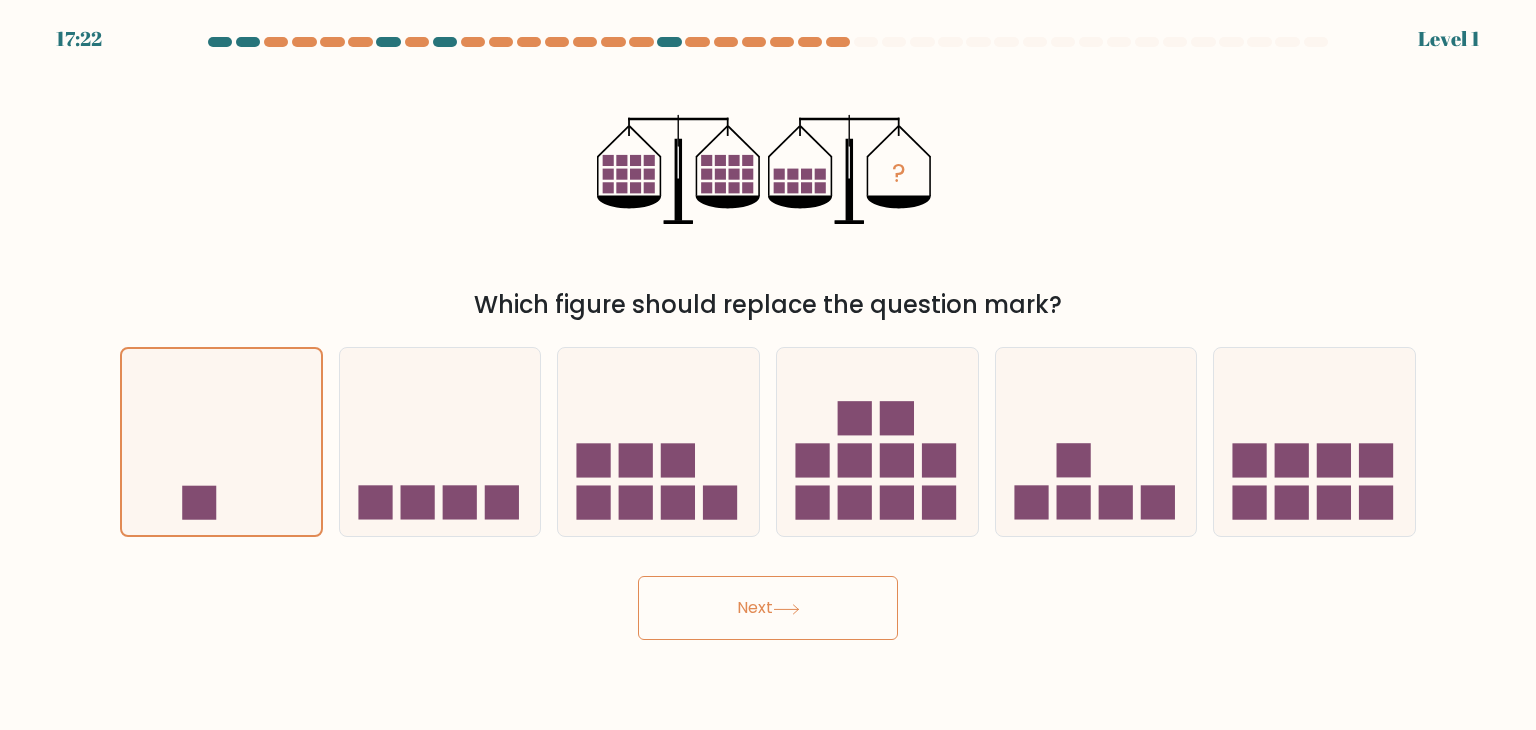 click on "Next" at bounding box center (768, 608) 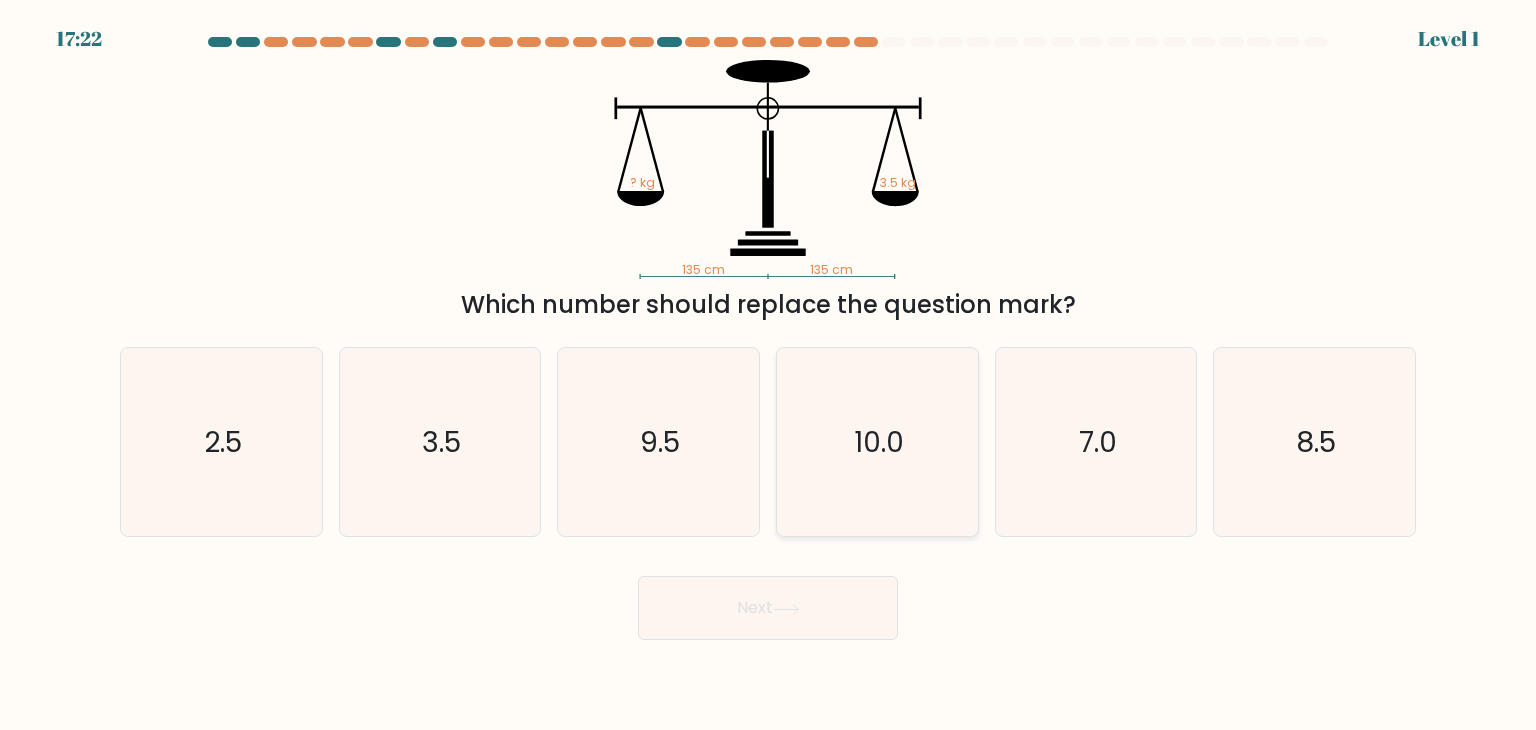 click on "10.0" 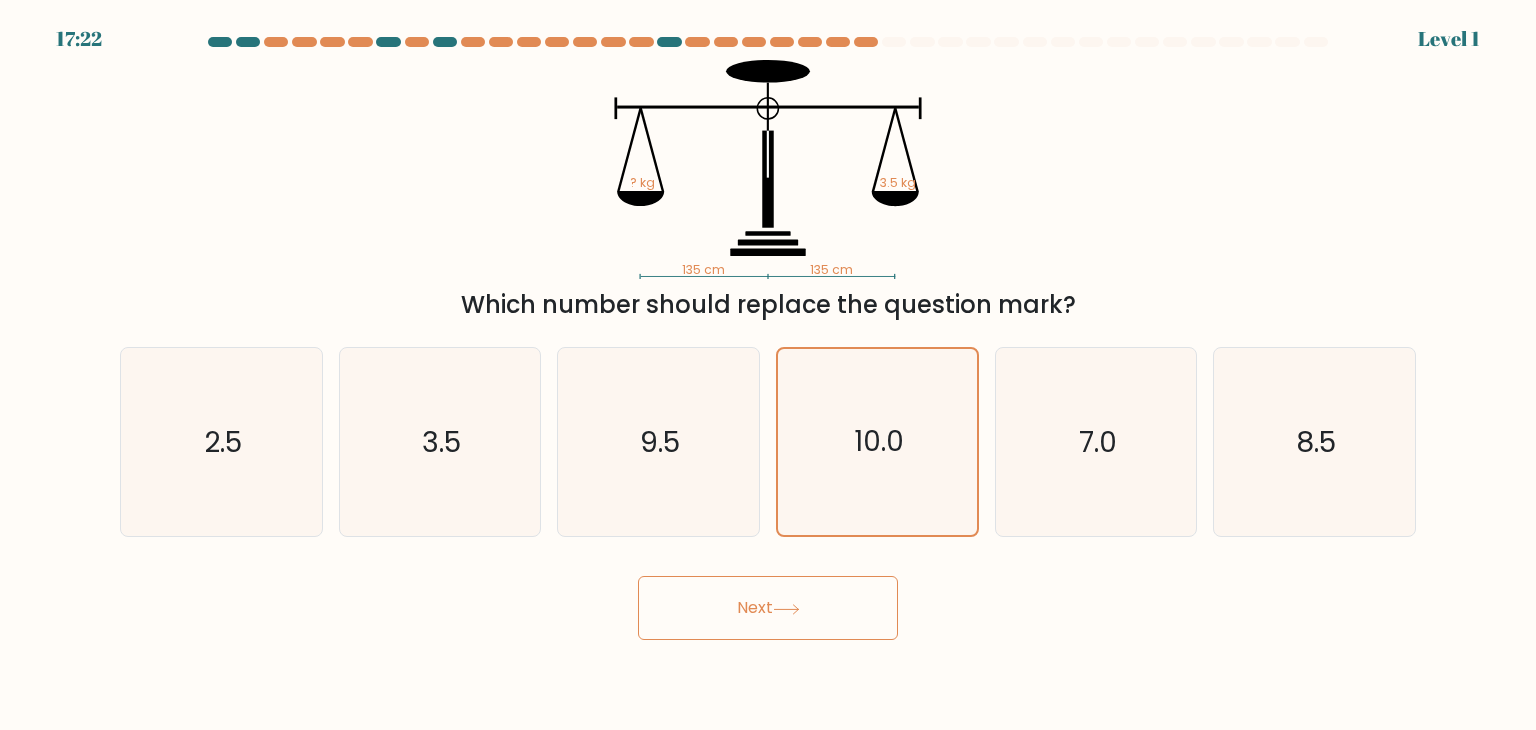 click on "Next" at bounding box center (768, 608) 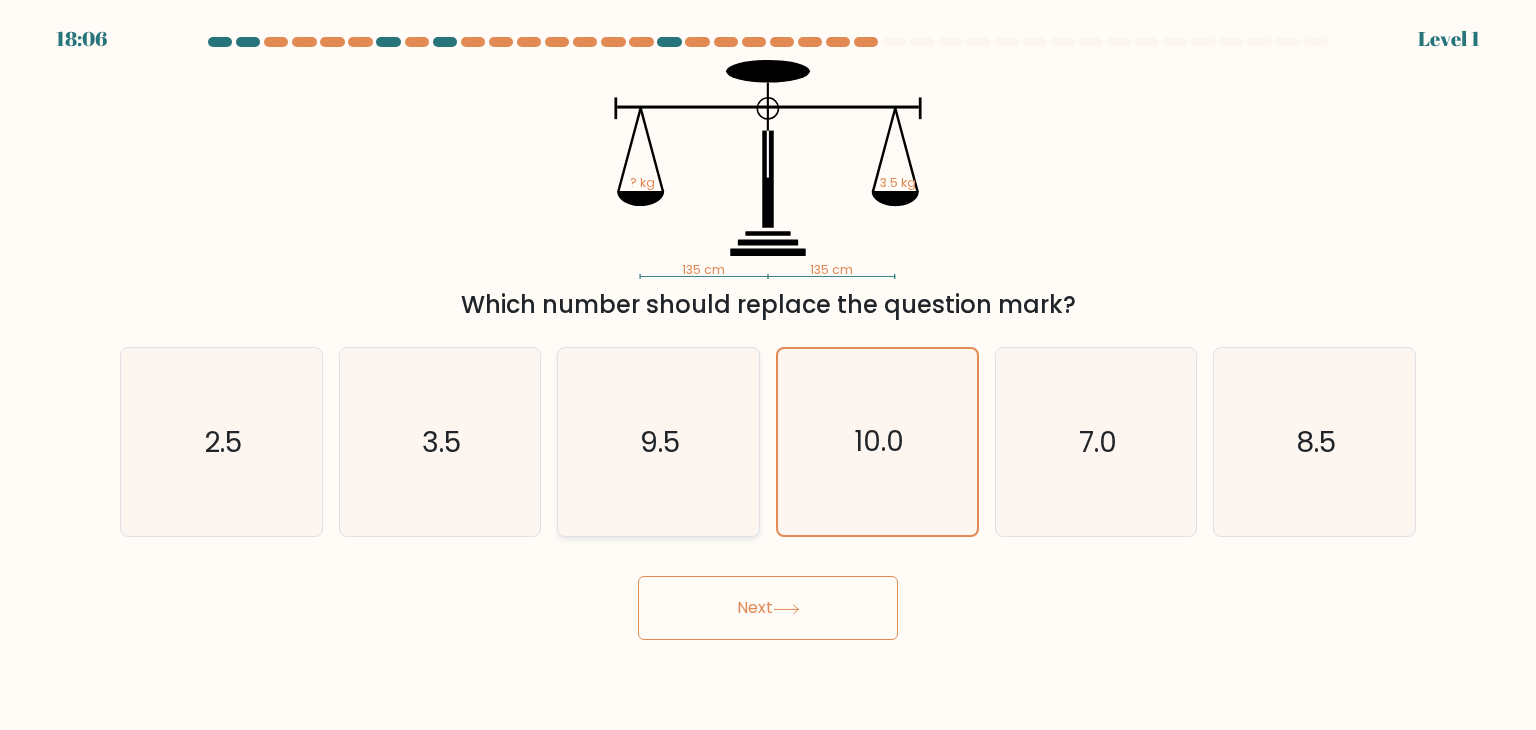 click on "9.5" 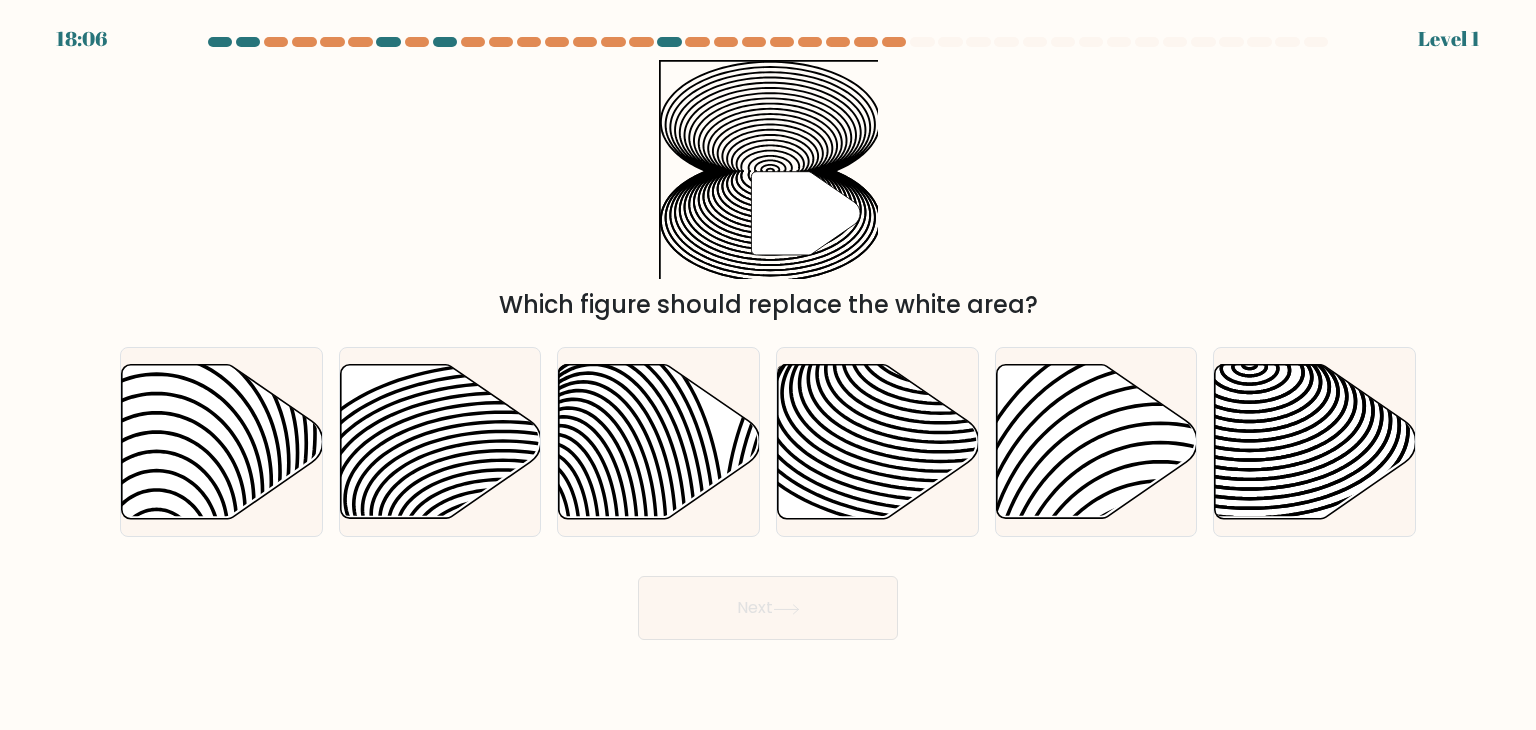 click on "Next" at bounding box center [768, 608] 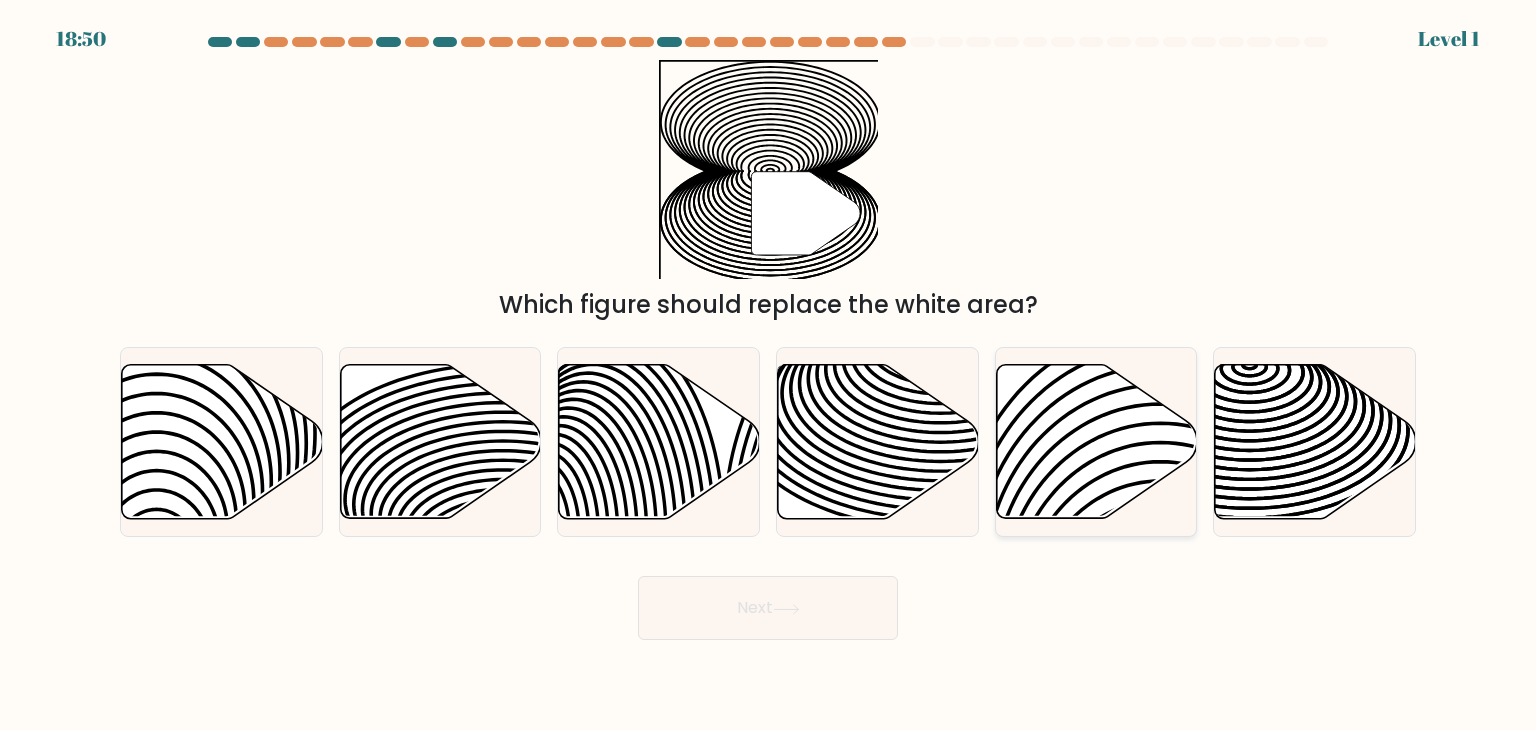 click 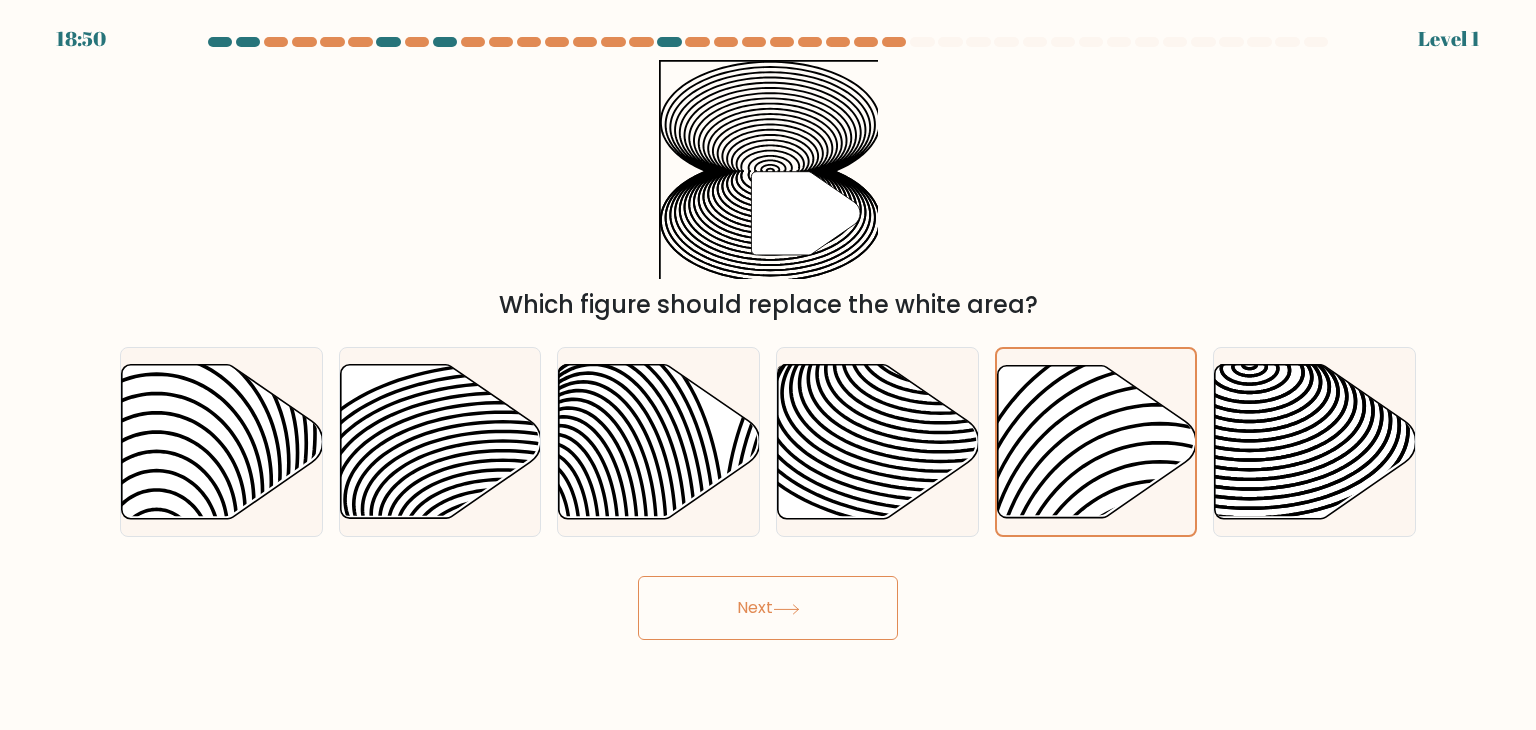 click 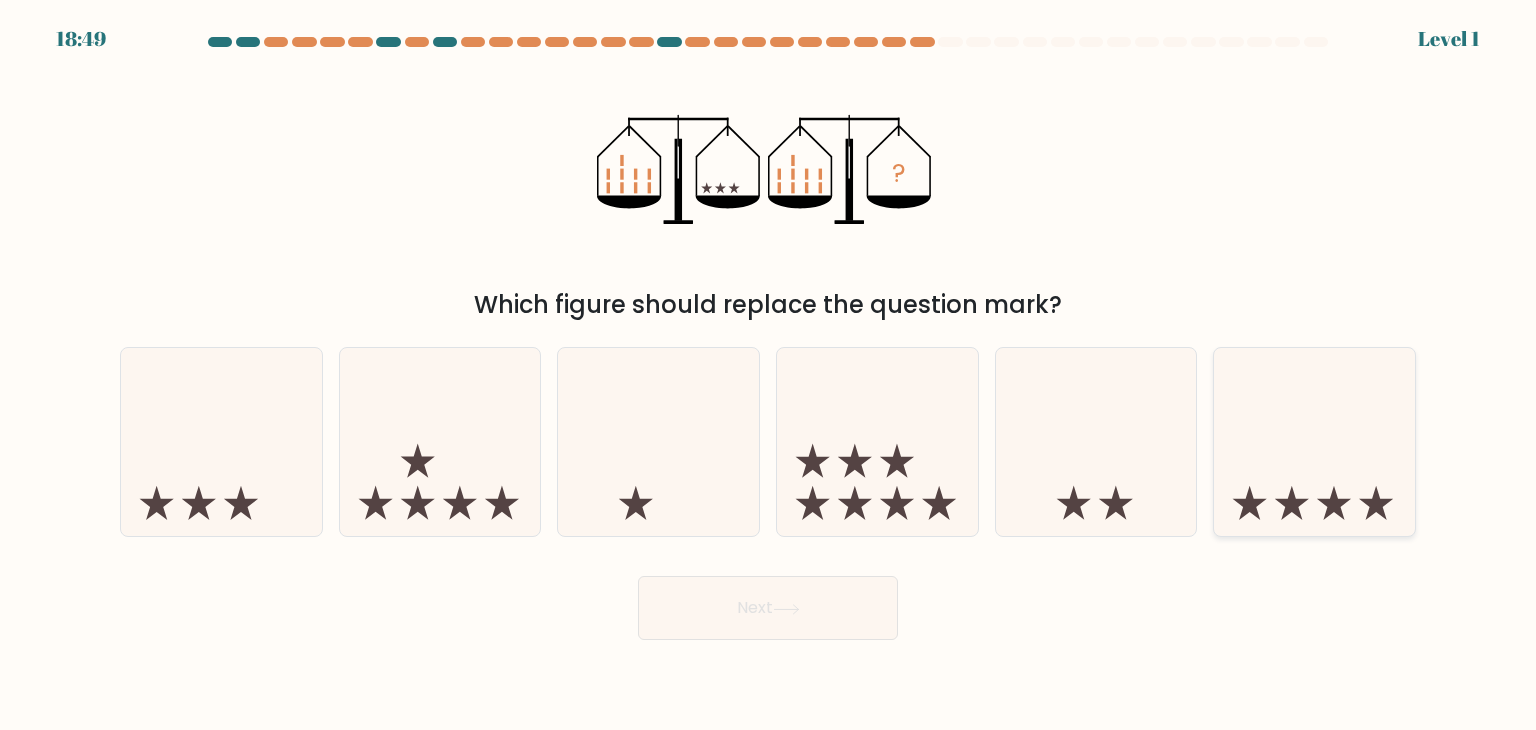 click 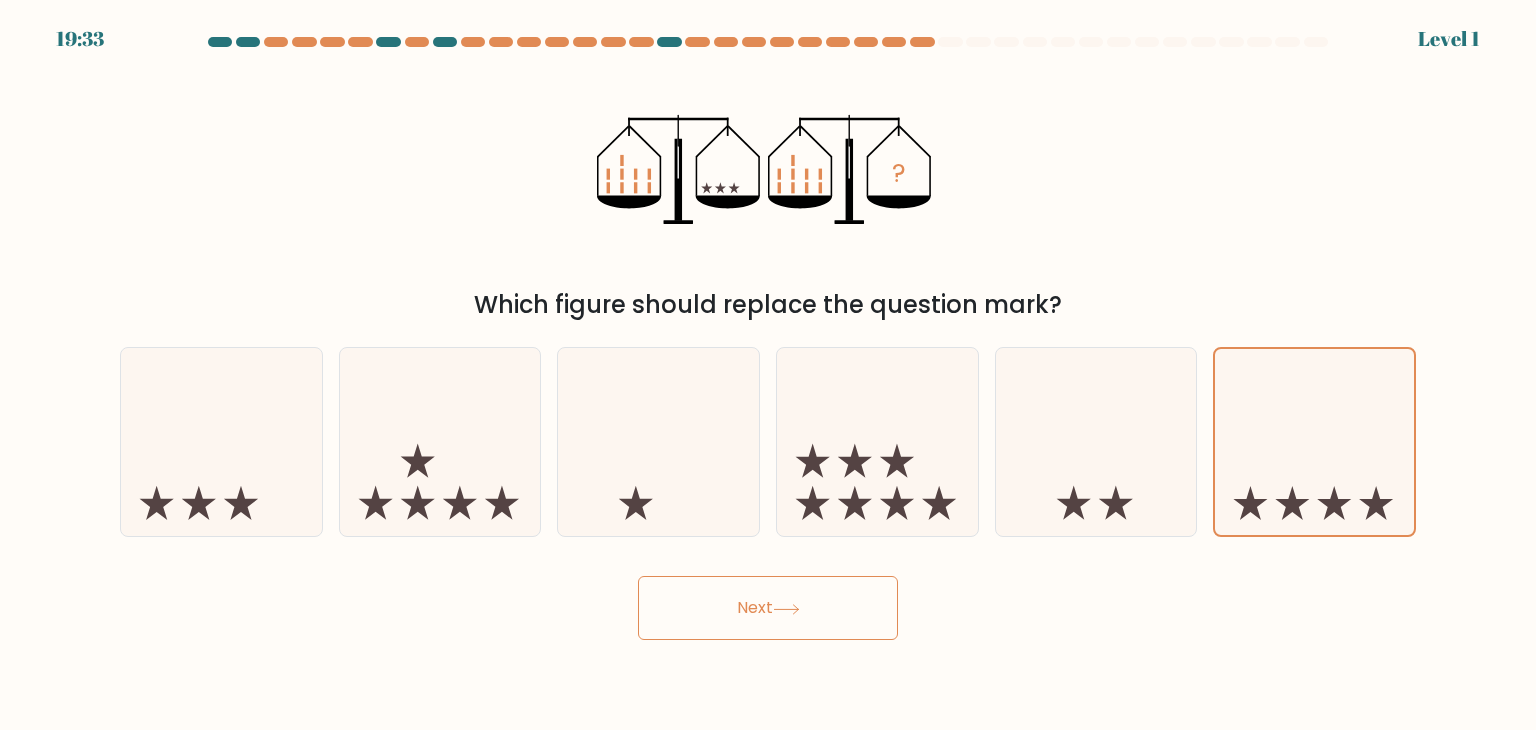 click on "Next" at bounding box center (768, 608) 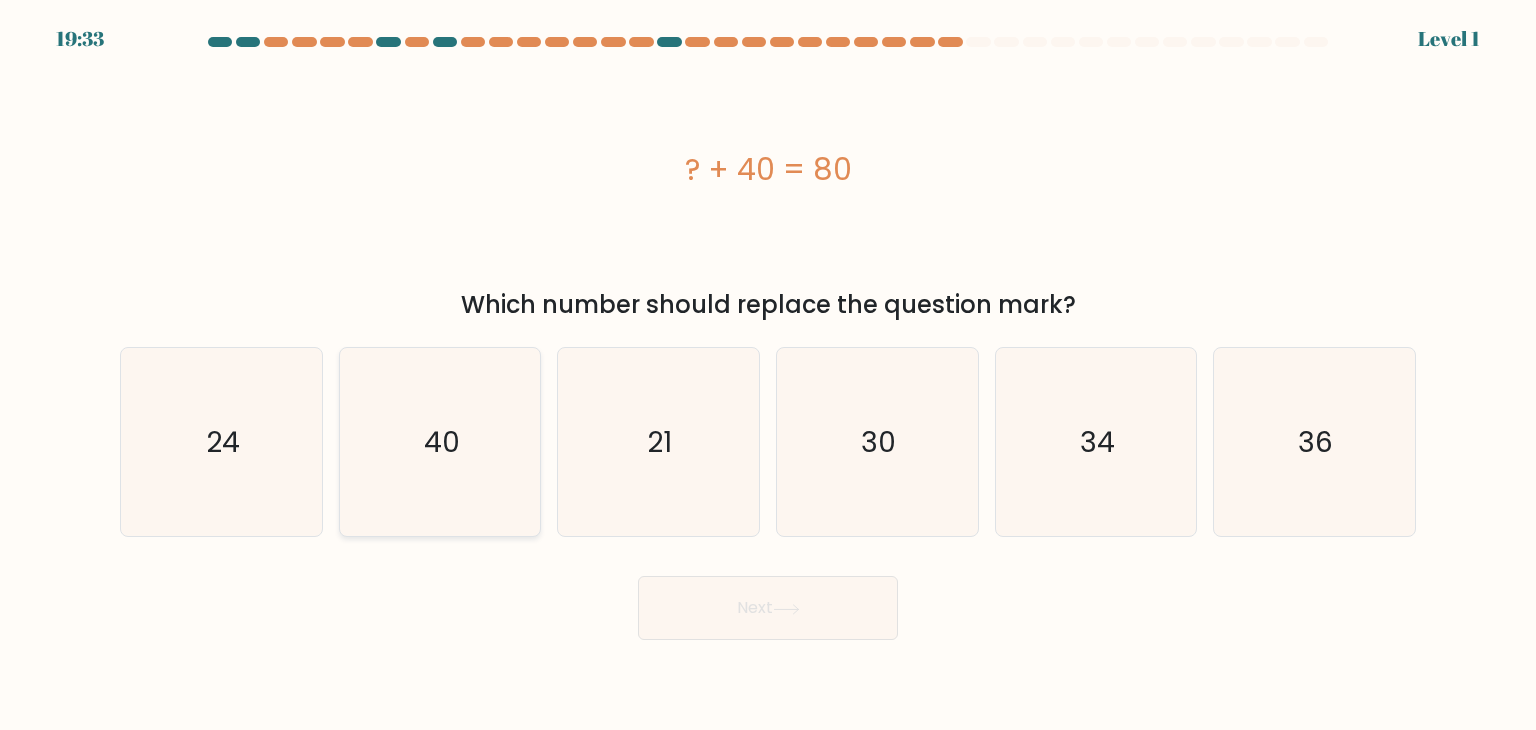 click on "40" 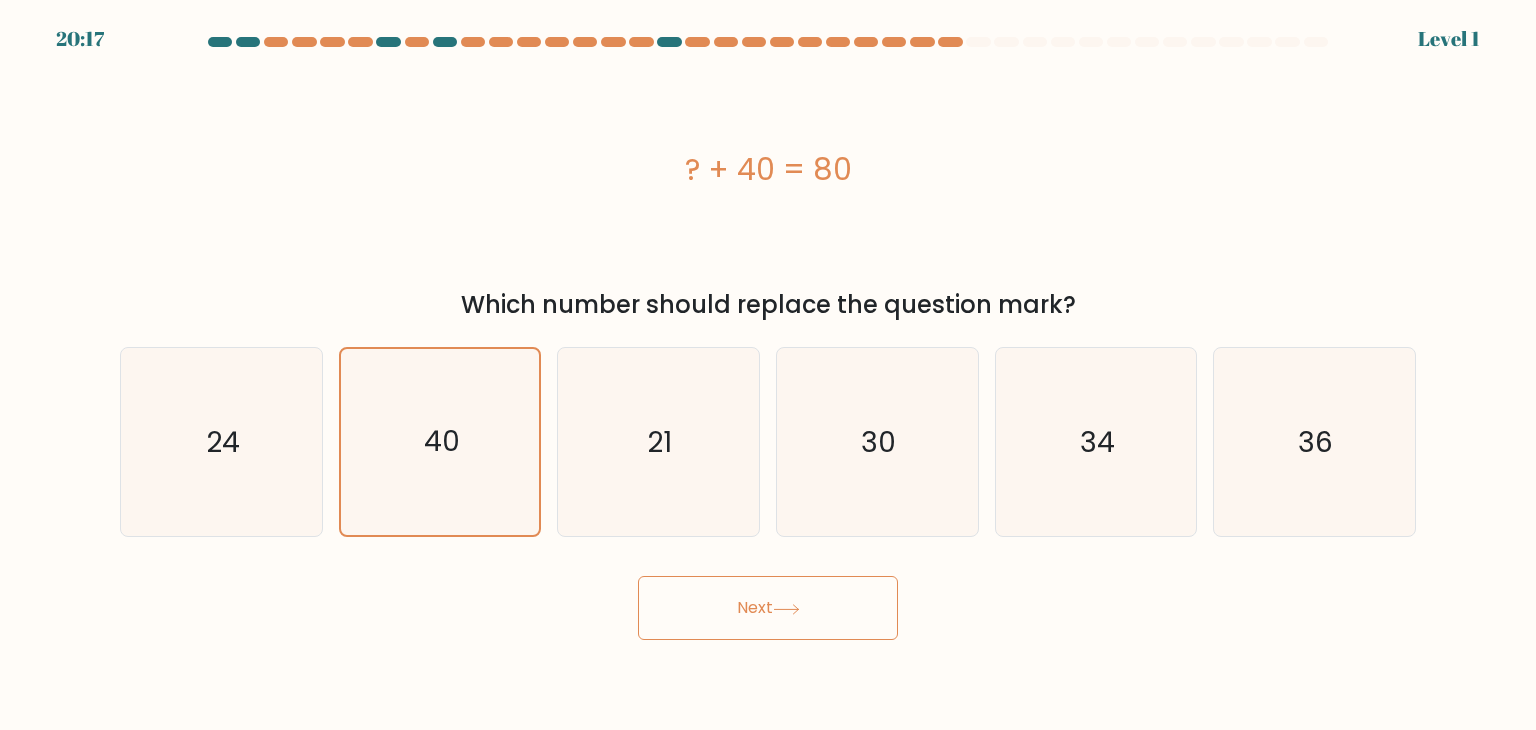 click on "Next" at bounding box center [768, 608] 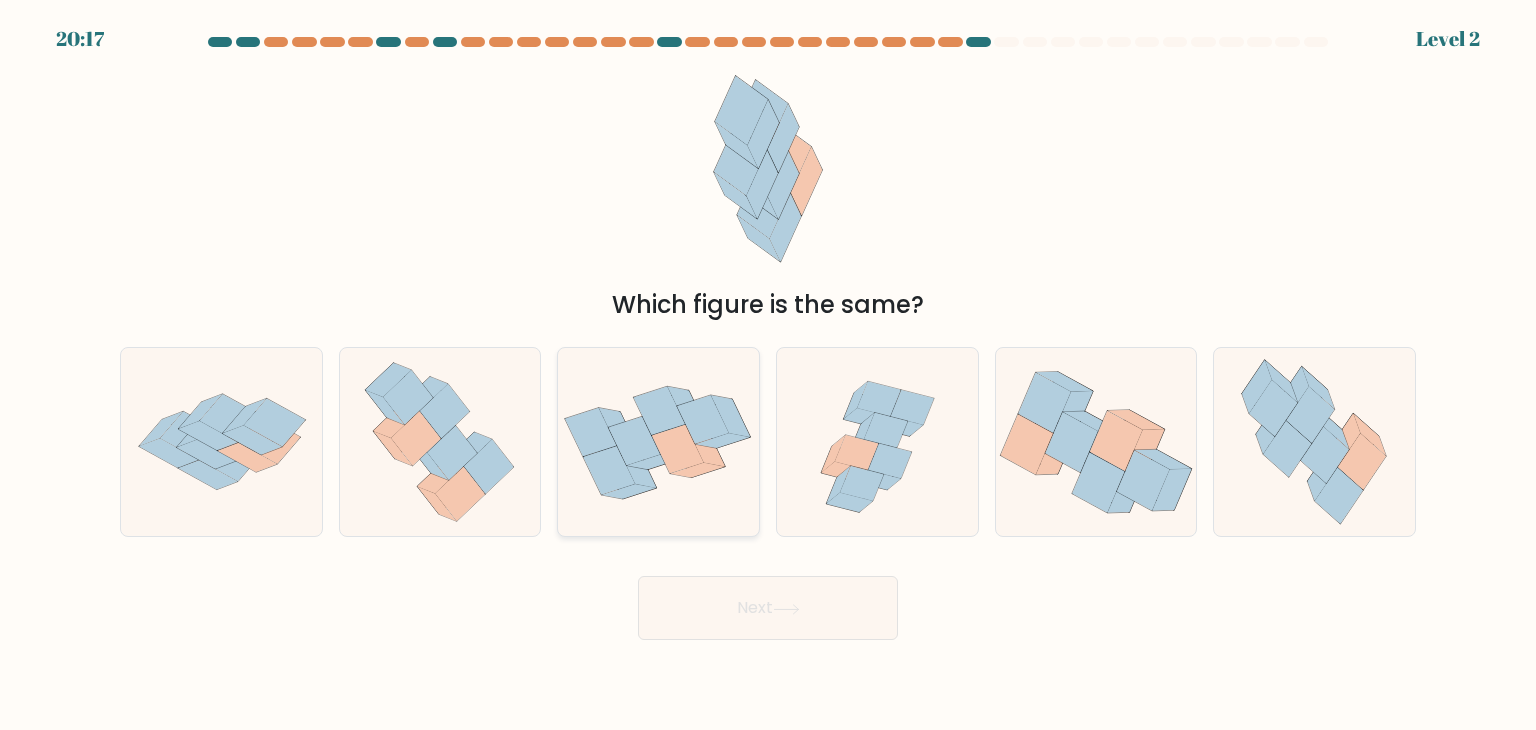 click 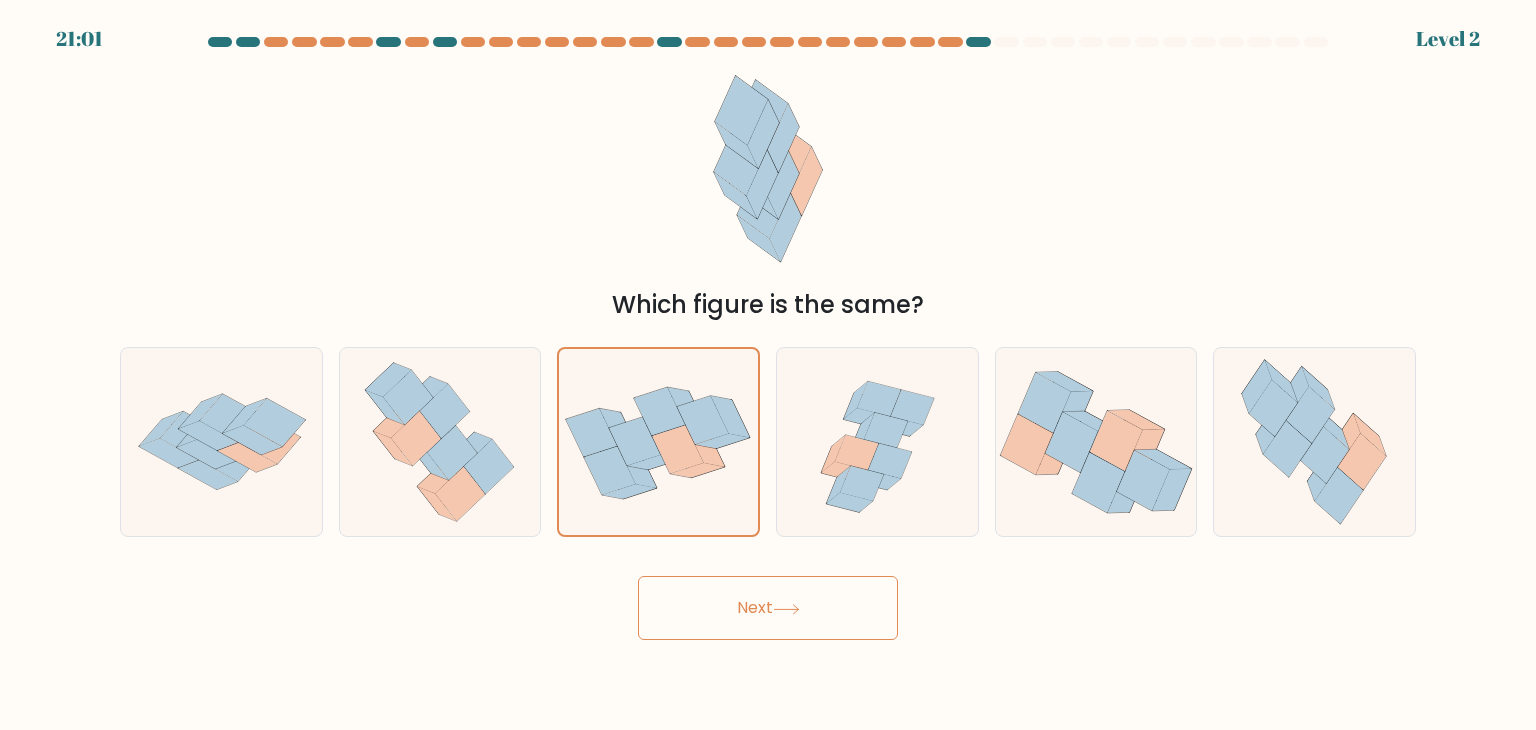 click on "Next" at bounding box center (768, 608) 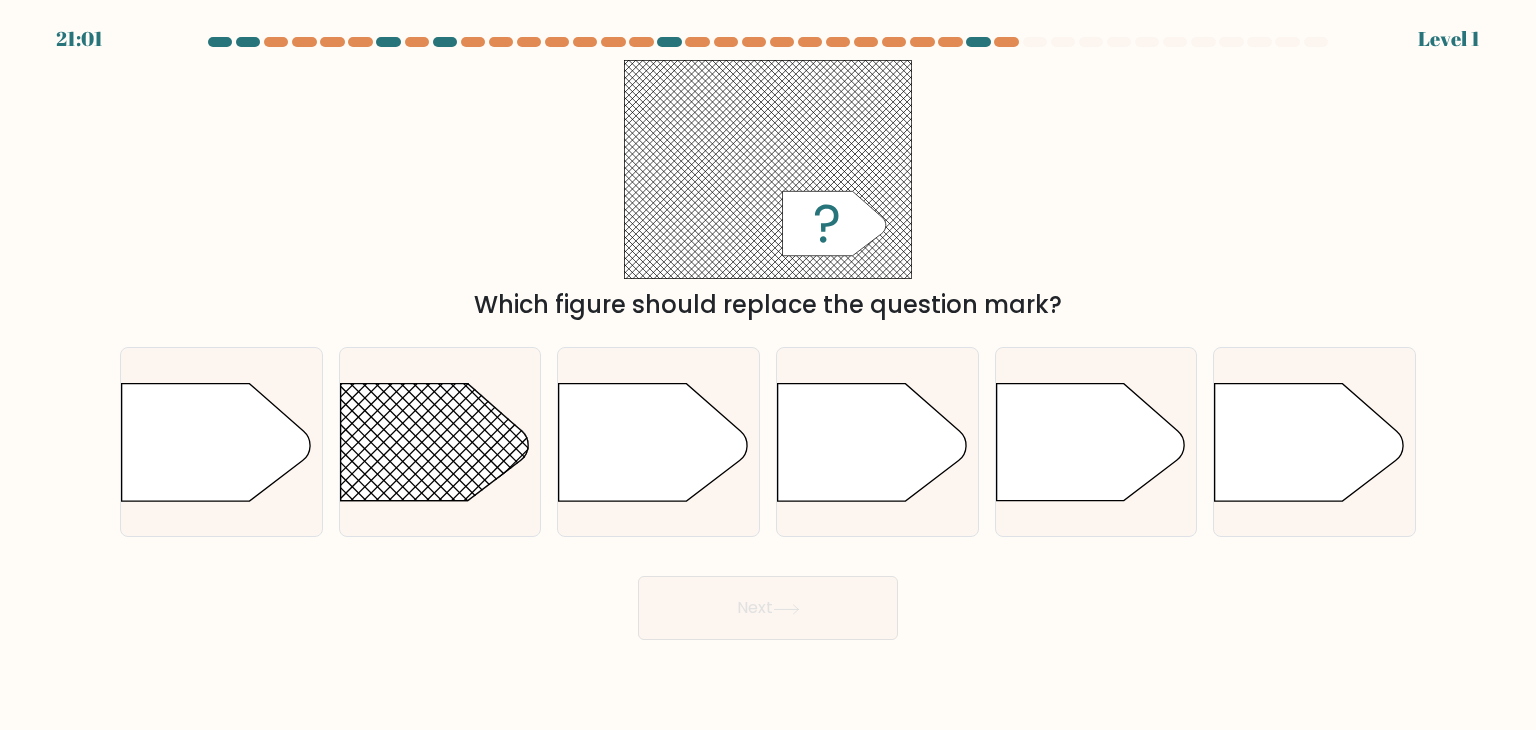click 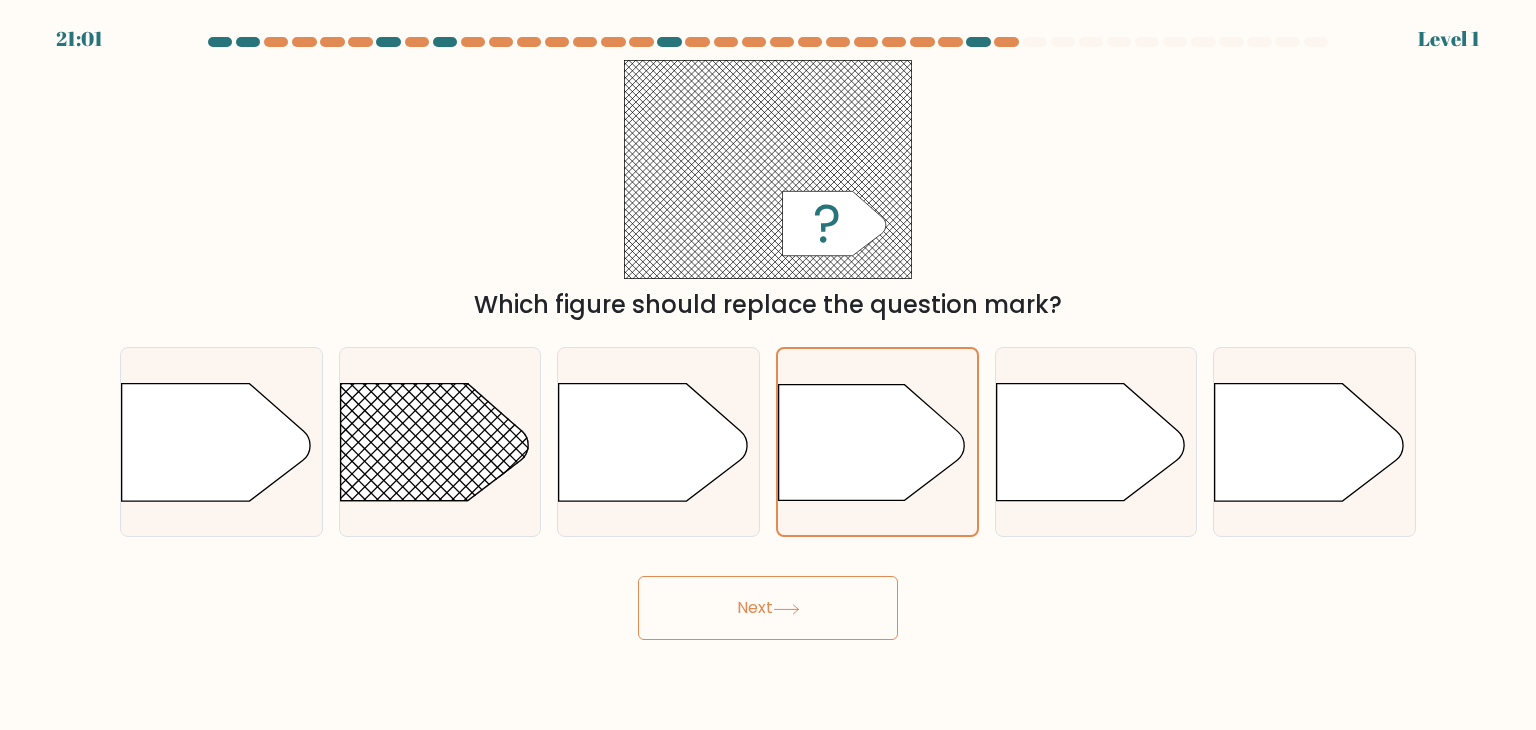 click on "Next" at bounding box center [768, 608] 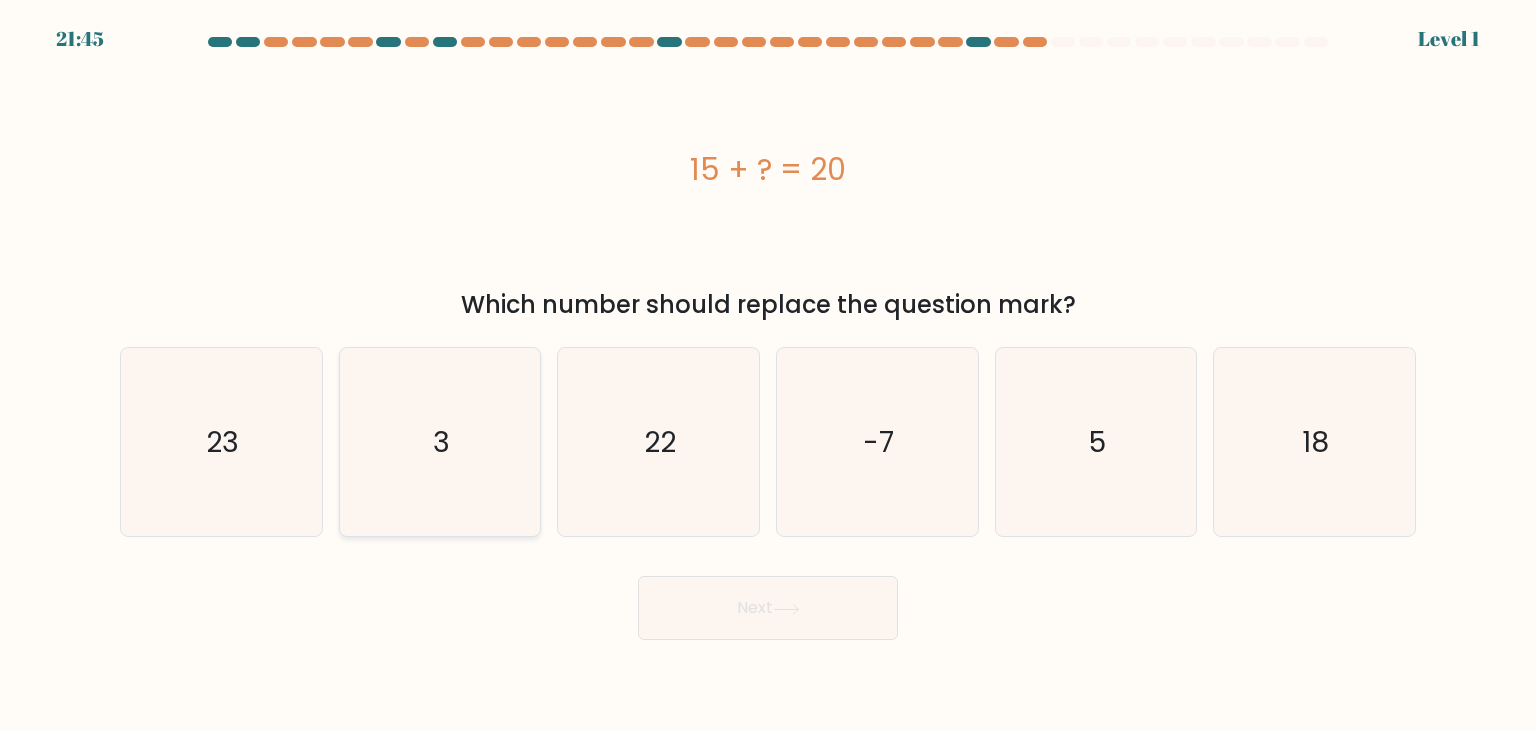 click on "3" 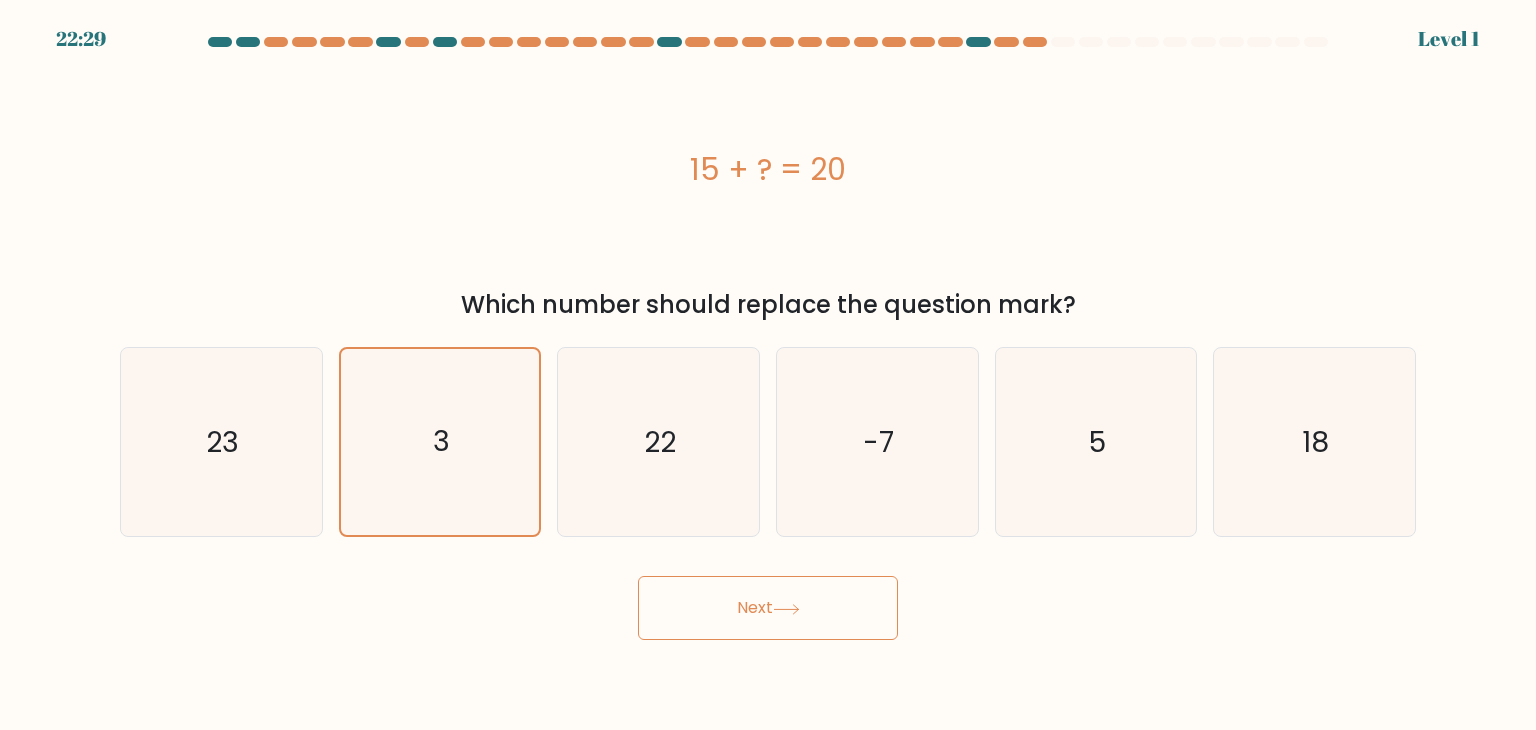 click on "Next" at bounding box center [768, 608] 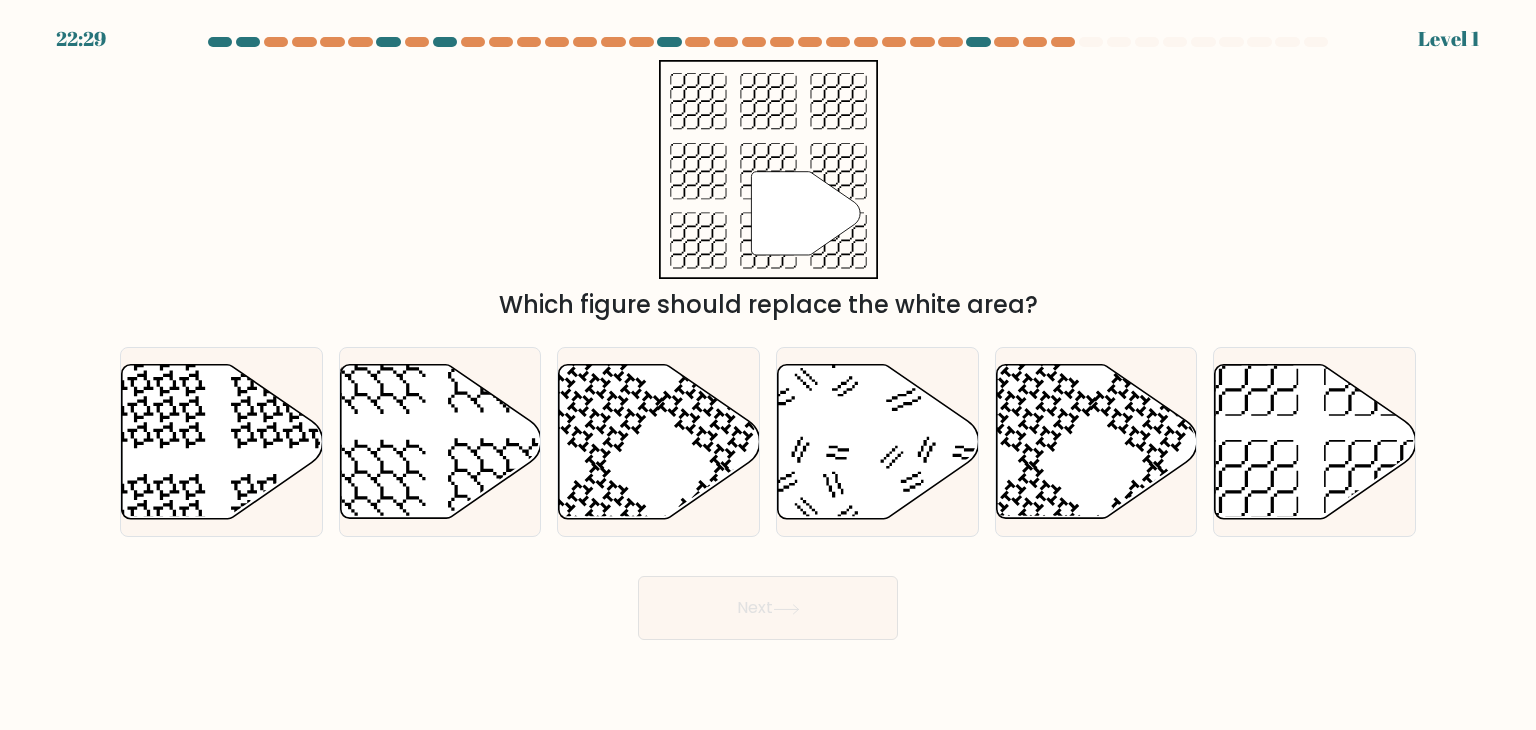 click 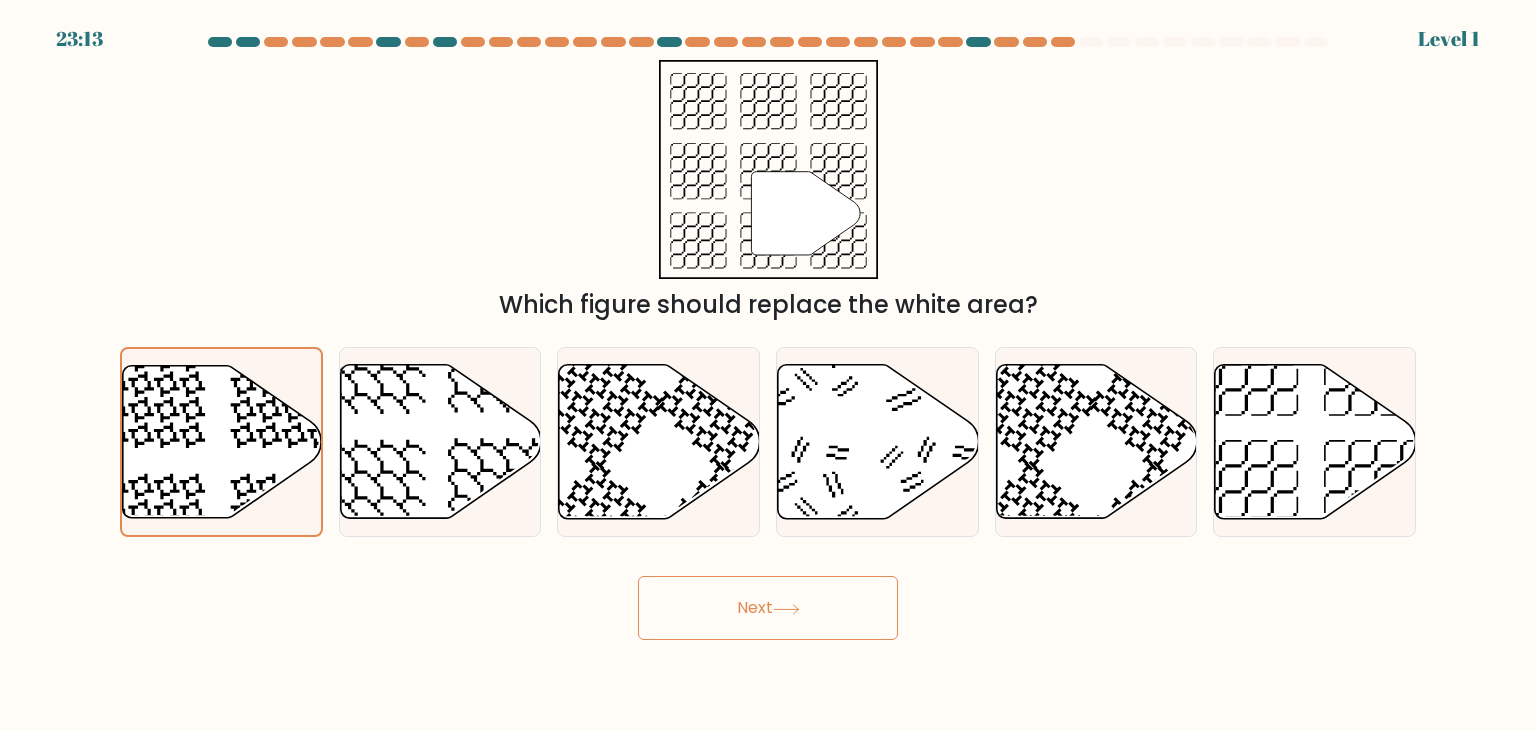 click on "Next" at bounding box center [768, 608] 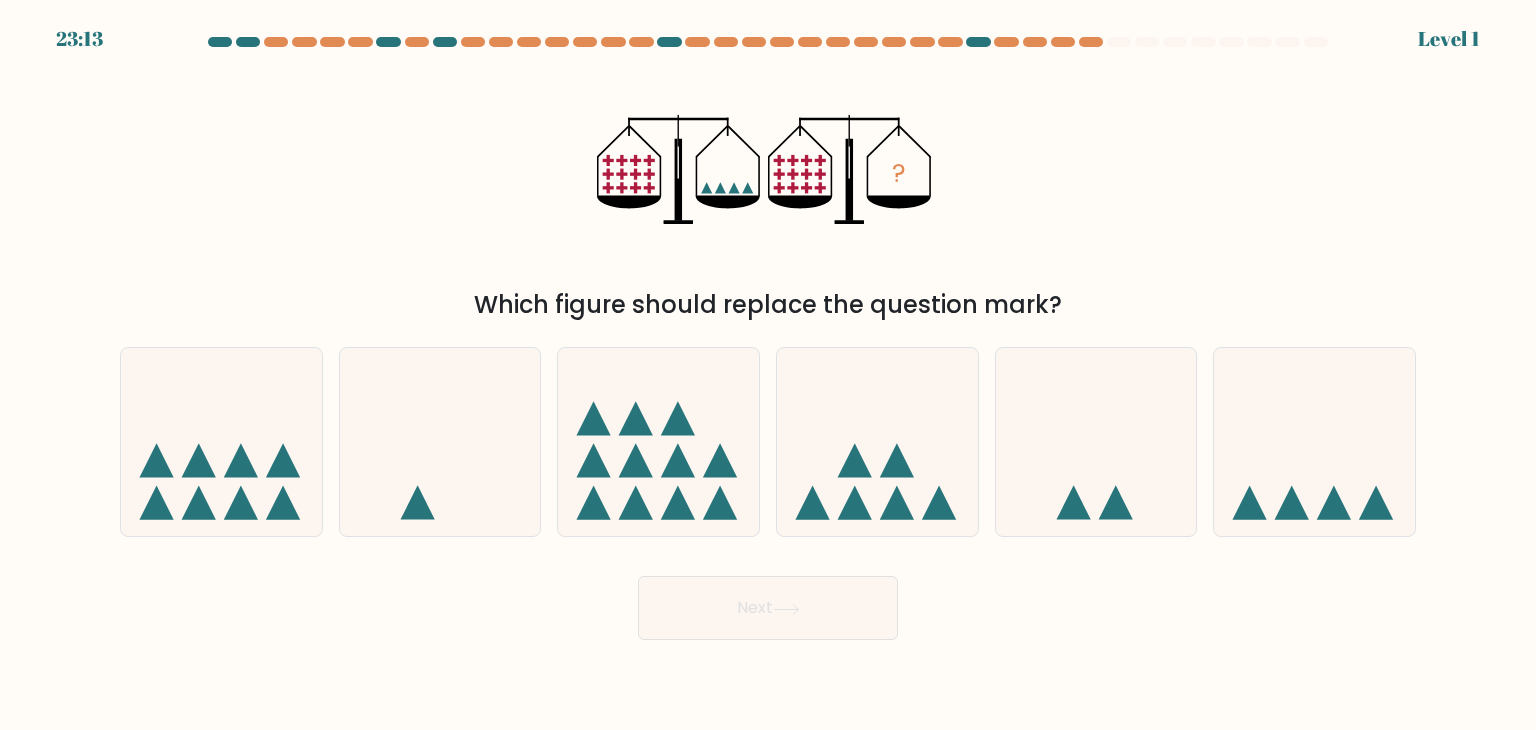 click 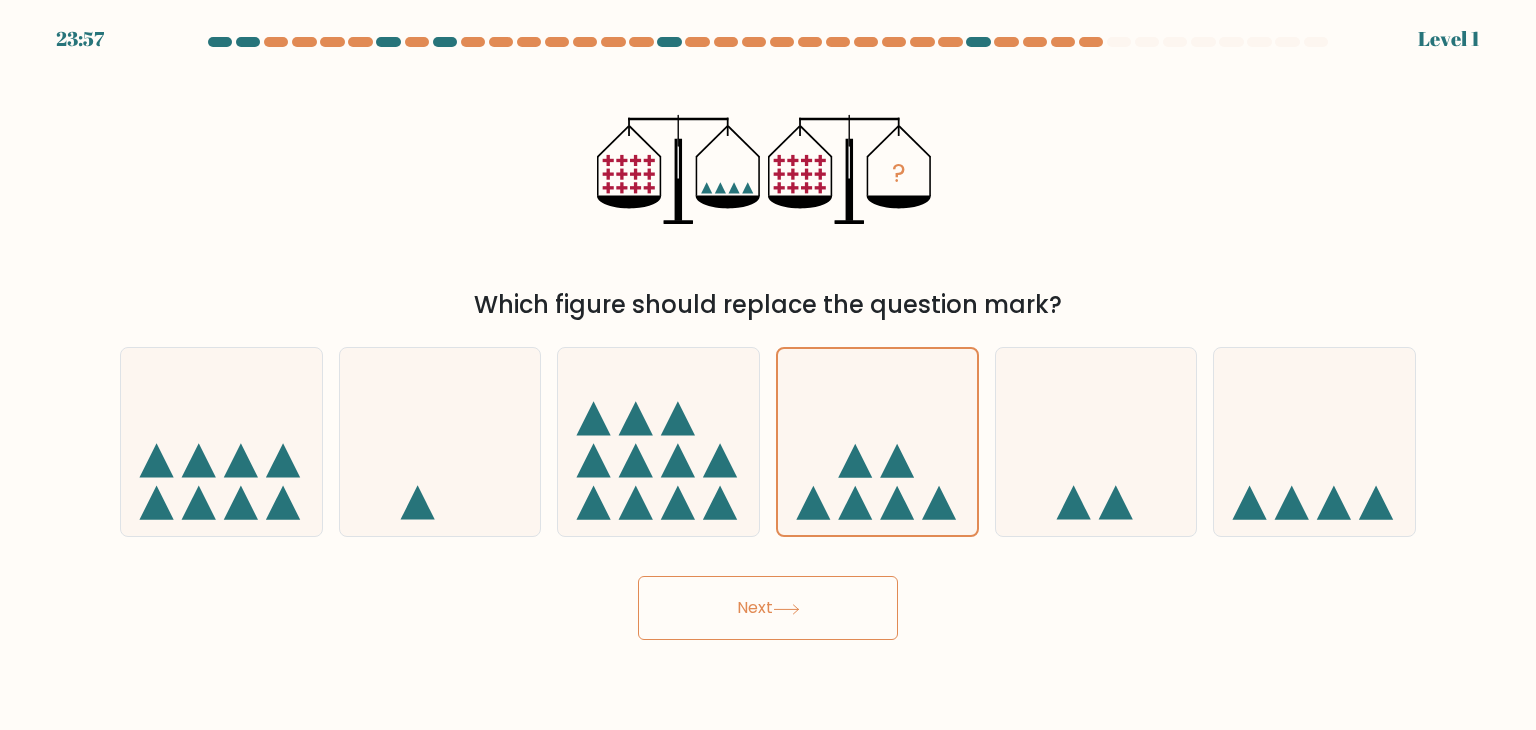 click on "Next" at bounding box center [768, 608] 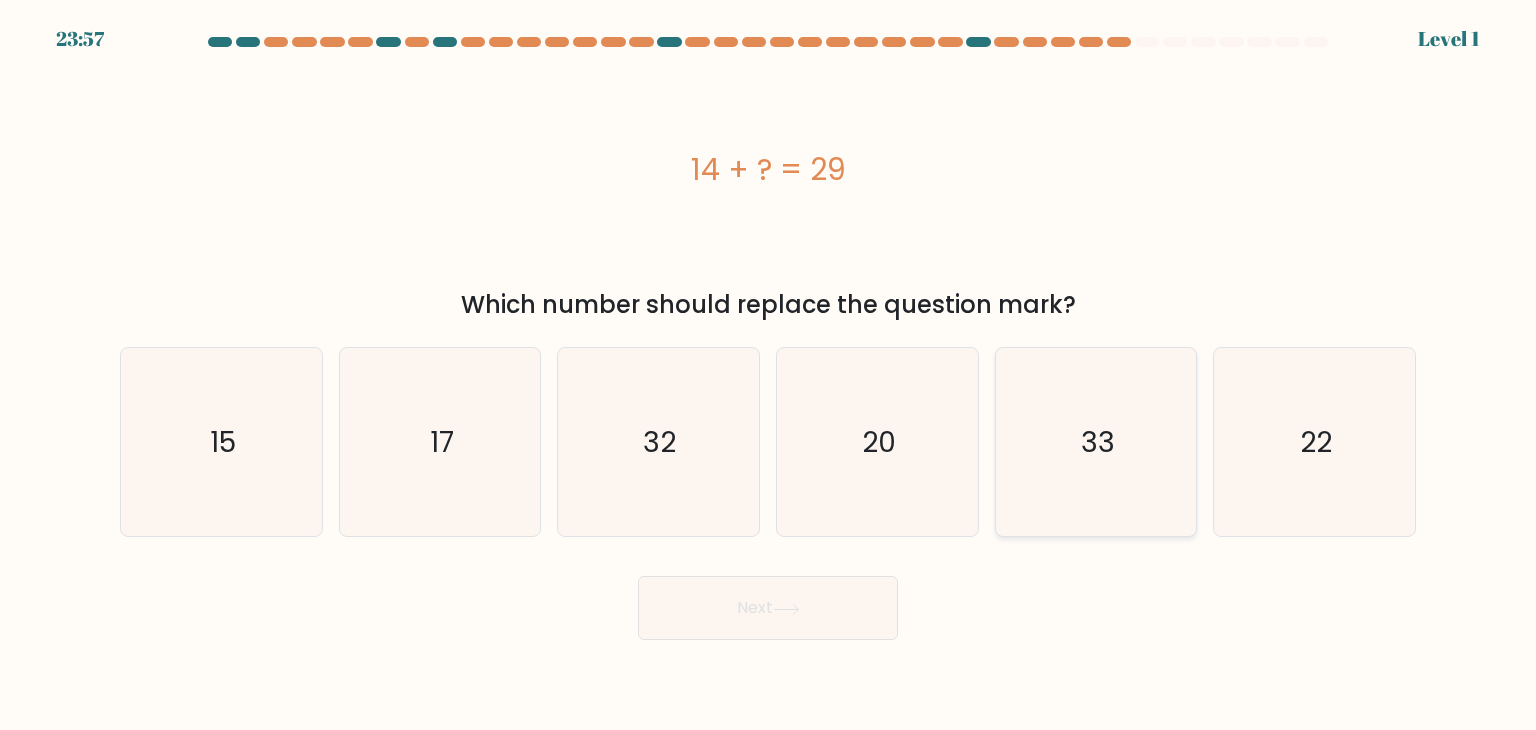 click on "33" 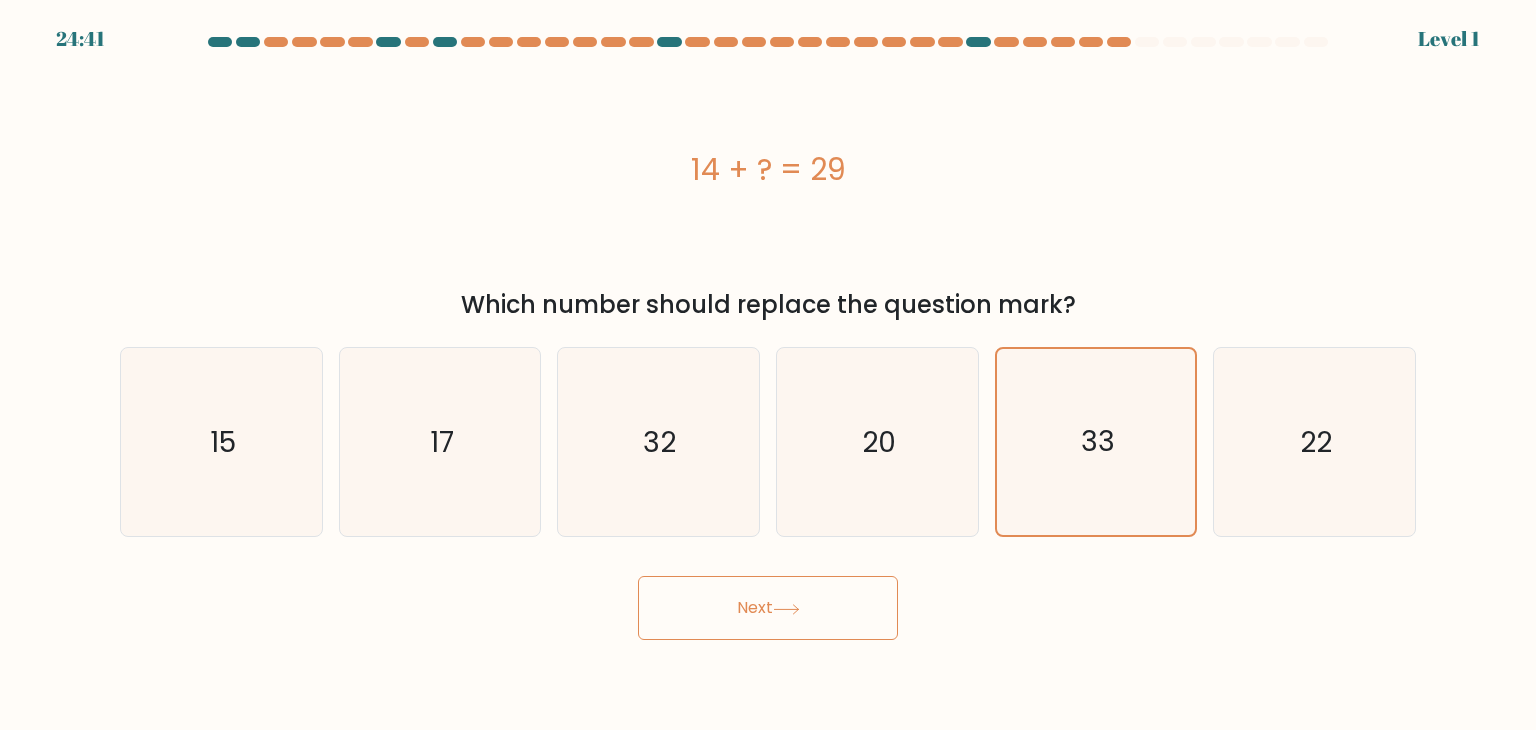 click on "24:41
Level 1" at bounding box center (768, 365) 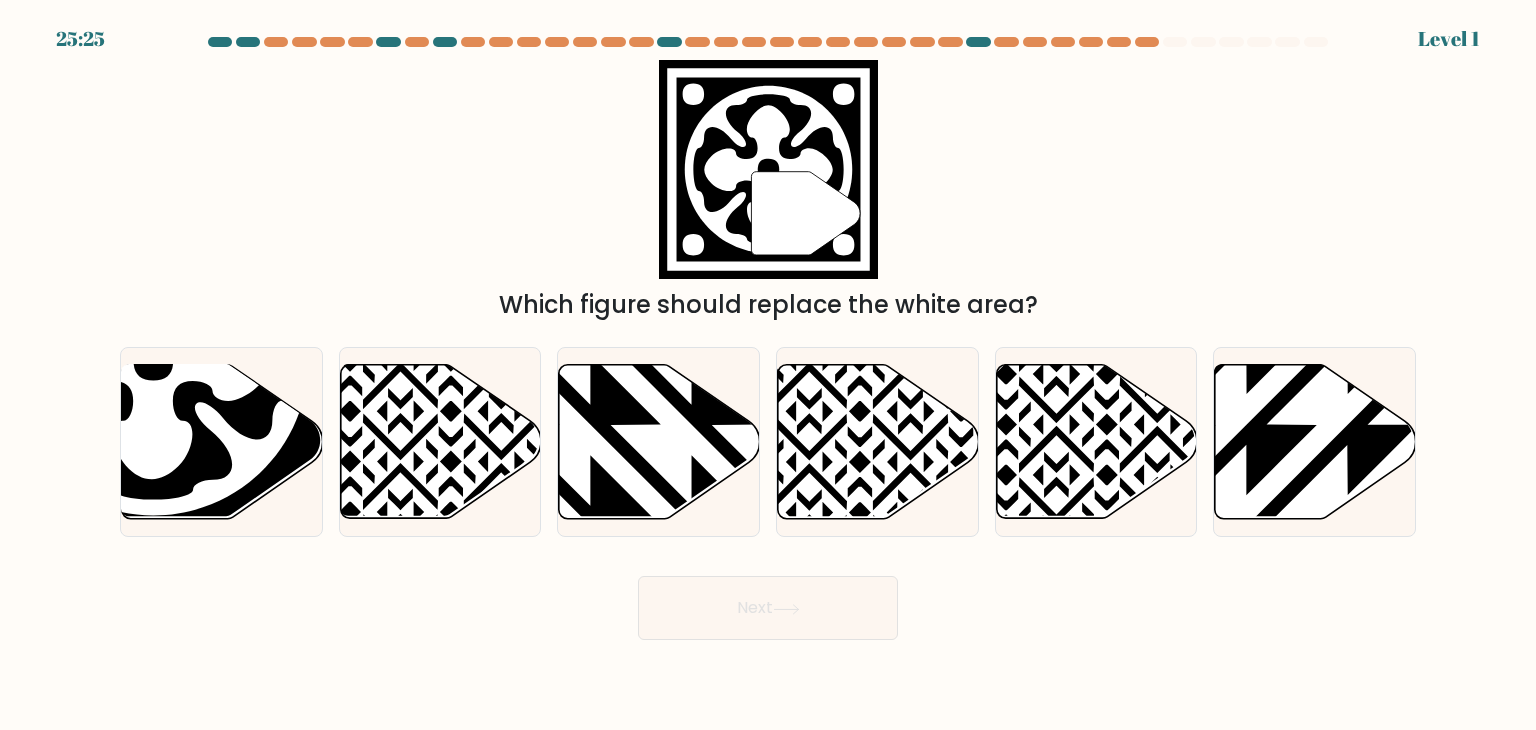 drag, startPoint x: 652, startPoint y: 465, endPoint x: 664, endPoint y: 549, distance: 84.85281 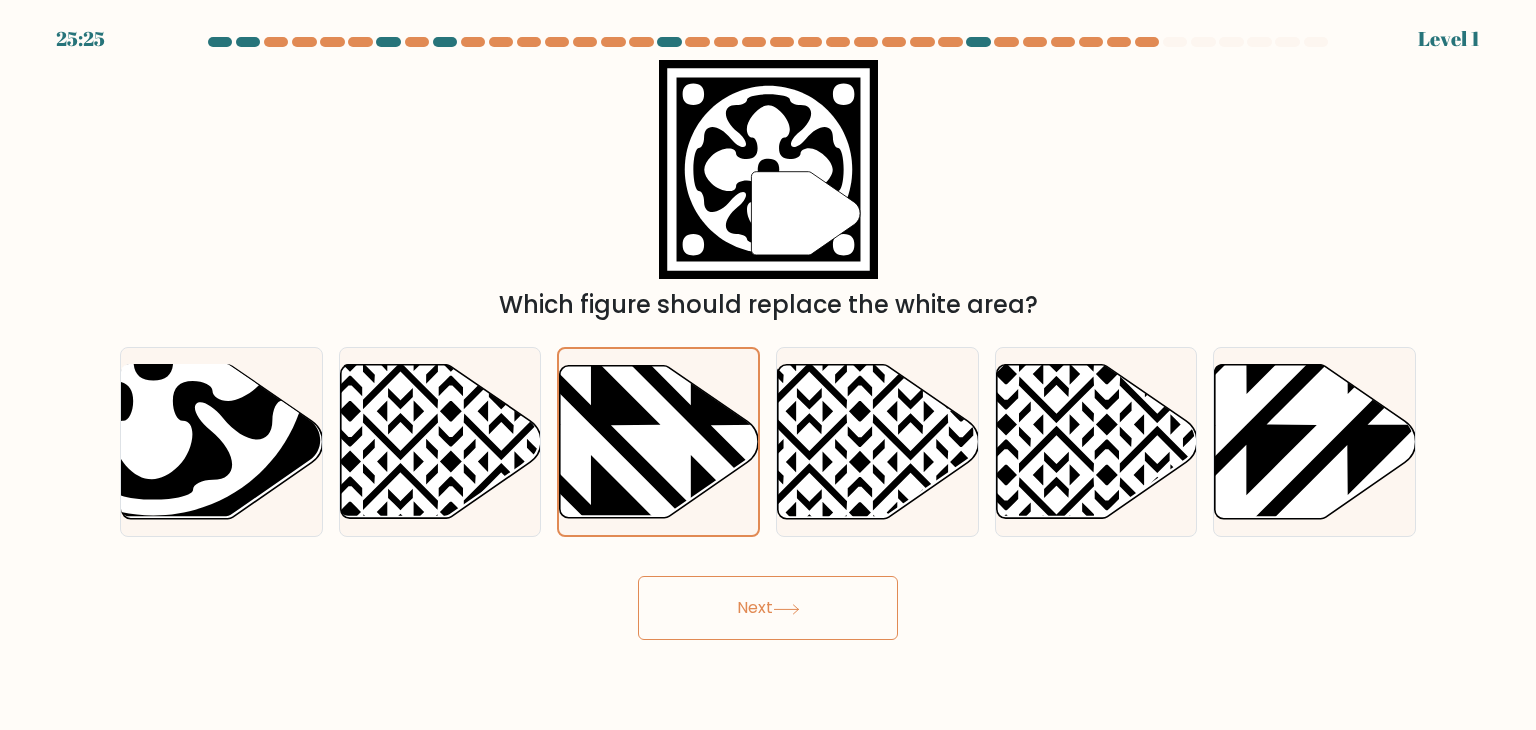 click on "Next" at bounding box center [768, 600] 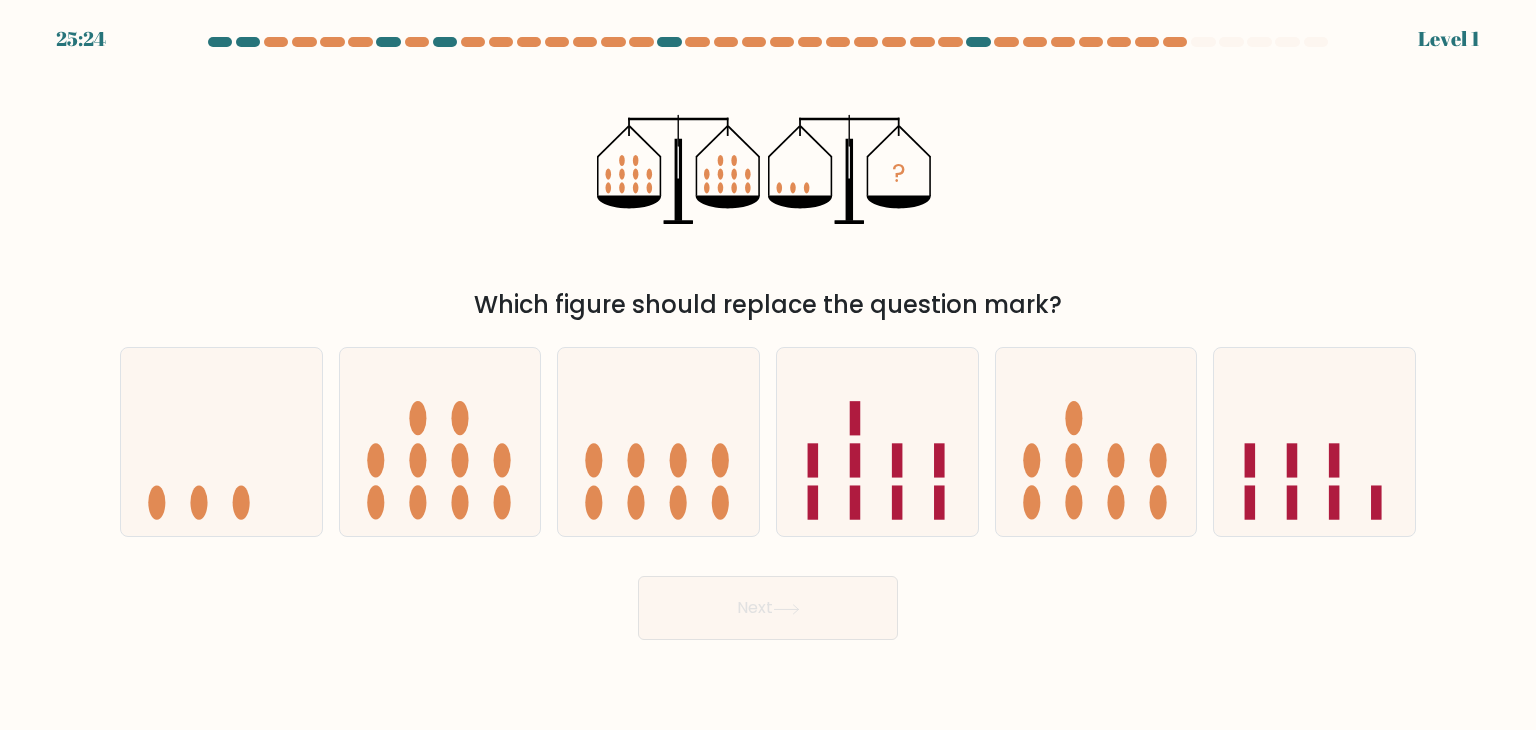 click 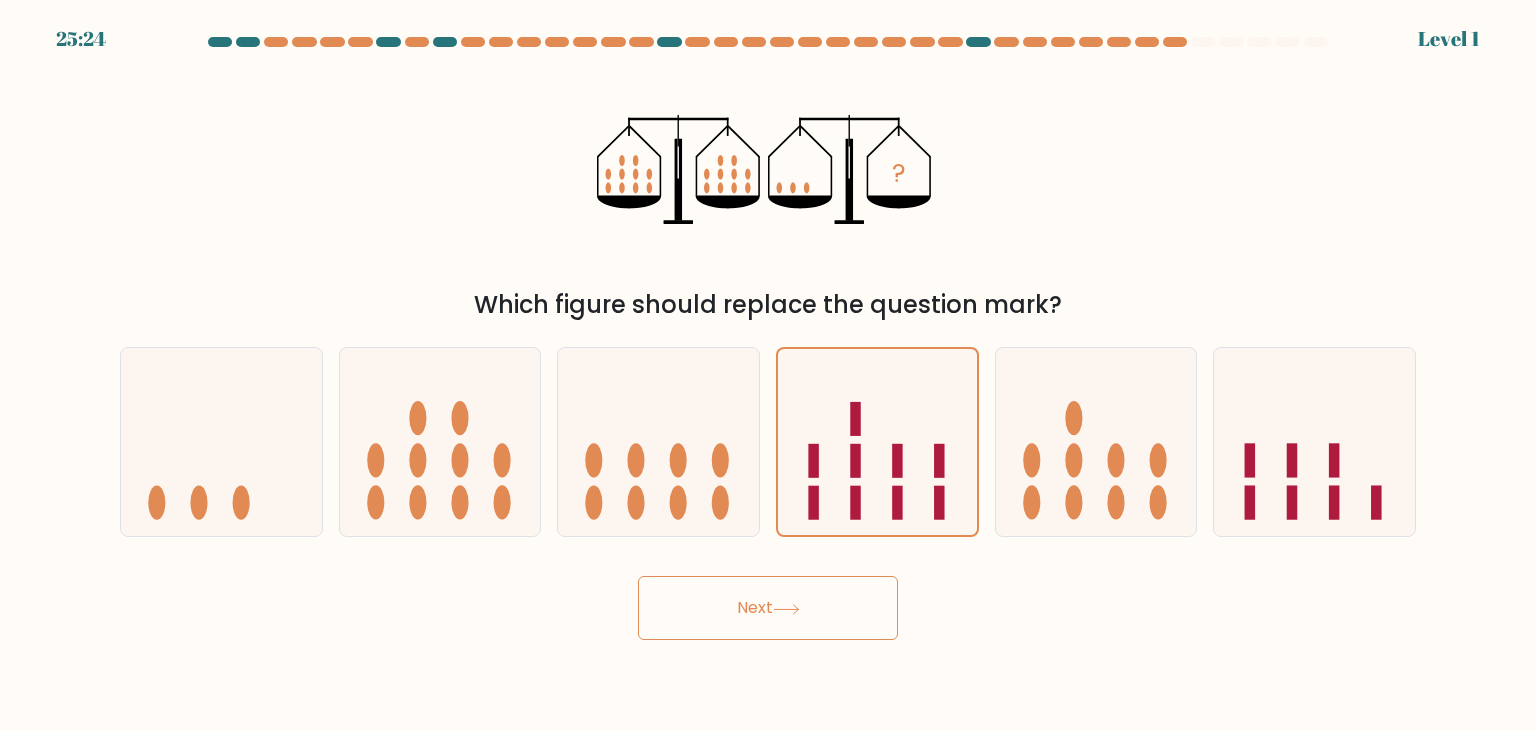 click on "Next" at bounding box center (768, 608) 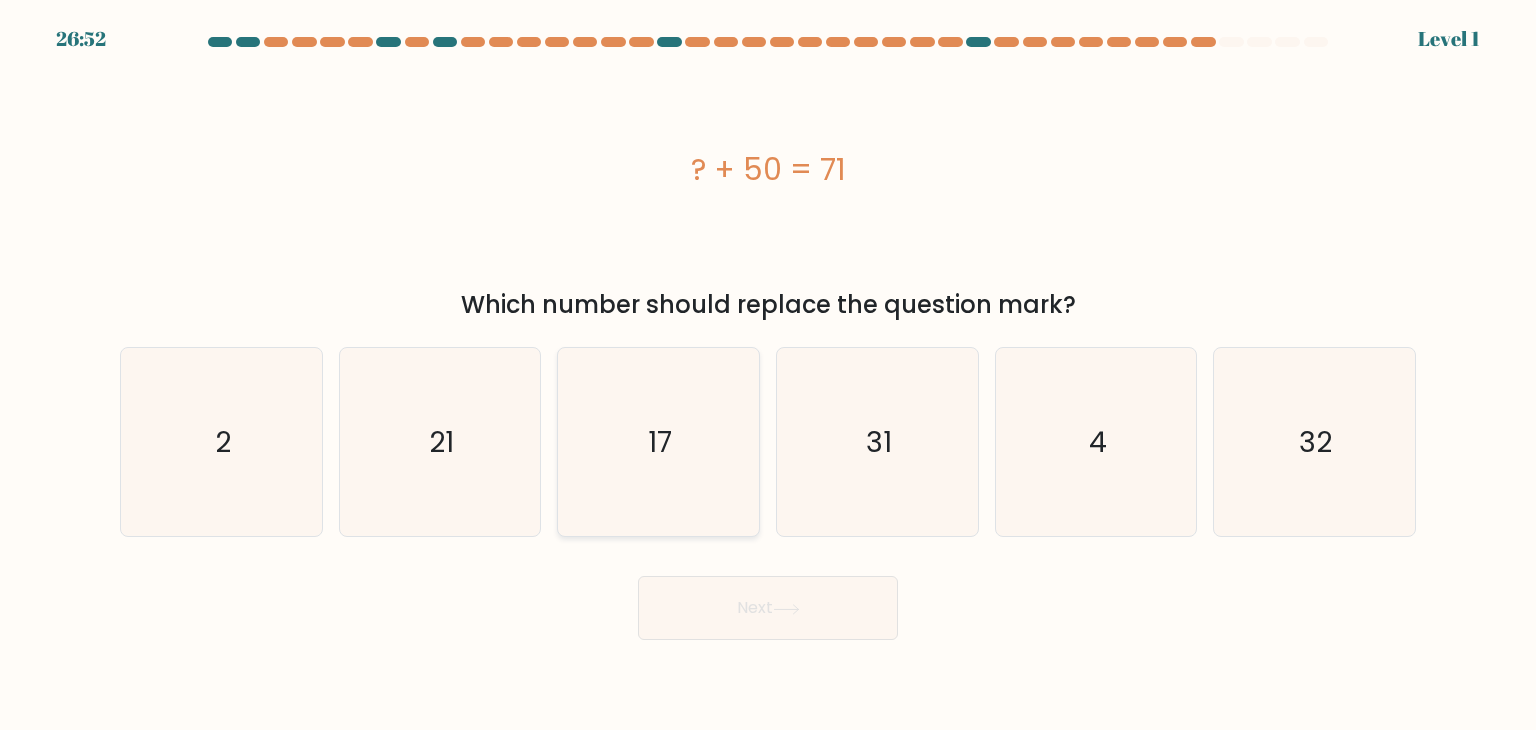click on "17" 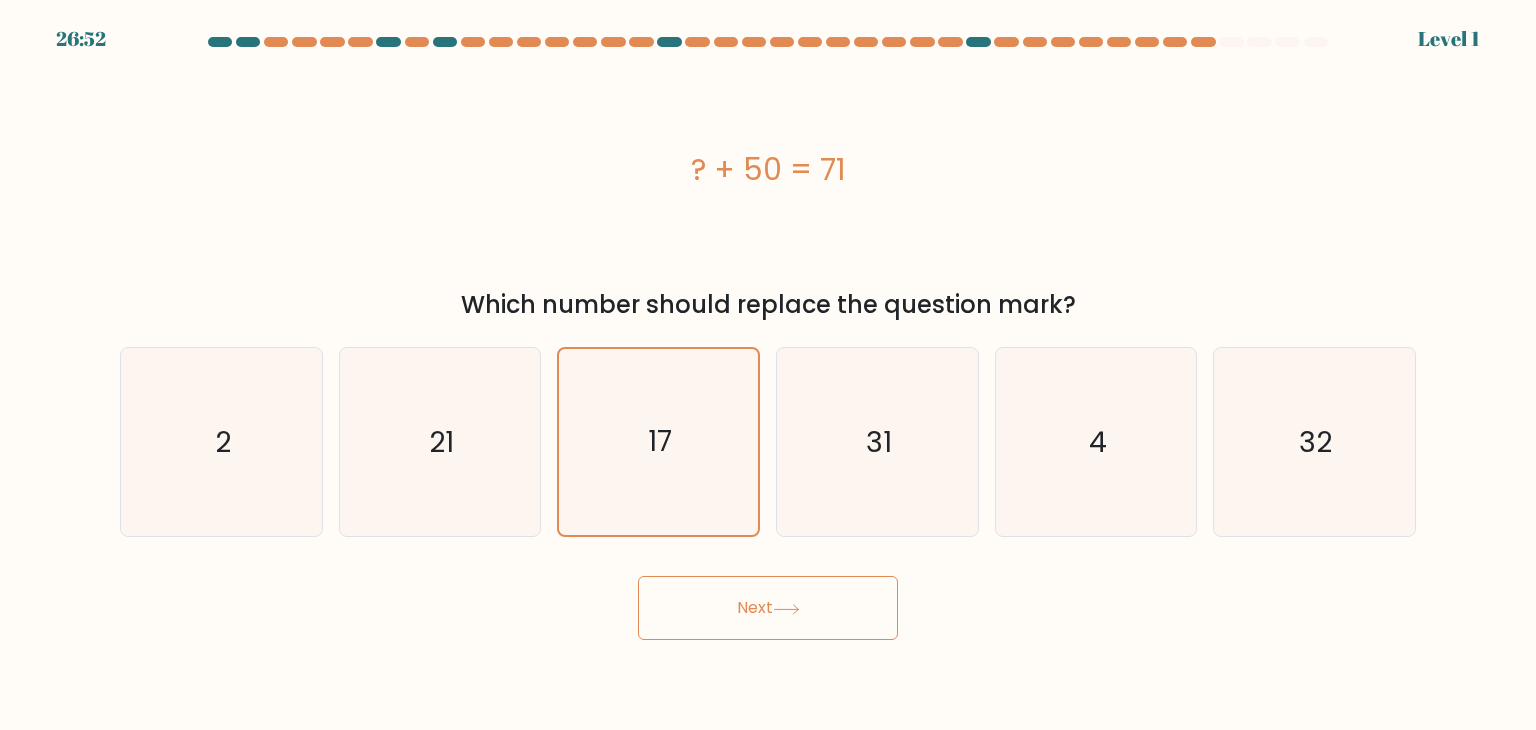 click on "Next" at bounding box center (768, 608) 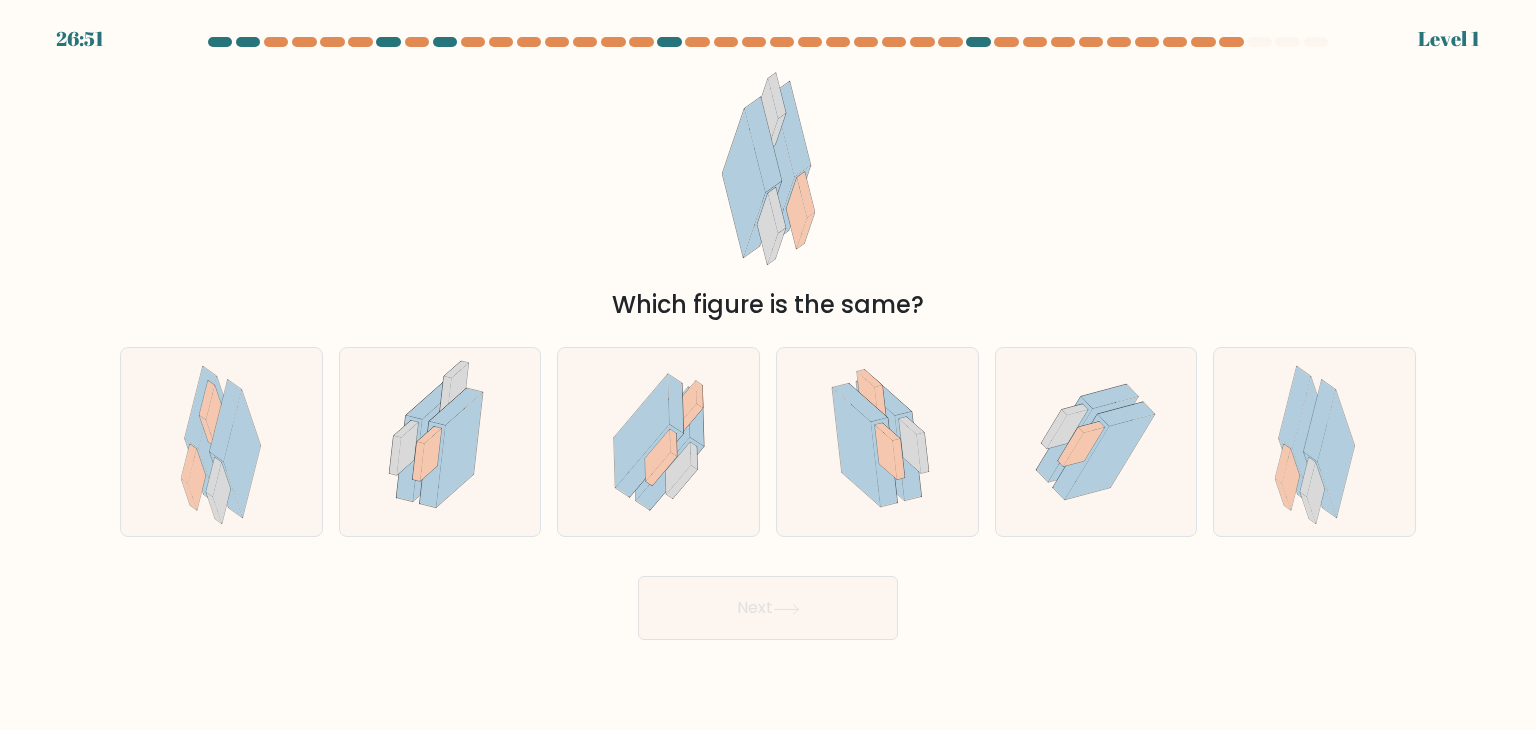 click 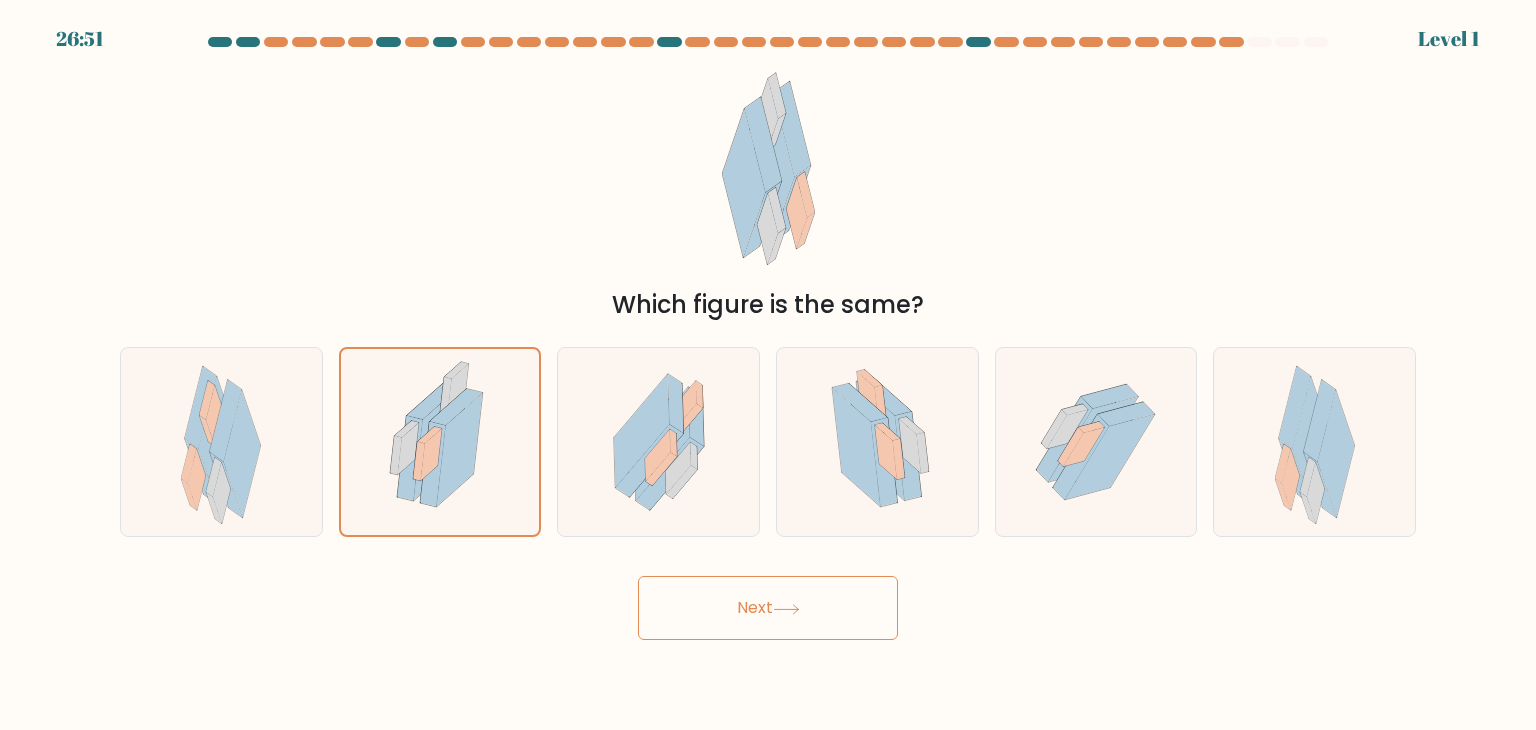 click on "Next" at bounding box center (768, 608) 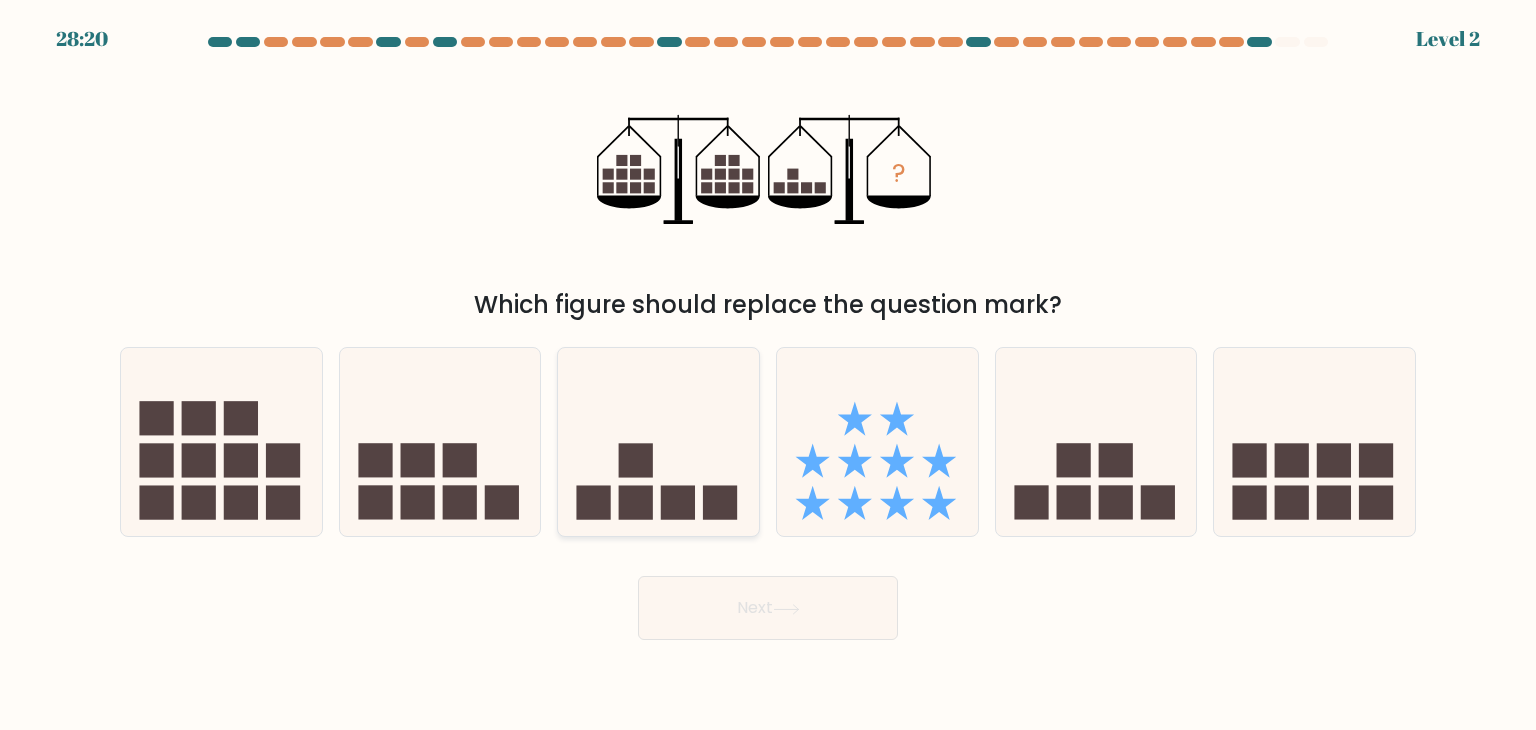 click at bounding box center [658, 442] 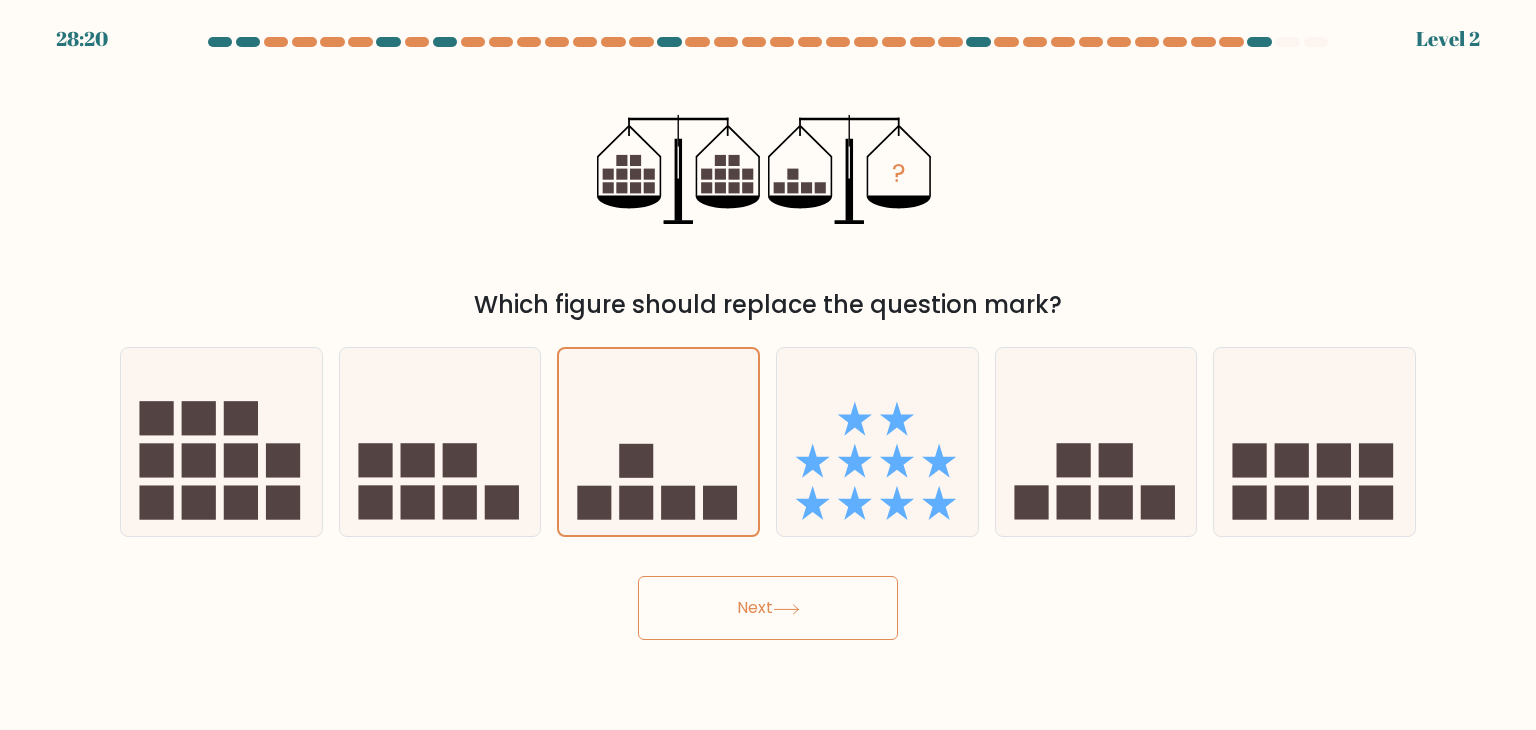click on "Next" at bounding box center [768, 608] 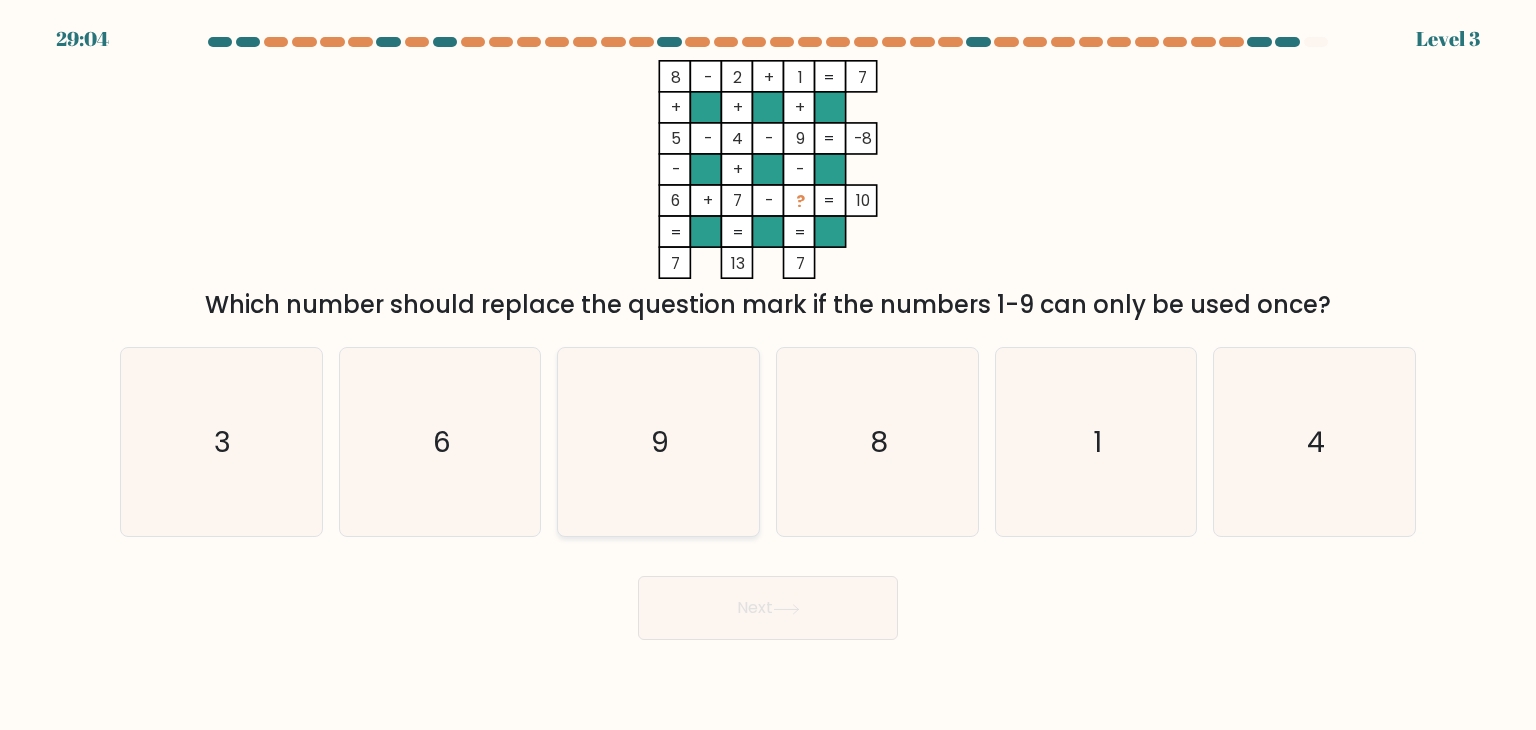 click on "9" 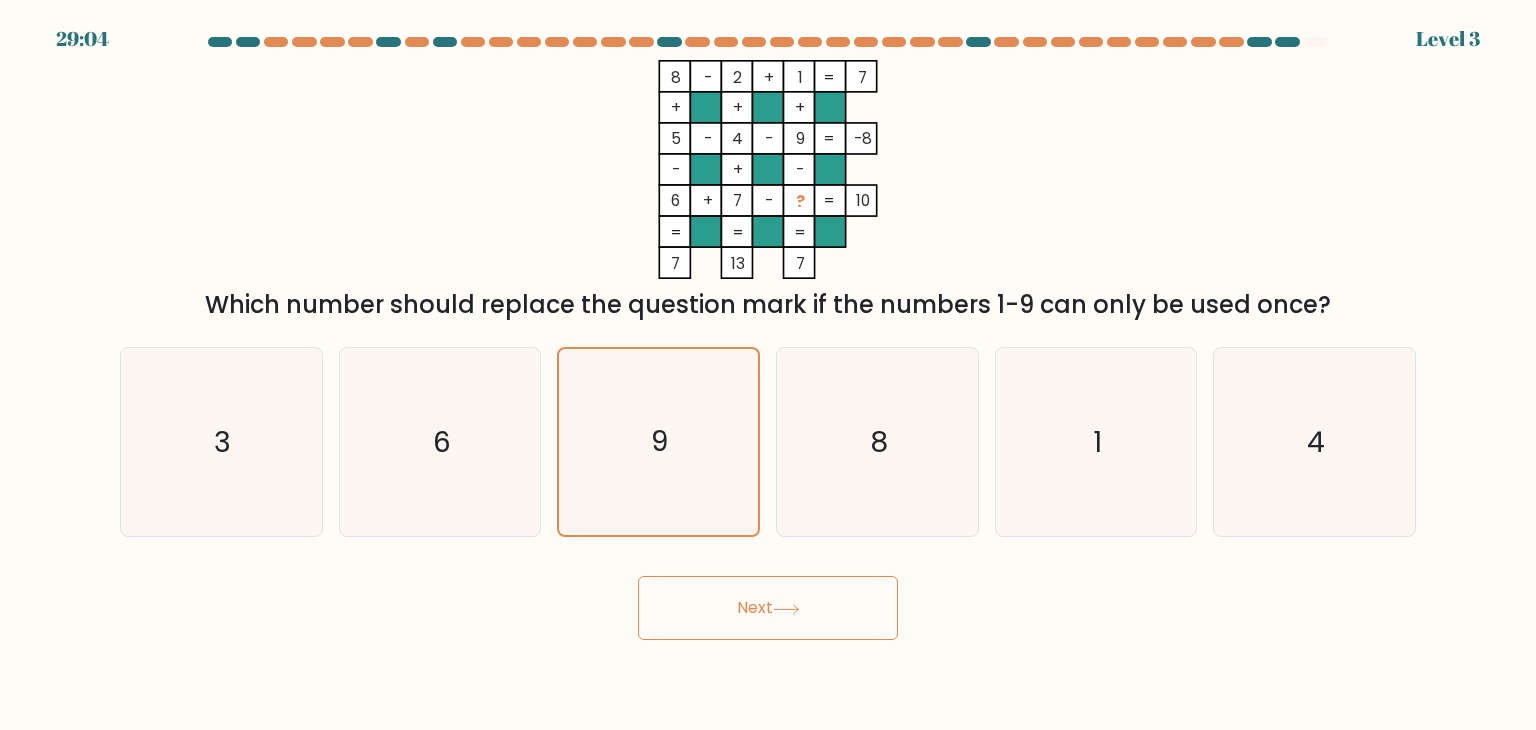 click on "Next" at bounding box center (768, 608) 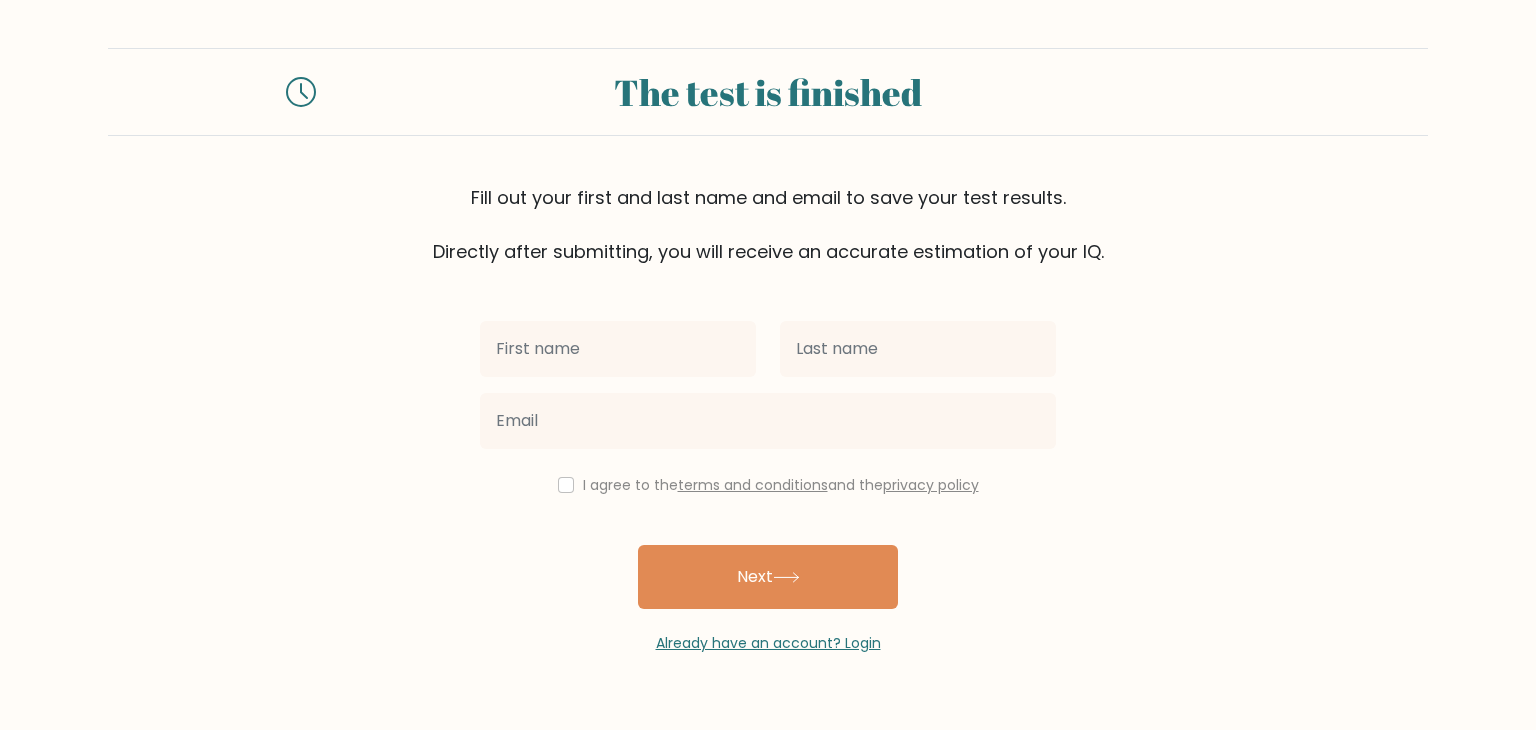 scroll, scrollTop: 0, scrollLeft: 0, axis: both 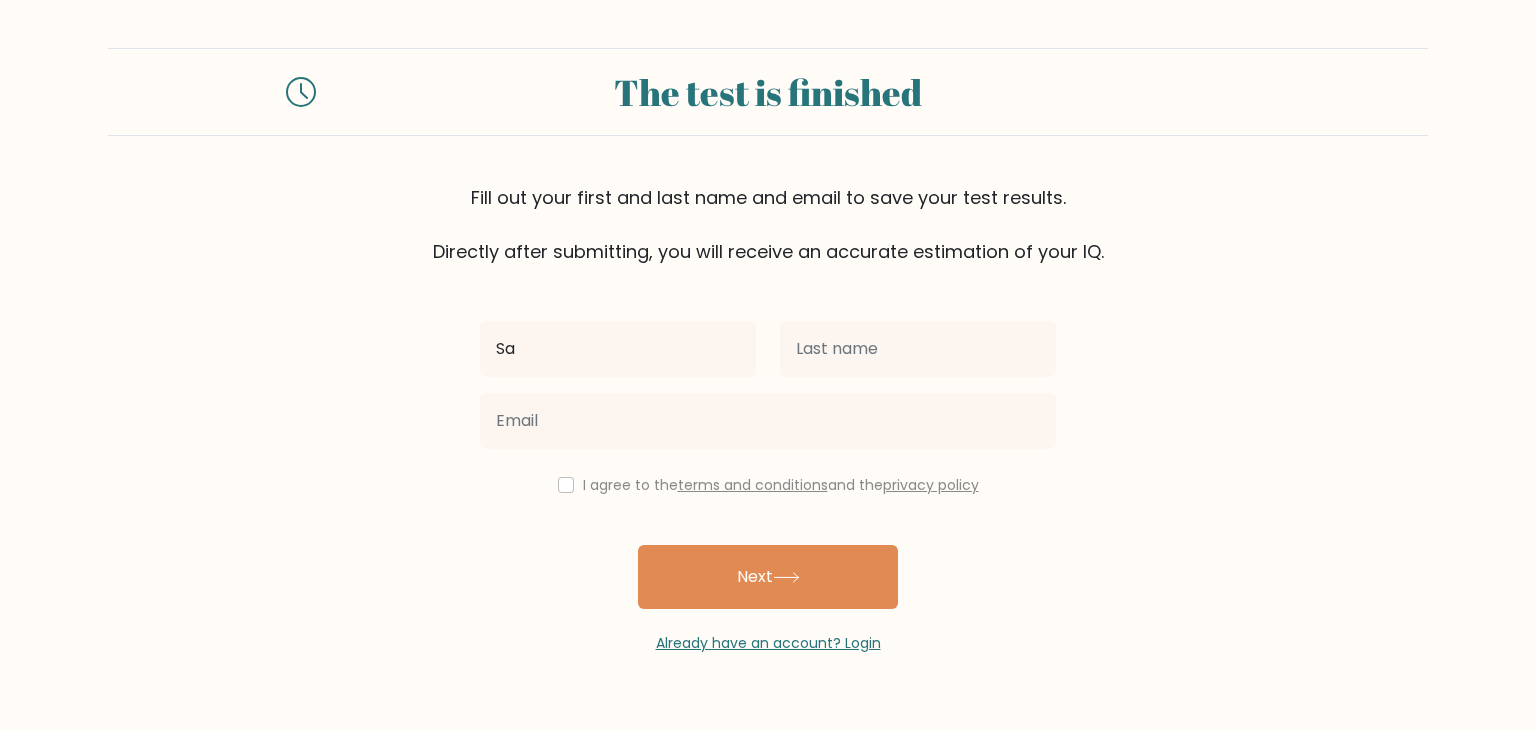 type on "S" 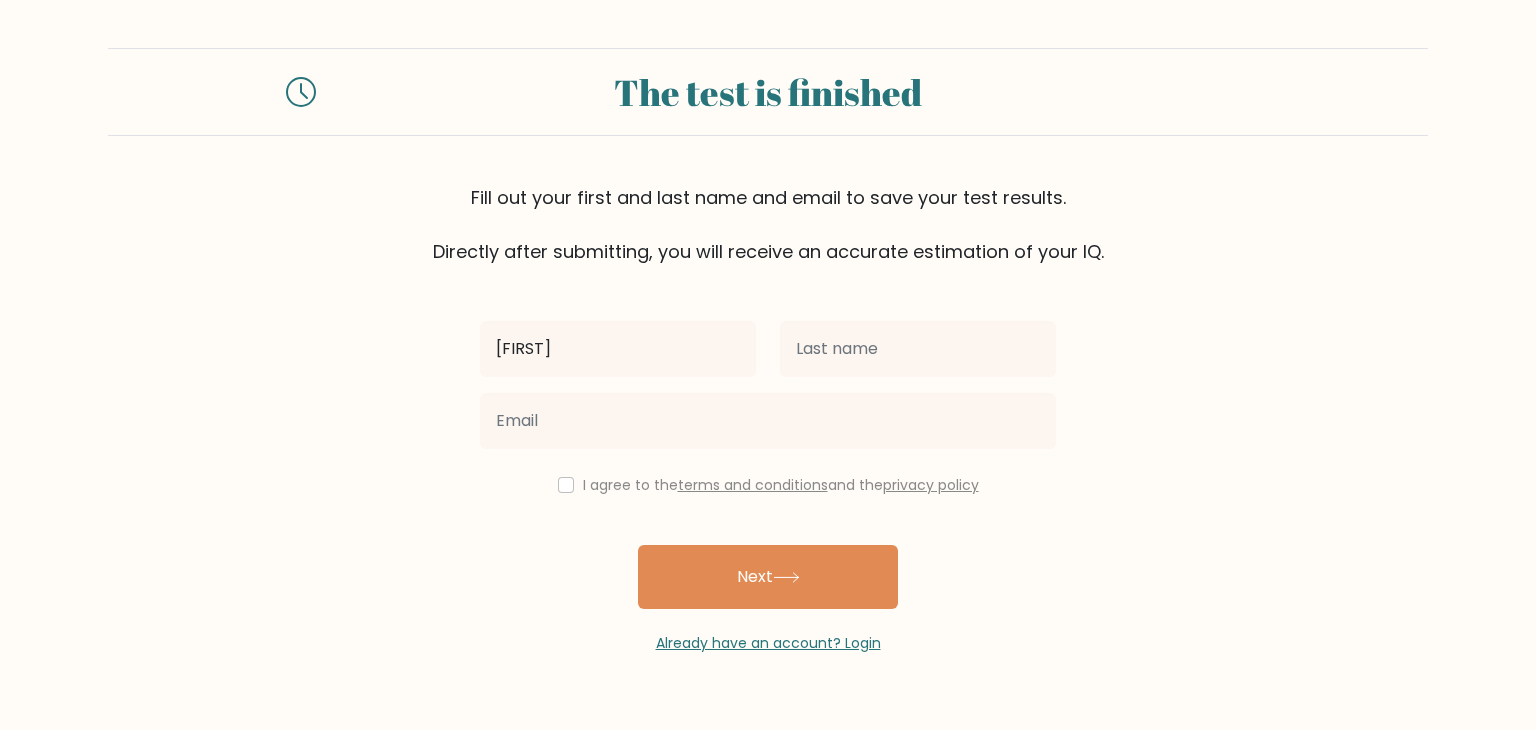 type on "[FIRST]" 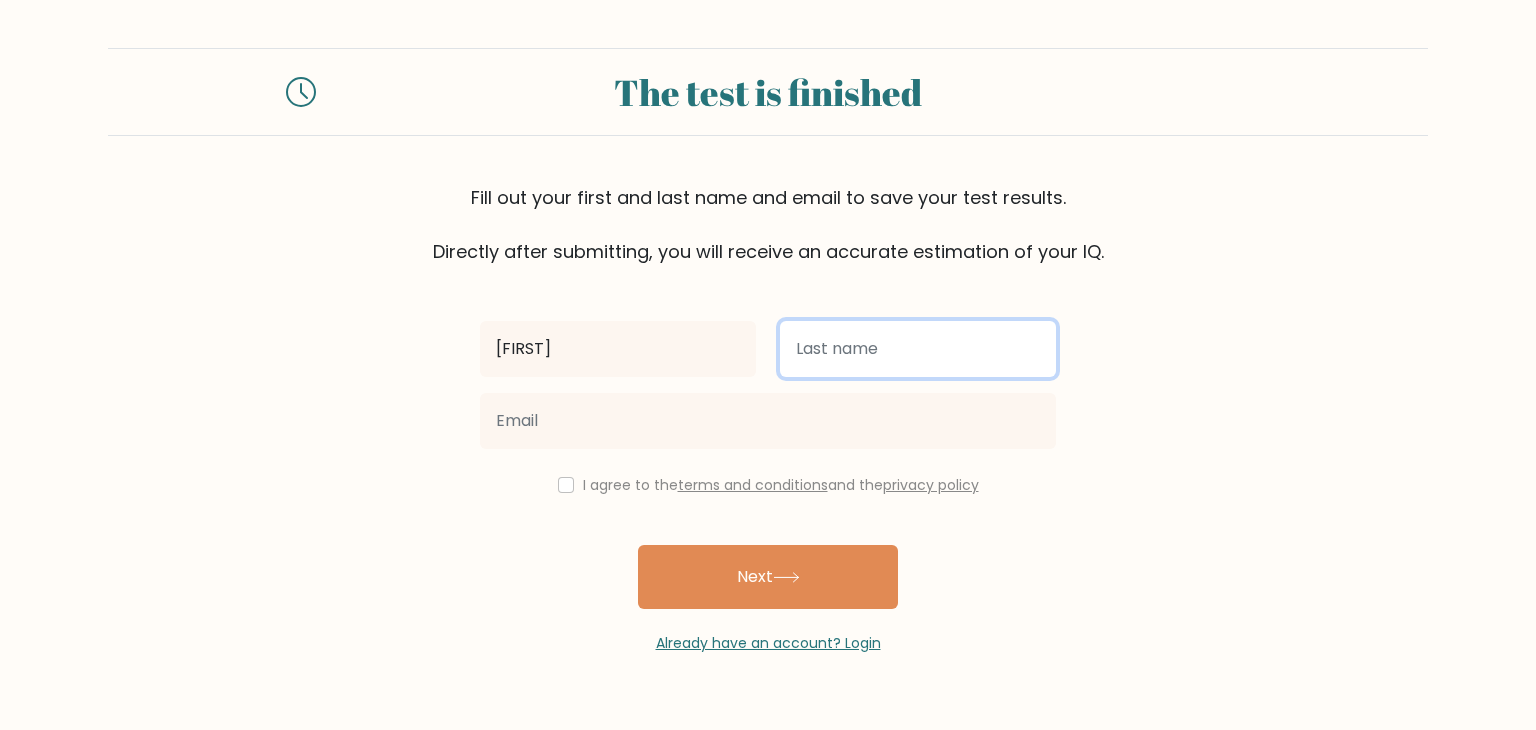 click at bounding box center [918, 349] 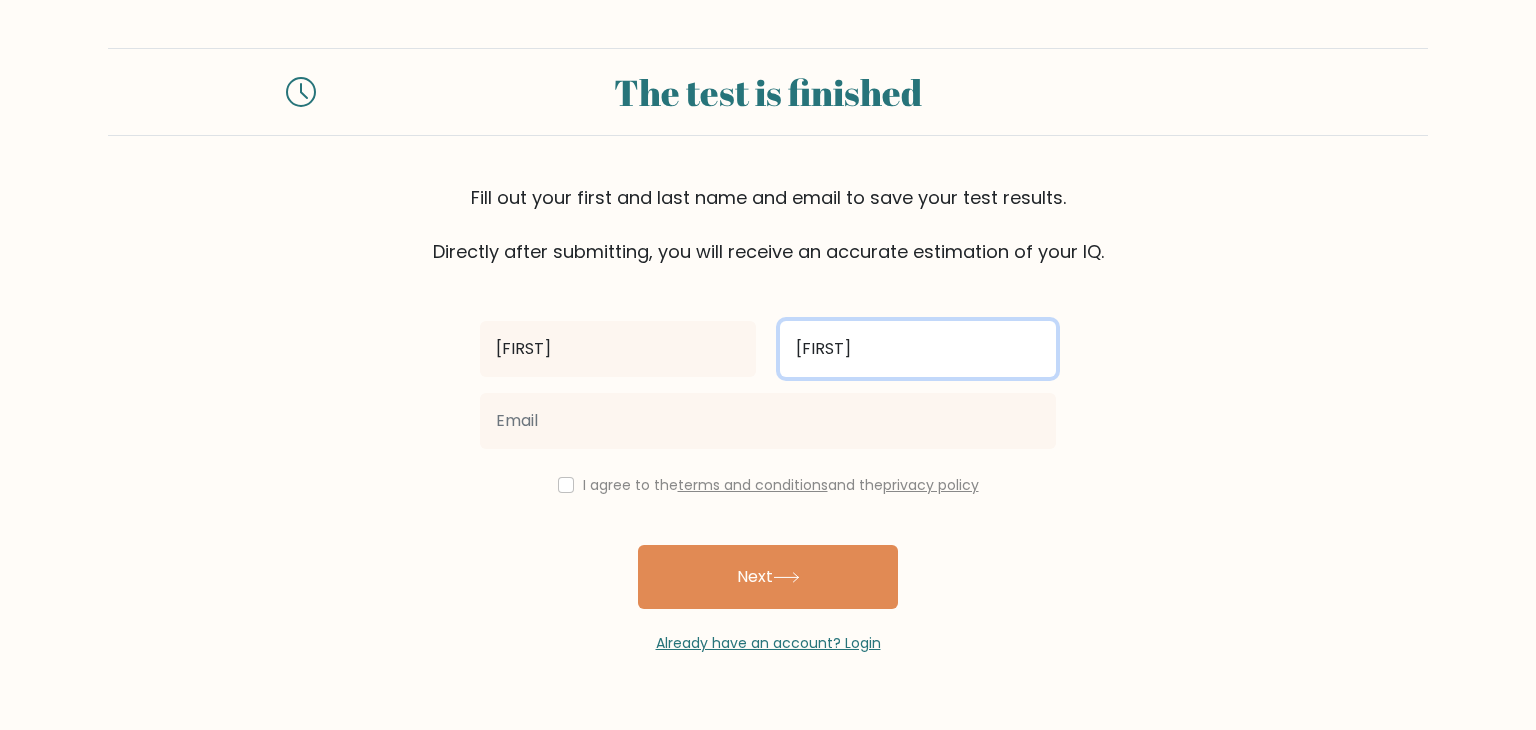 type on "Zeneli" 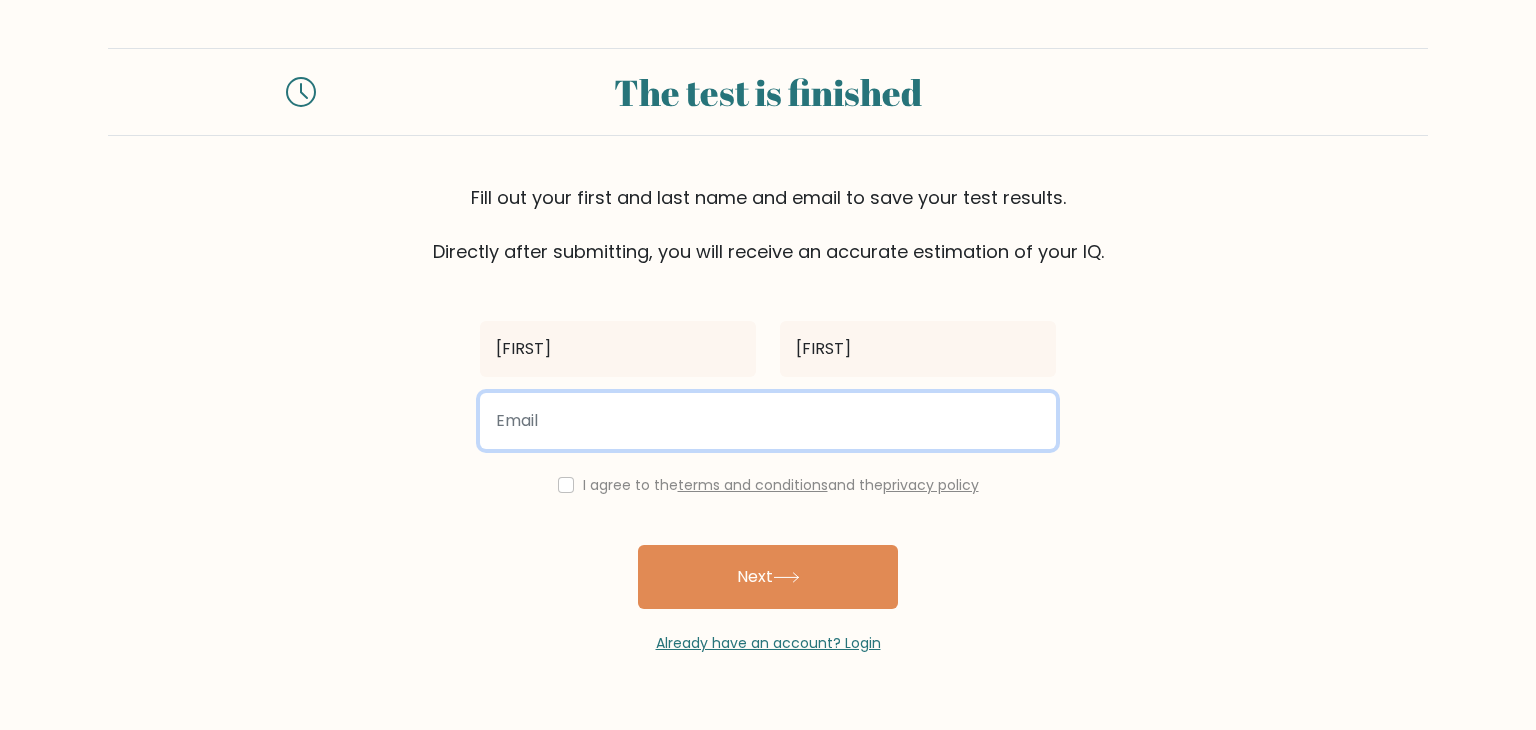click at bounding box center (768, 421) 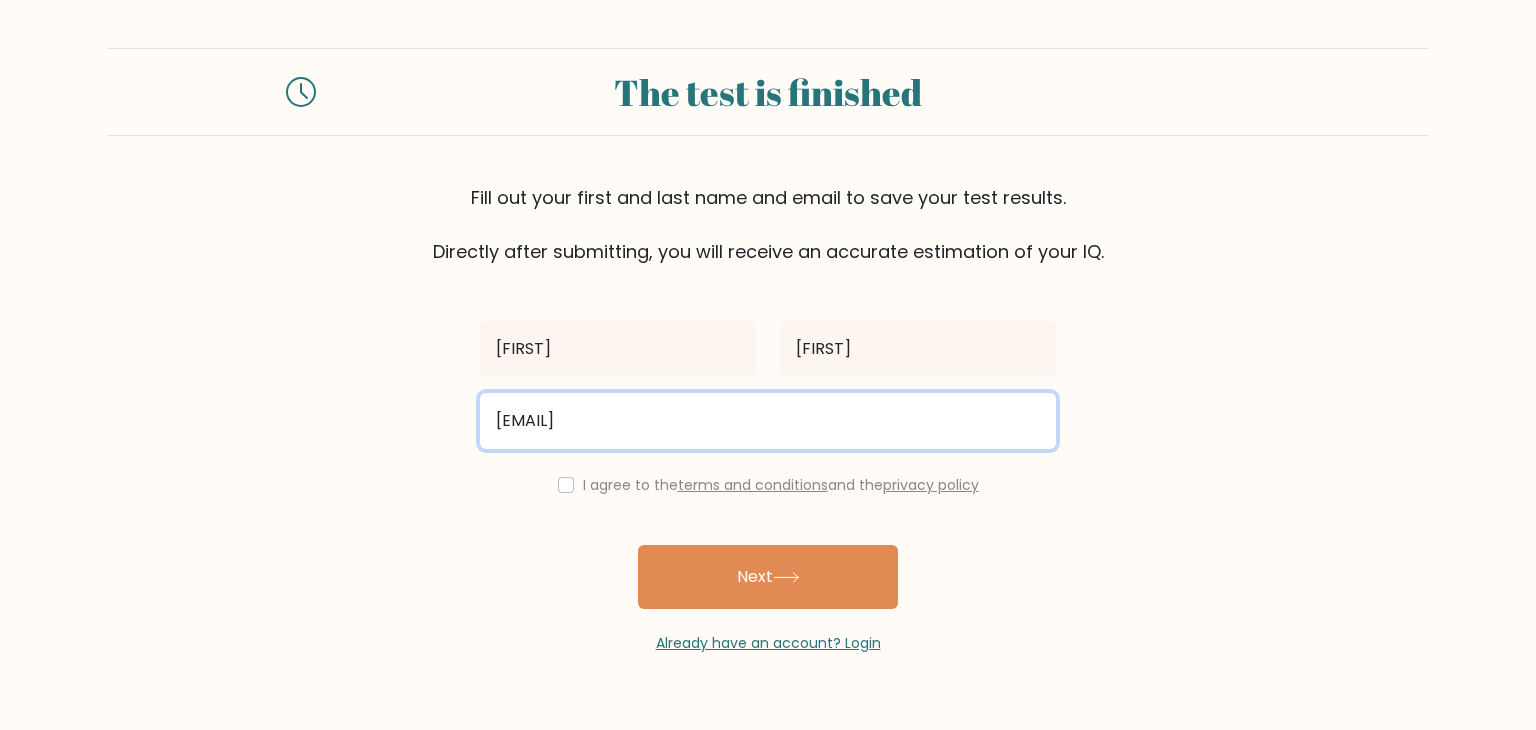 type on "zenelizoyvas@gmail.com" 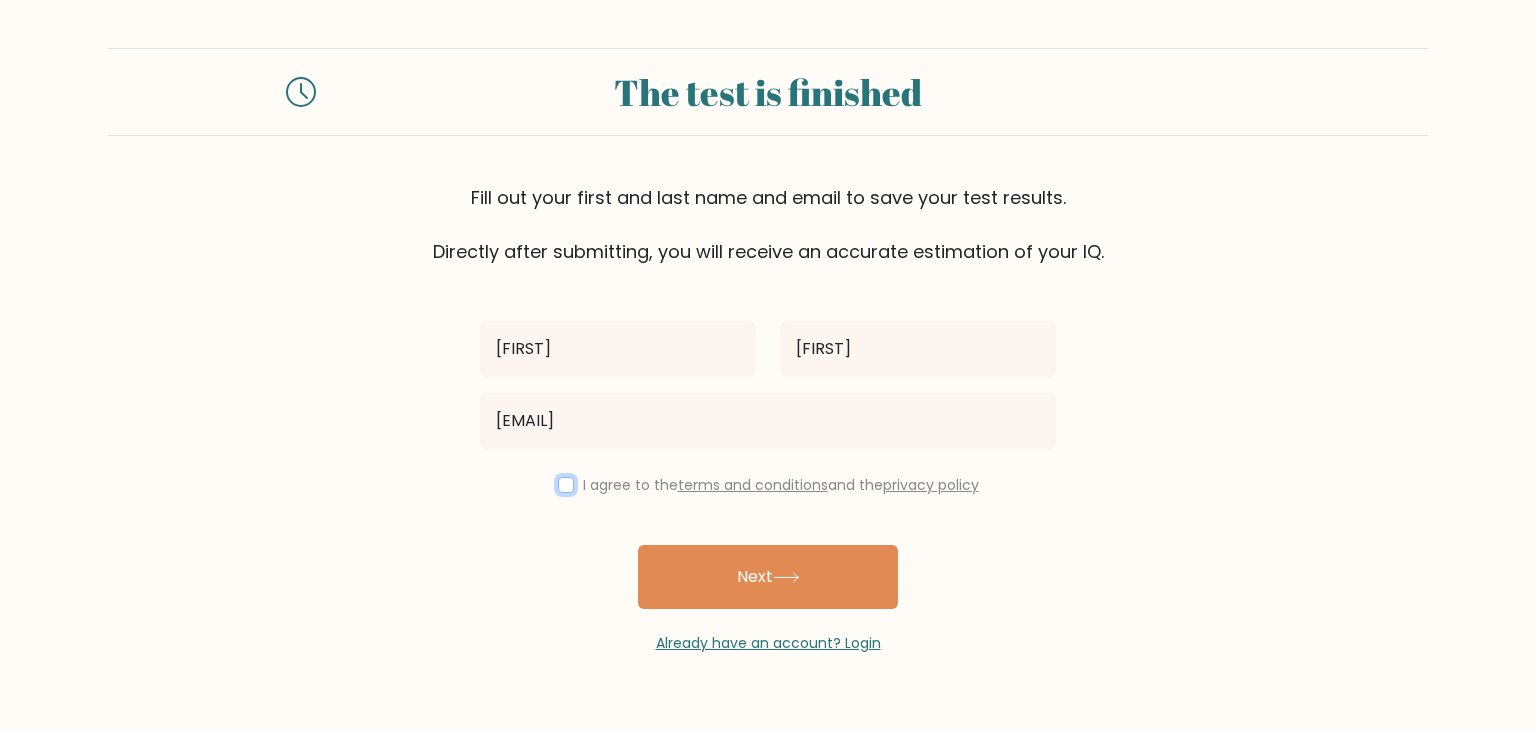 click at bounding box center (566, 485) 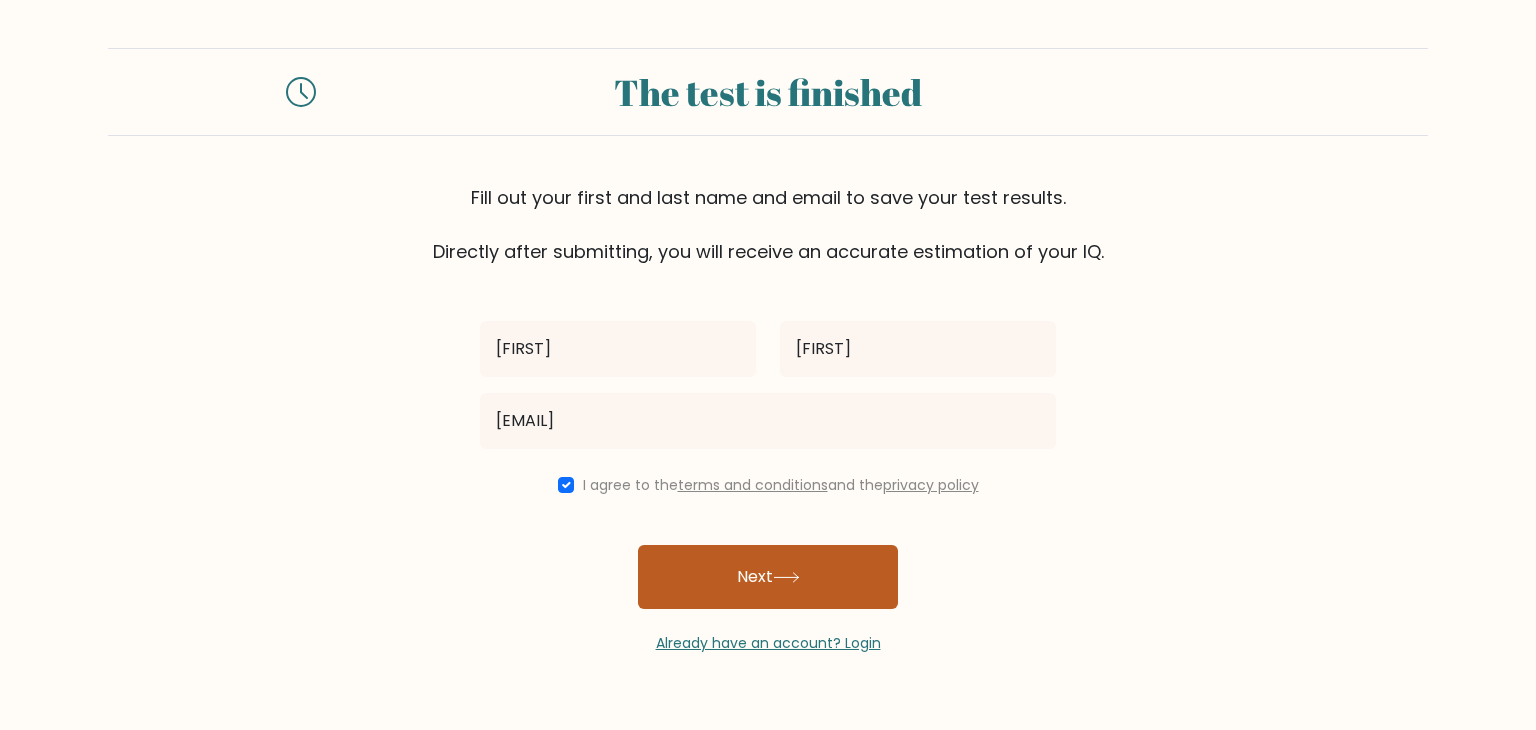 click on "Next" at bounding box center (768, 577) 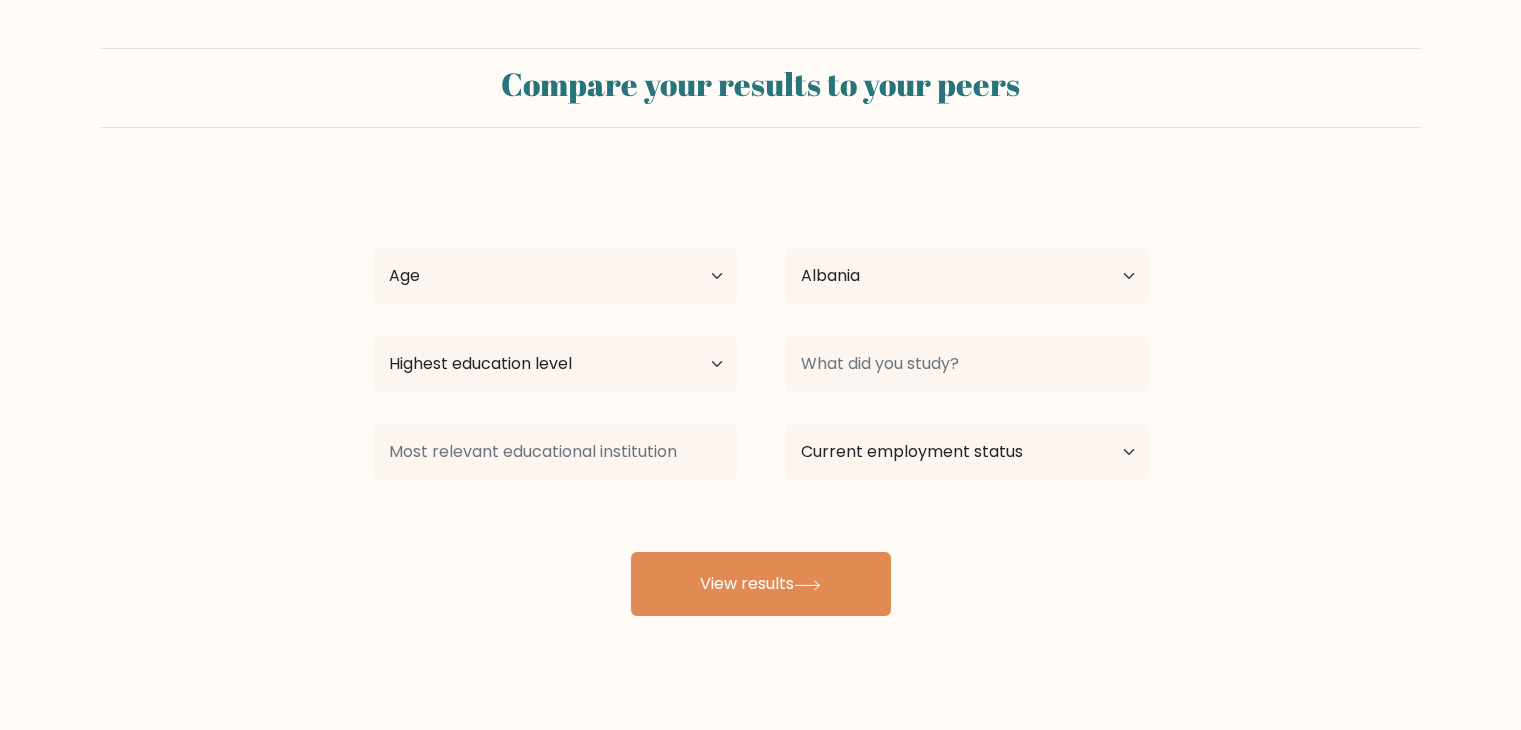 select on "AL" 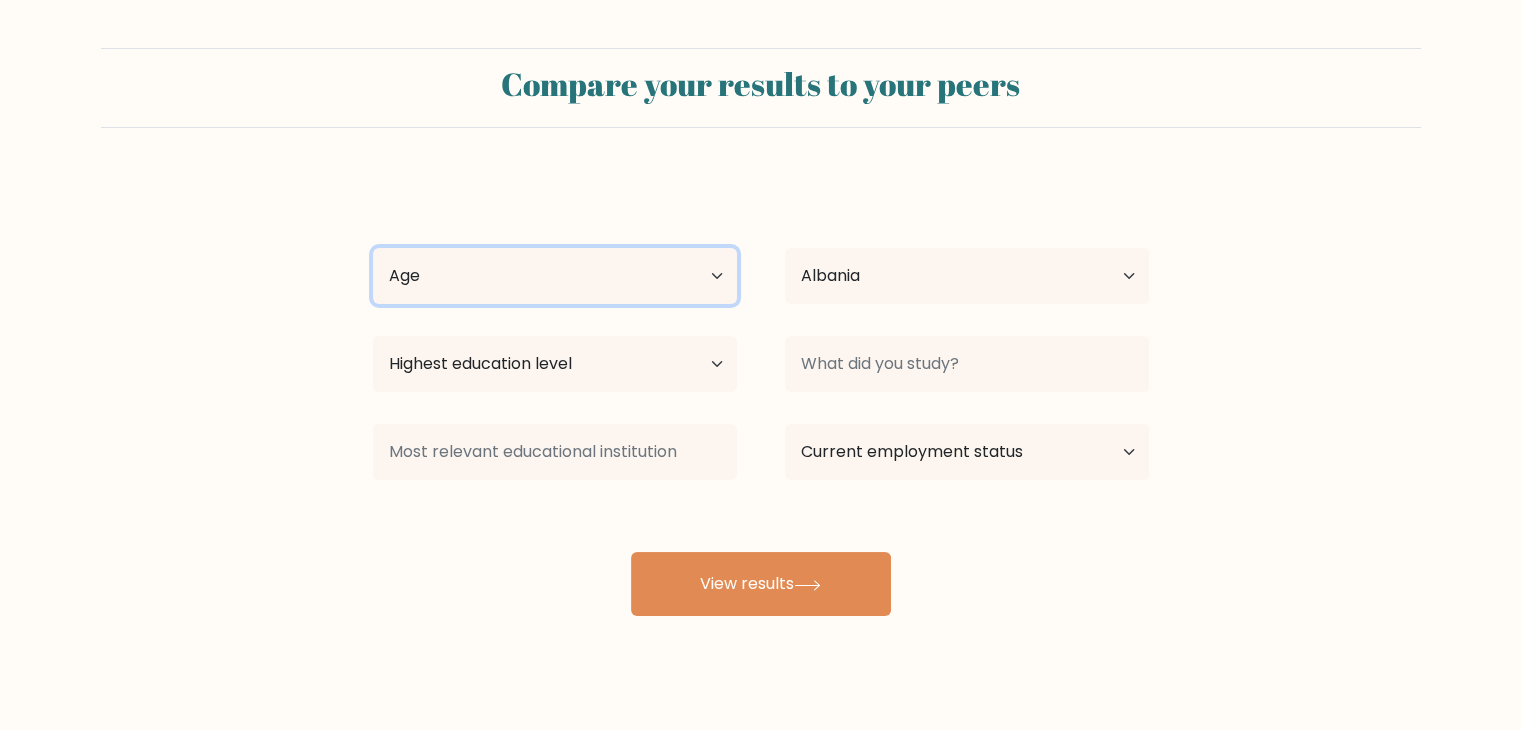 click on "Age
Under 18 years old
18-24 years old
25-34 years old
35-44 years old
45-54 years old
55-64 years old
65 years old and above" at bounding box center (555, 276) 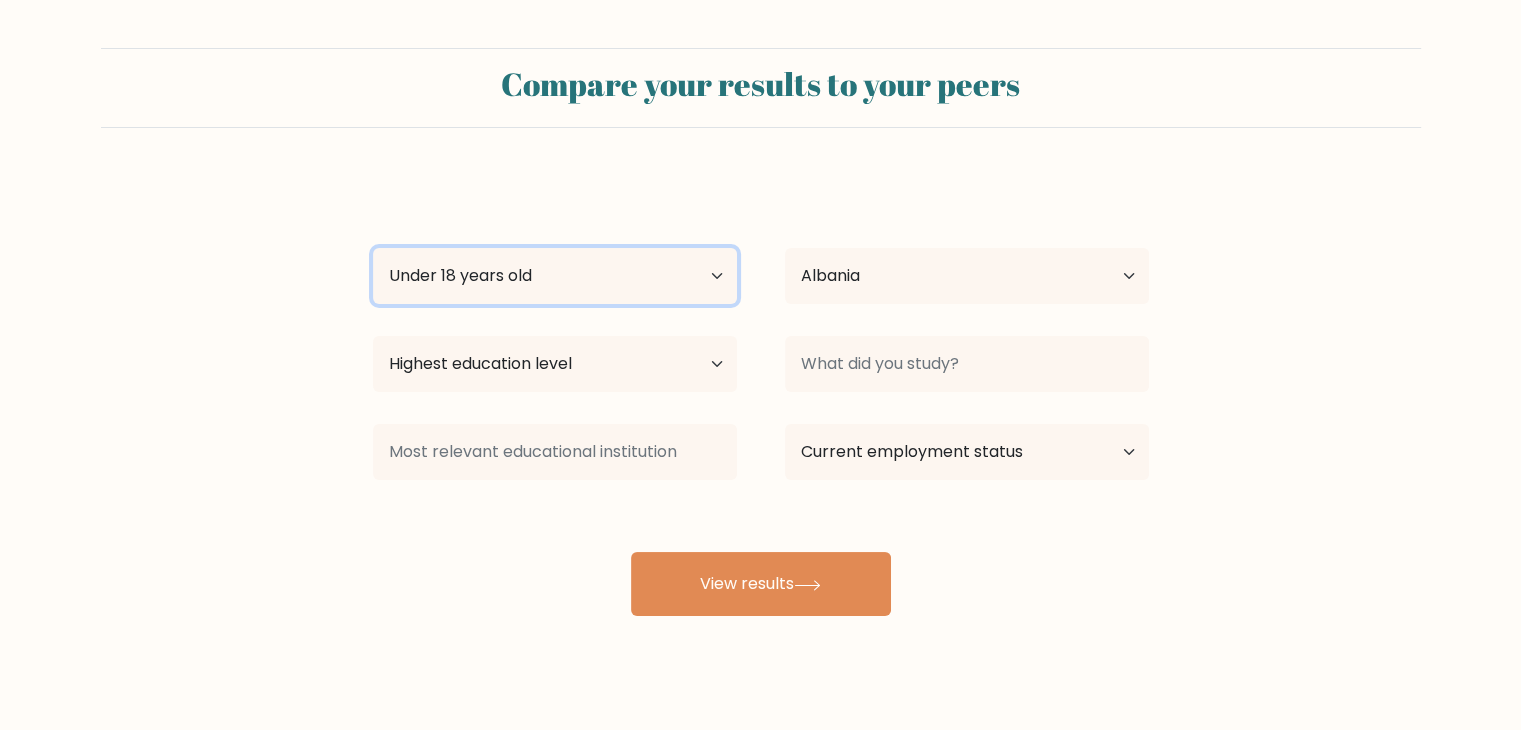 click on "Age
Under 18 years old
18-24 years old
25-34 years old
35-44 years old
45-54 years old
55-64 years old
65 years old and above" at bounding box center (555, 276) 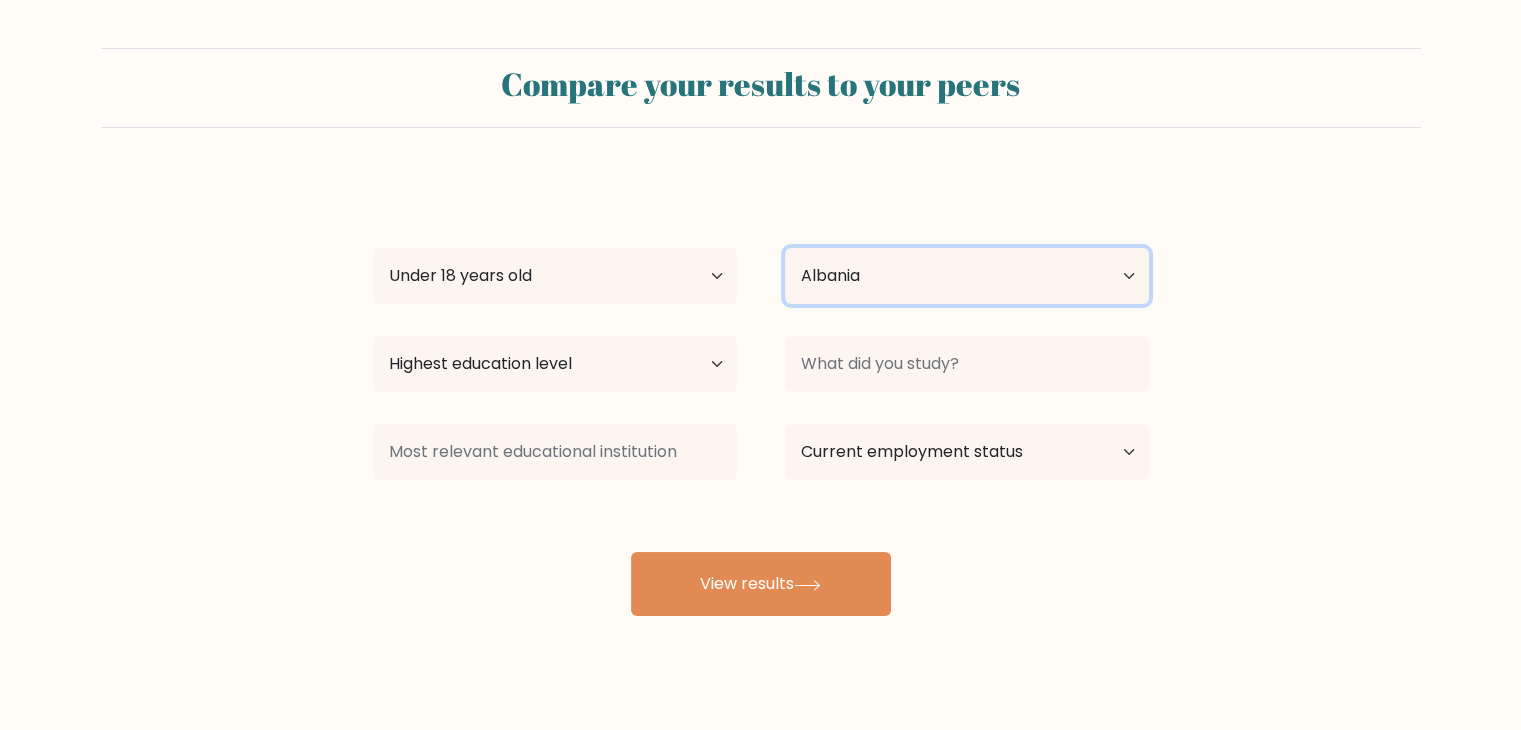 click on "Country
Afghanistan
Albania
Algeria
American Samoa
Andorra
Angola
Anguilla
Antarctica
Antigua and Barbuda
Argentina
Armenia
Aruba
Australia
Austria
Azerbaijan
Bahamas
Bahrain
Bangladesh
Barbados
Belarus
Belgium
Belize
Benin
Bermuda
Bhutan
Bolivia
Bonaire, Sint Eustatius and Saba
Bosnia and Herzegovina
Botswana
Bouvet Island
Brazil
British Indian Ocean Territory
Brunei
Bulgaria
Burkina Faso
Burundi
Cabo Verde
Cambodia
Cameroon
Canada
Cayman Islands
Central African Republic
Chad
Chile
China
Christmas Island
Cocos (Keeling) Islands
Colombia
Comoros
Congo
Congo (the Democratic Republic of the)
Cook Islands
Costa Rica
Côte d'Ivoire
Croatia
Cuba" at bounding box center [967, 276] 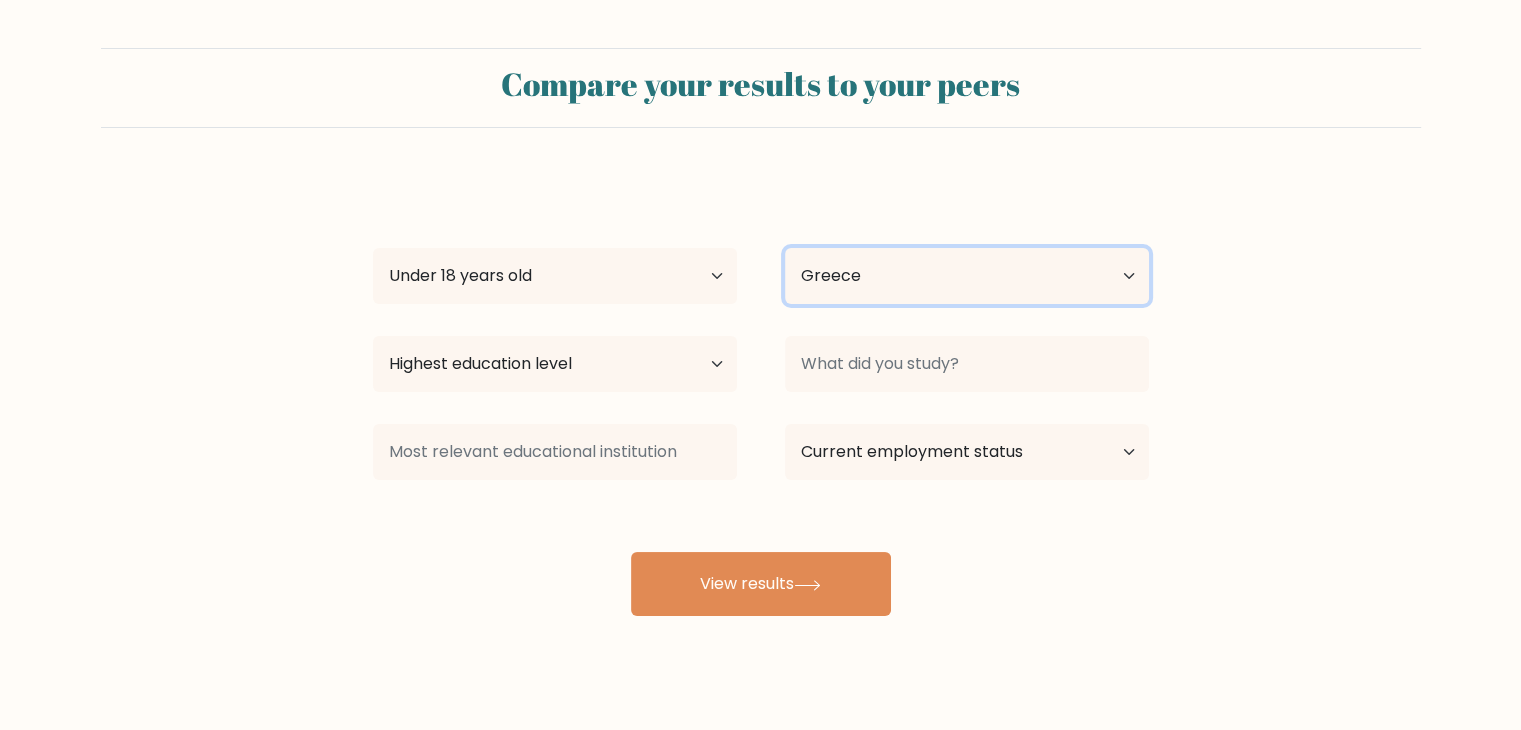 click on "Country
Afghanistan
Albania
Algeria
American Samoa
Andorra
Angola
Anguilla
Antarctica
Antigua and Barbuda
Argentina
Armenia
Aruba
Australia
Austria
Azerbaijan
Bahamas
Bahrain
Bangladesh
Barbados
Belarus
Belgium
Belize
Benin
Bermuda
Bhutan
Bolivia
Bonaire, Sint Eustatius and Saba
Bosnia and Herzegovina
Botswana
Bouvet Island
Brazil
British Indian Ocean Territory
Brunei
Bulgaria
Burkina Faso
Burundi
Cabo Verde
Cambodia
Cameroon
Canada
Cayman Islands
Central African Republic
Chad
Chile
China
Christmas Island
Cocos (Keeling) Islands
Colombia
Comoros
Congo
Congo (the Democratic Republic of the)
Cook Islands
Costa Rica
Côte d'Ivoire
Croatia
Cuba" at bounding box center [967, 276] 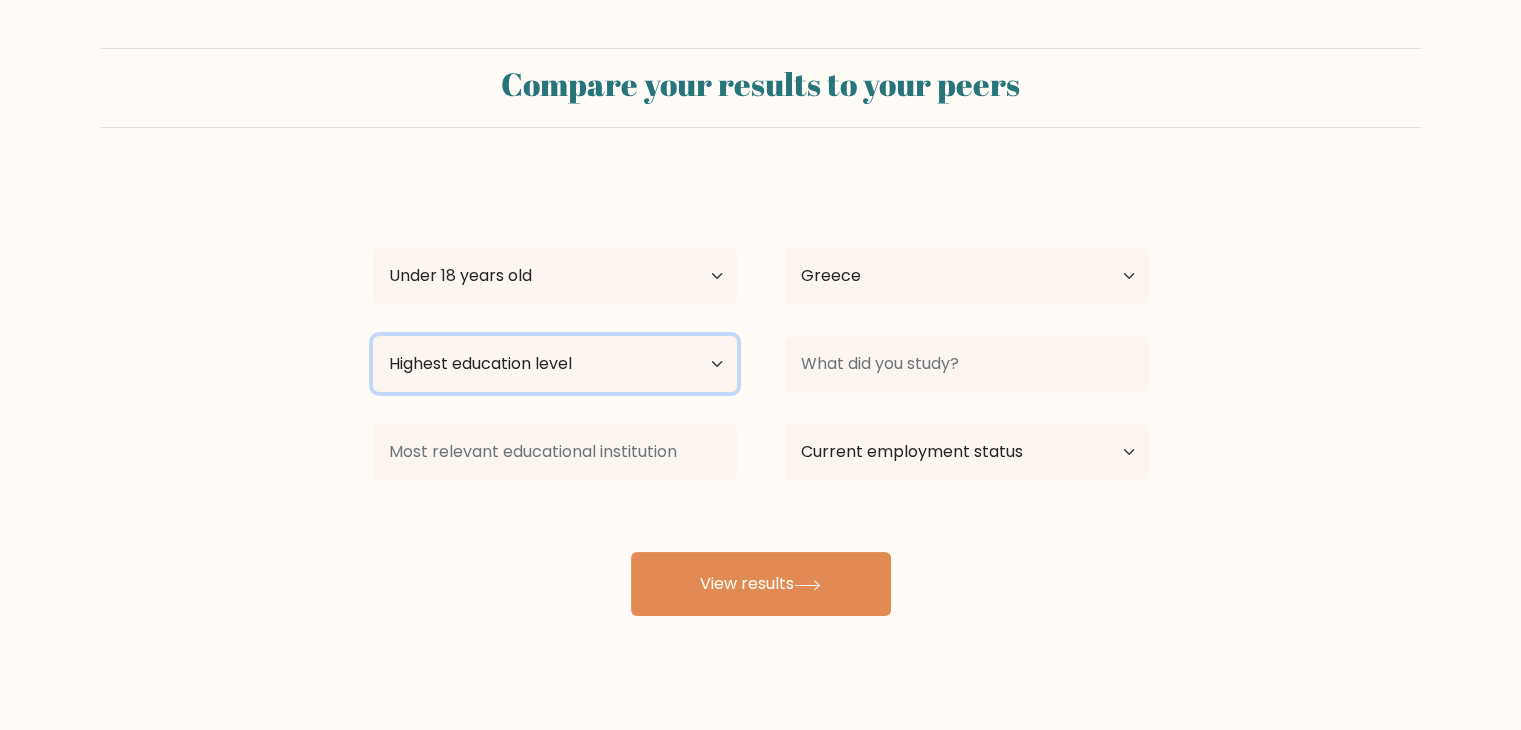 click on "Highest education level
No schooling
Primary
Lower Secondary
Upper Secondary
Occupation Specific
Bachelor's degree
Master's degree
Doctoral degree" at bounding box center [555, 364] 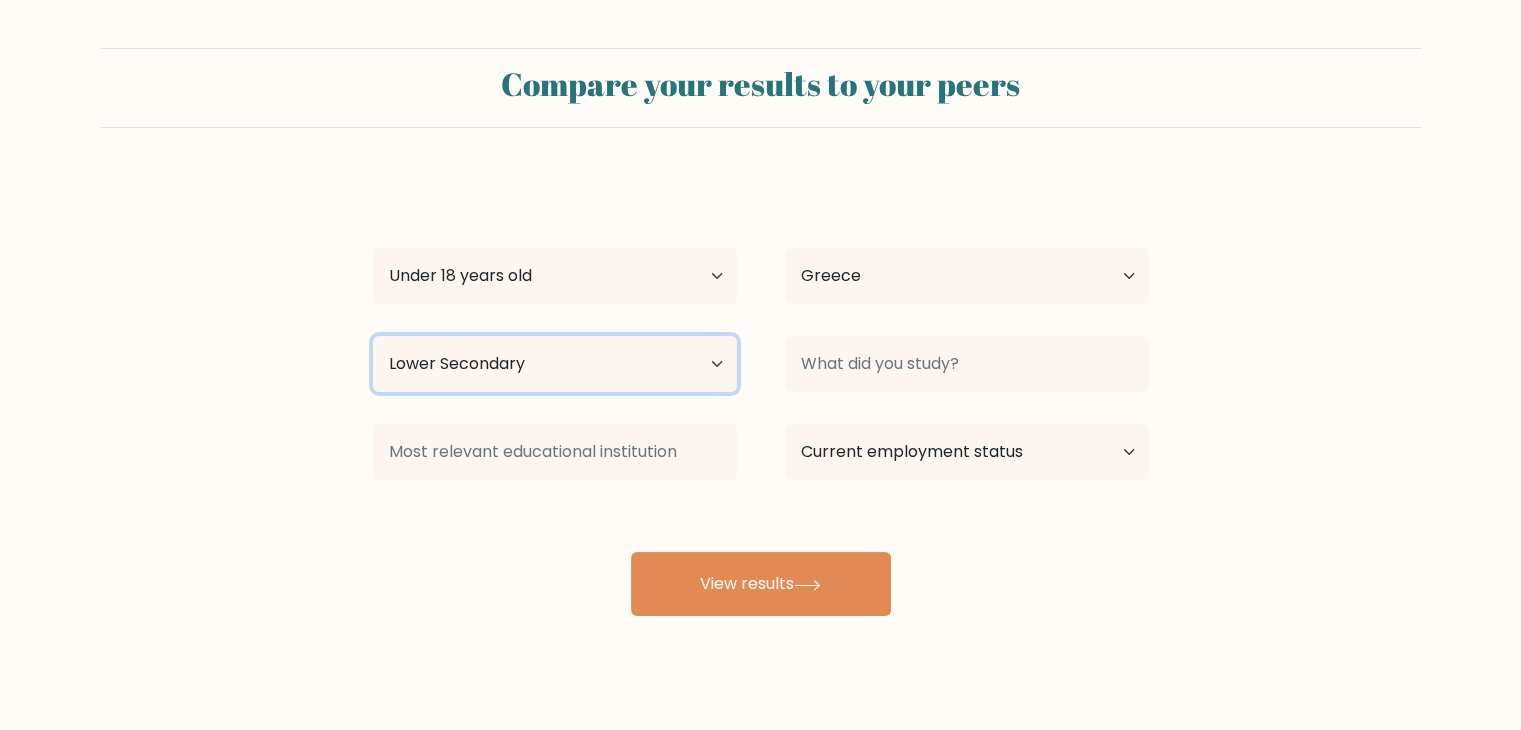 click on "Highest education level
No schooling
Primary
Lower Secondary
Upper Secondary
Occupation Specific
Bachelor's degree
Master's degree
Doctoral degree" at bounding box center (555, 364) 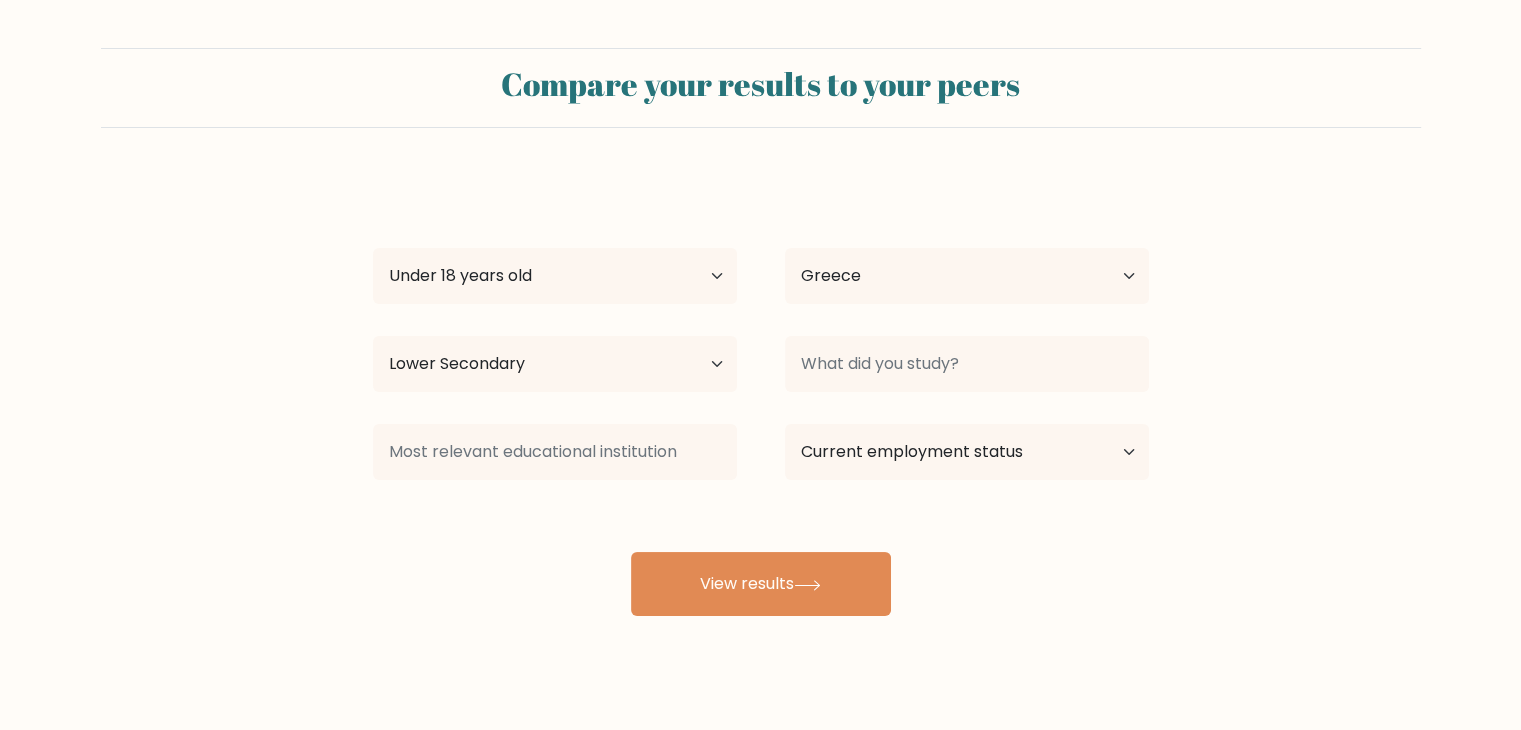 click at bounding box center [967, 364] 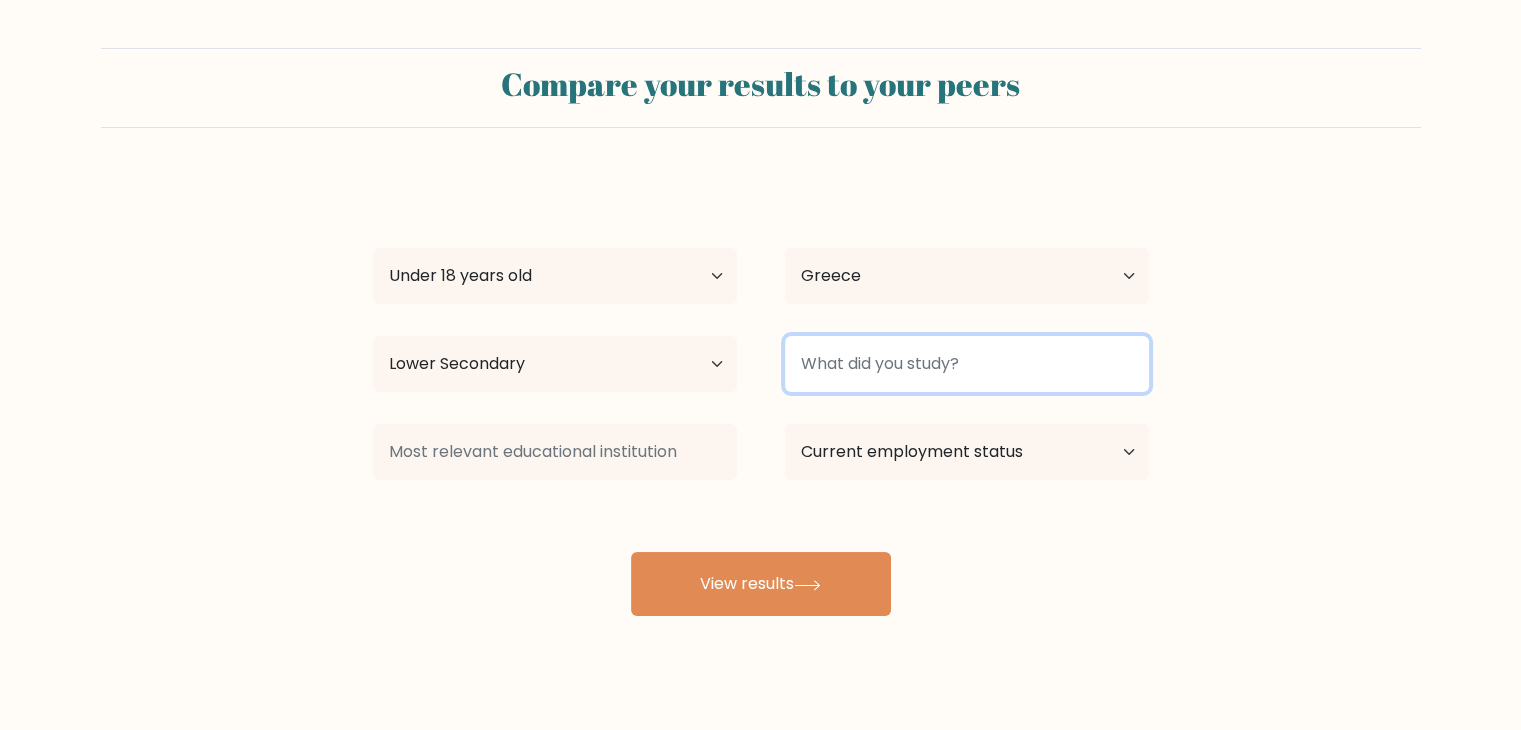 click at bounding box center (967, 364) 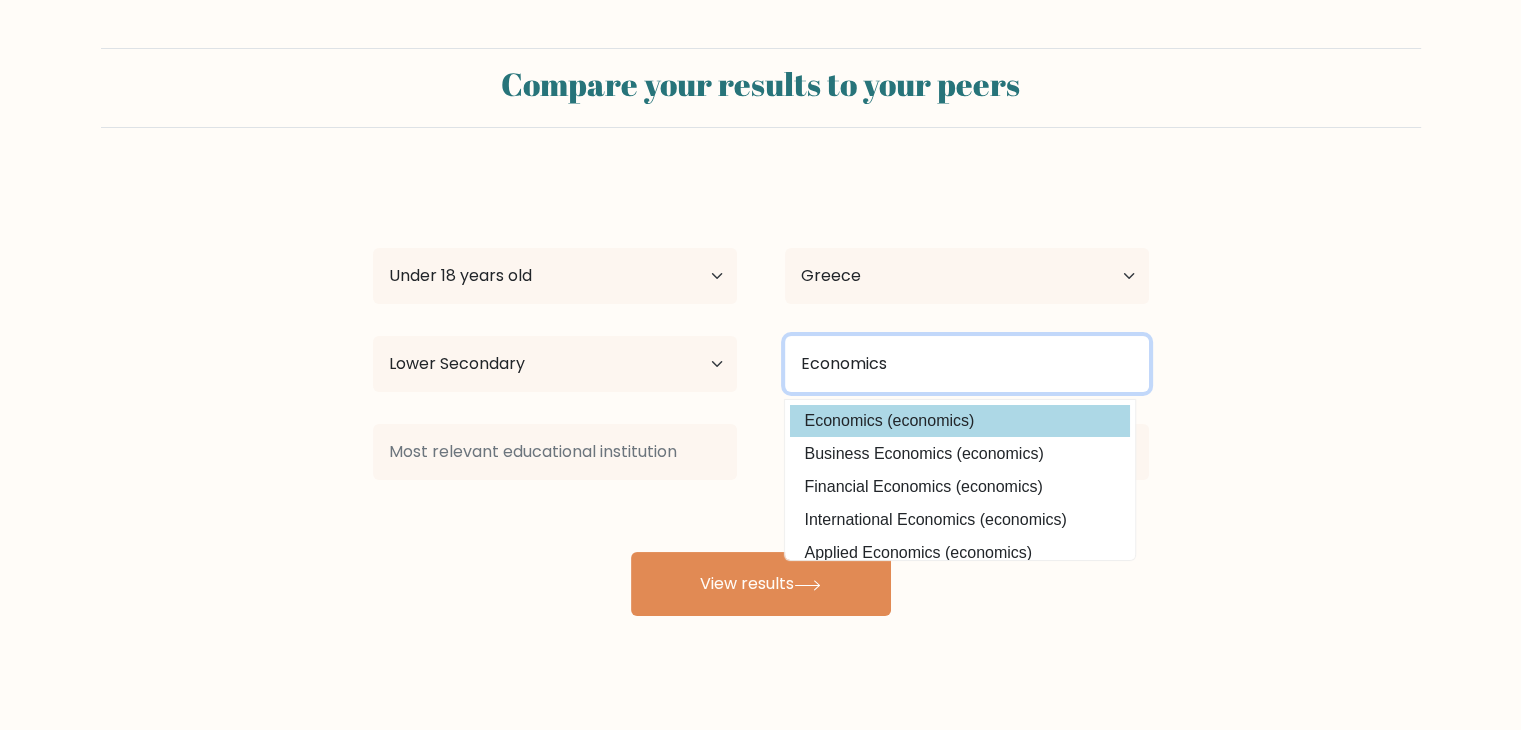 type on "Economics" 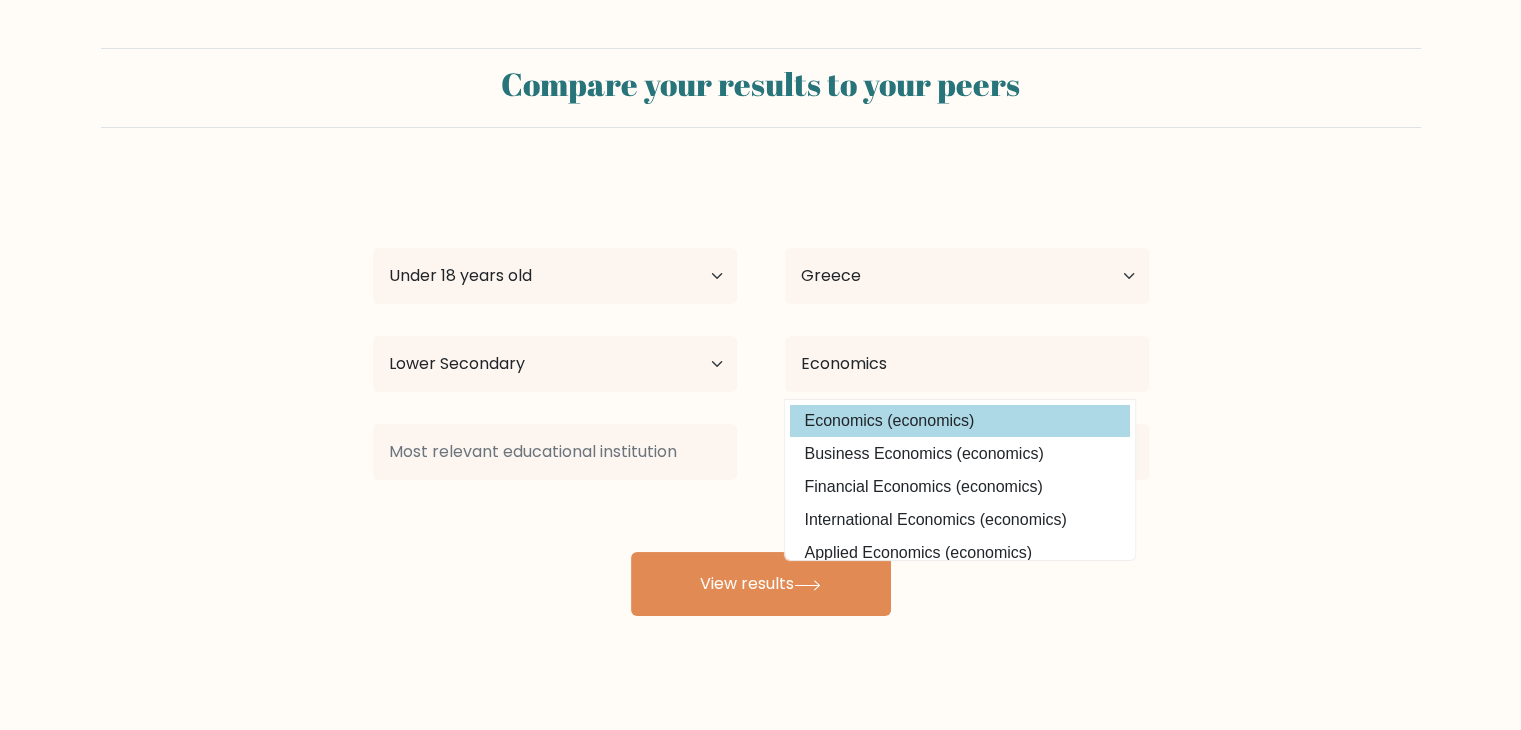 click on "Marcus
Zeneli
Age
Under 18 years old
18-24 years old
25-34 years old
35-44 years old
45-54 years old
55-64 years old
65 years old and above
Country
Afghanistan
Albania
Algeria
American Samoa
Andorra
Angola
Anguilla
Antarctica
Antigua and Barbuda
Argentina
Armenia
Aruba
Australia
Austria
Azerbaijan
Bahamas
Bahrain
Bangladesh
Barbados
Belarus
Belgium
Belize
Benin
Bermuda
Bhutan
Bolivia
Bonaire, Sint Eustatius and Saba
Bosnia and Herzegovina
Botswana
Bouvet Island
Brazil
Brunei" at bounding box center [761, 396] 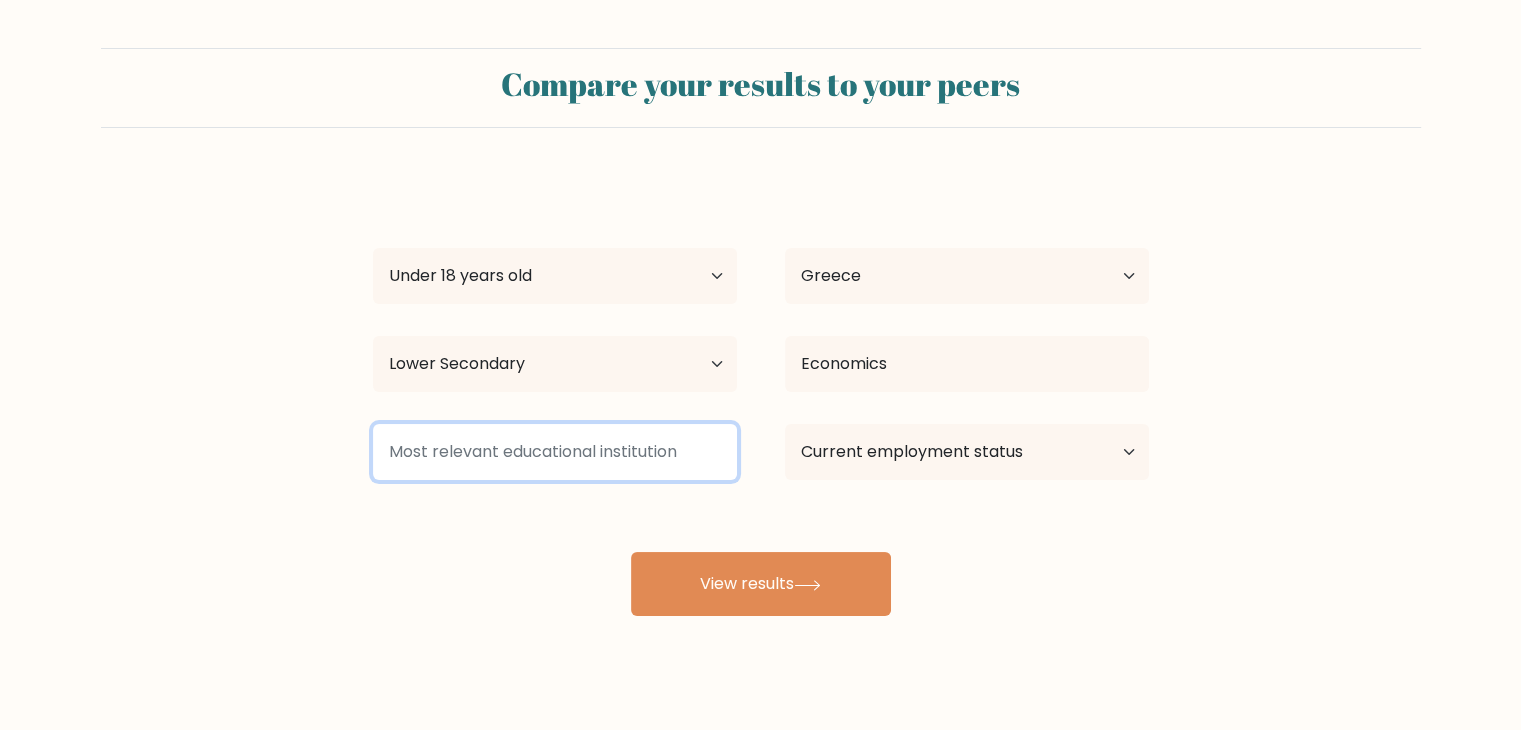 click at bounding box center (555, 452) 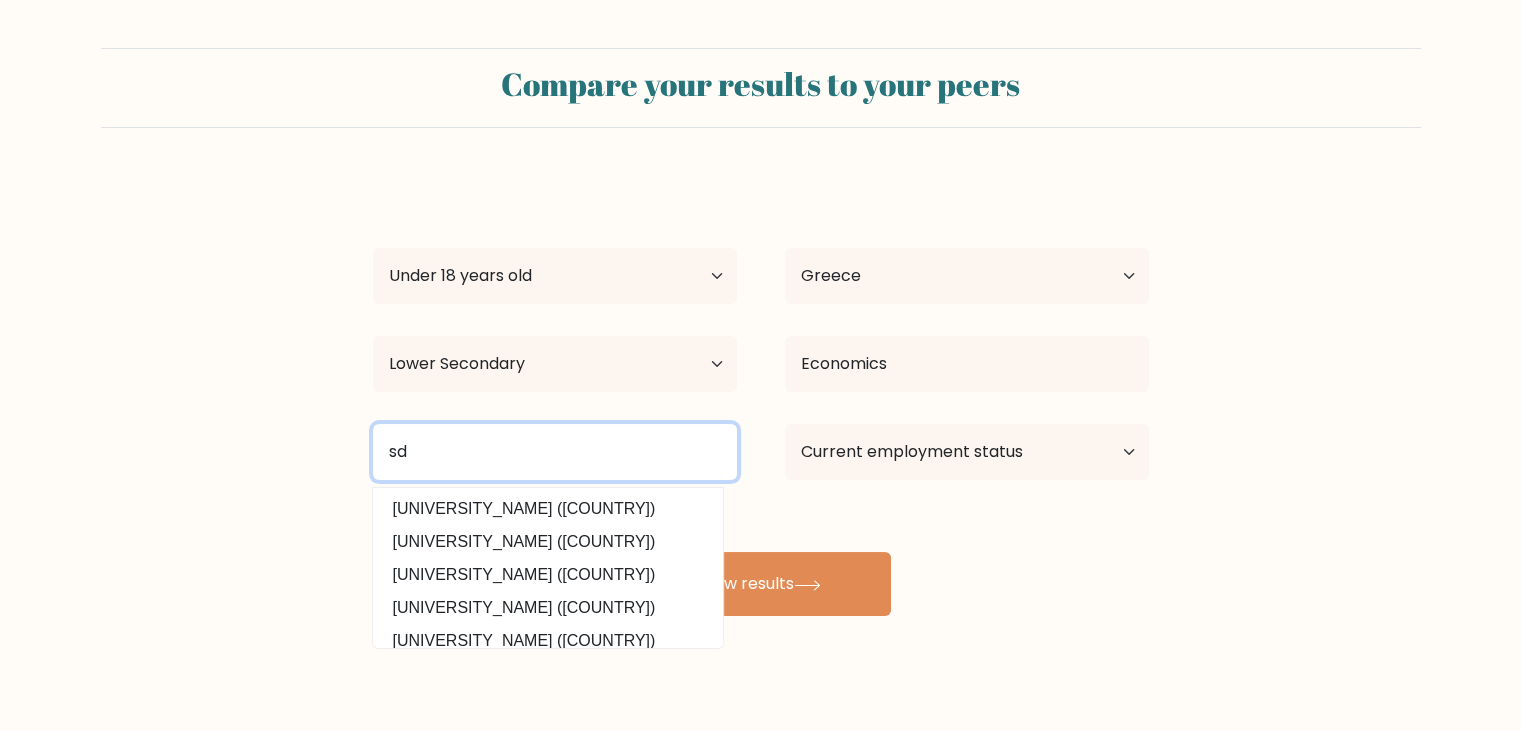 type on "s" 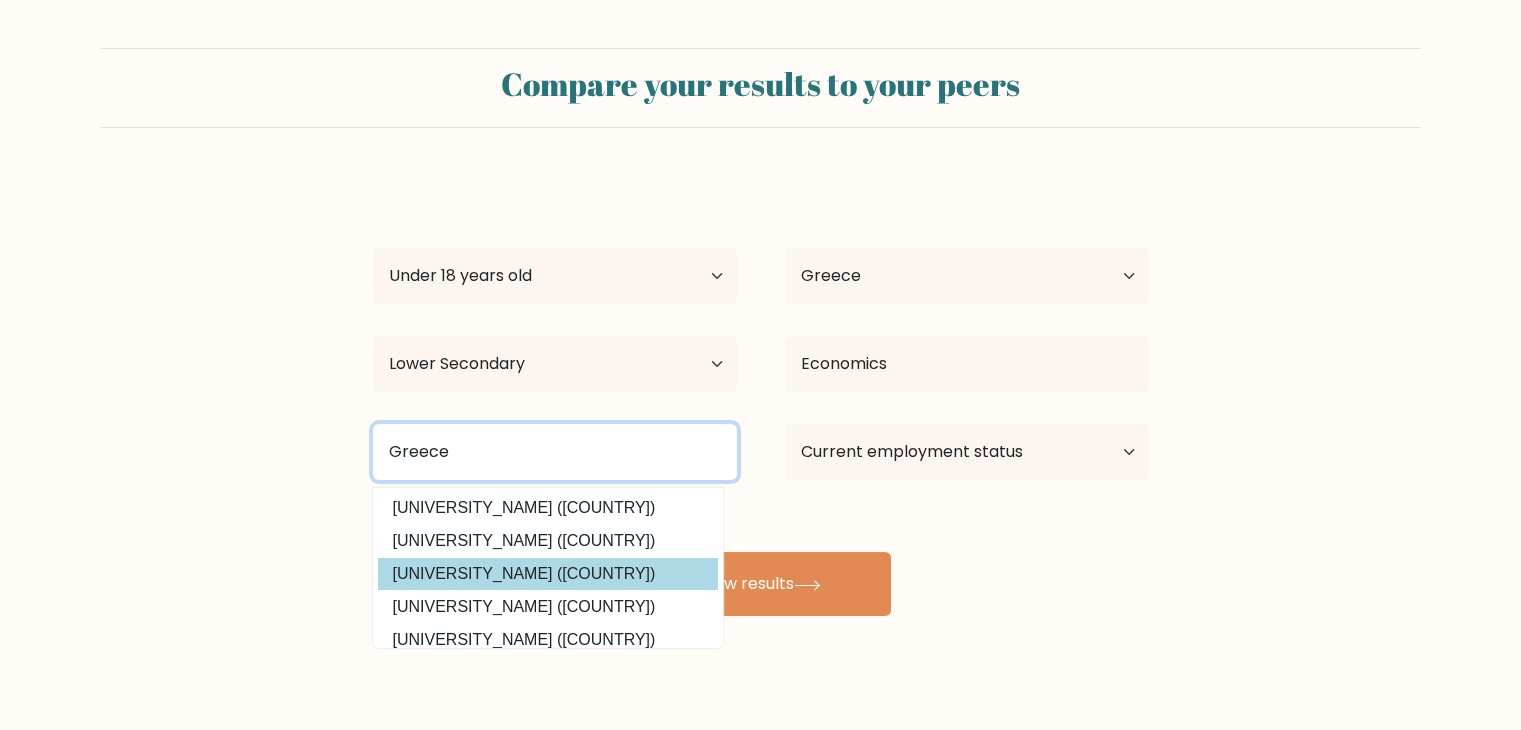 scroll, scrollTop: 195, scrollLeft: 0, axis: vertical 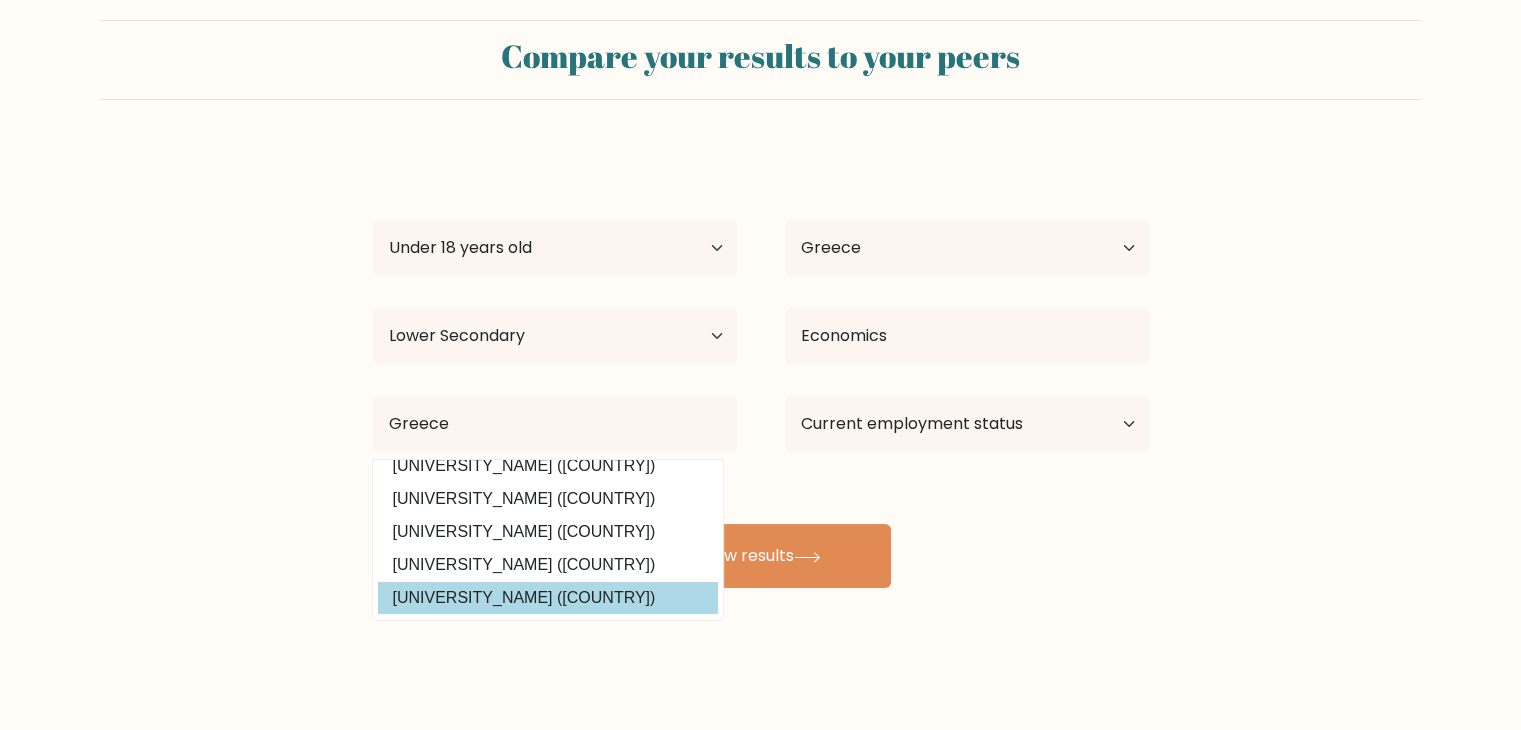 click on "University of Macedonia (Greece)" at bounding box center (548, 598) 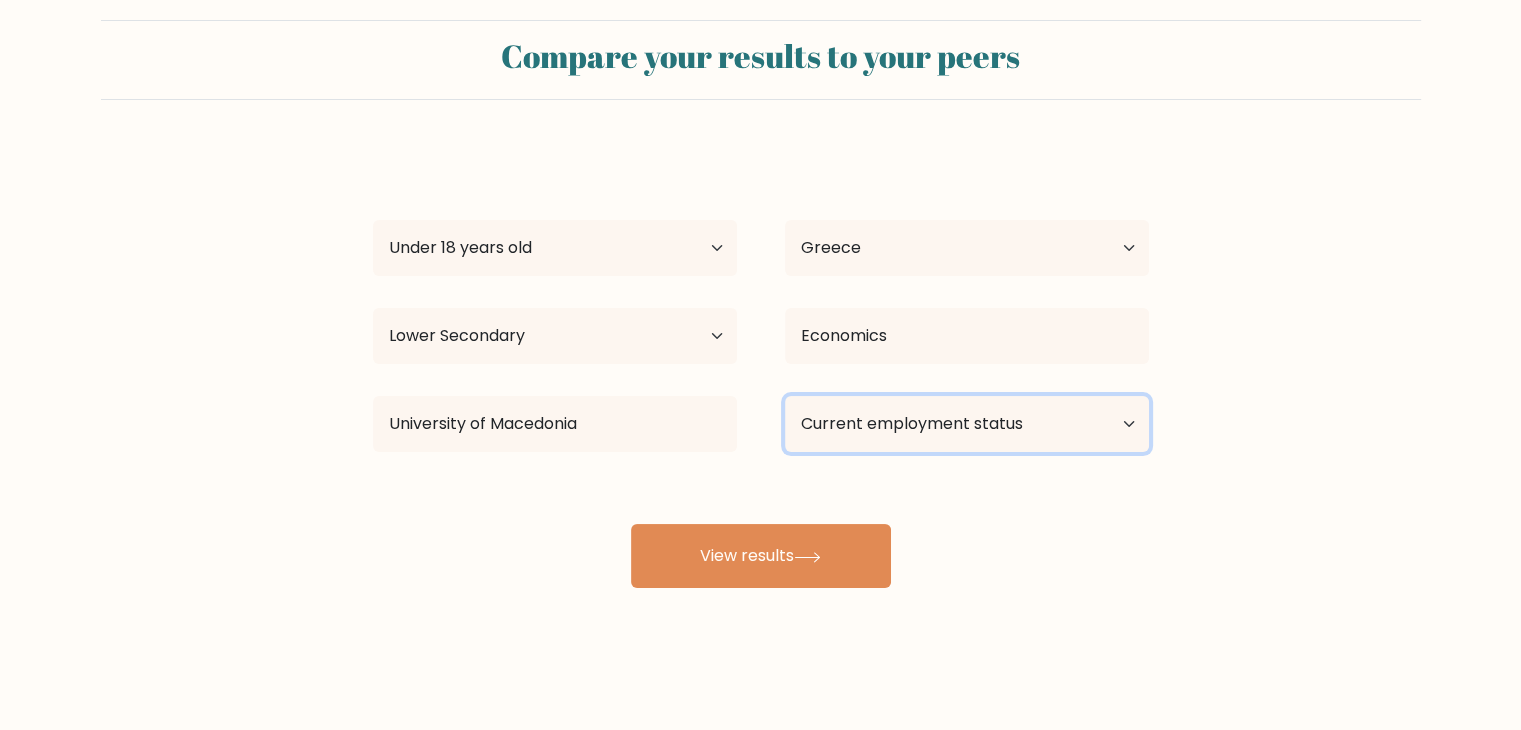 click on "Current employment status
Employed
Student
Retired
Other / prefer not to answer" at bounding box center (967, 424) 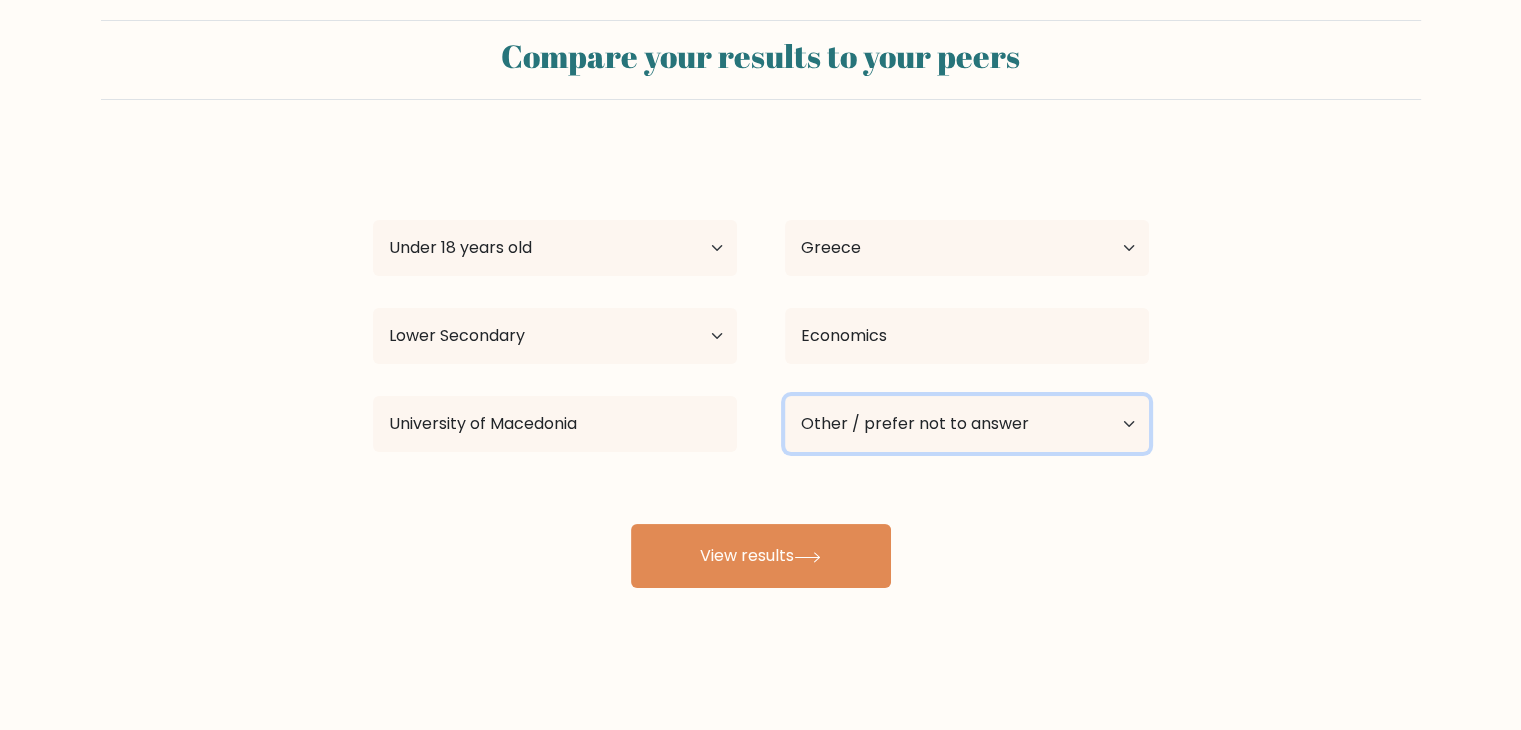 click on "Current employment status
Employed
Student
Retired
Other / prefer not to answer" at bounding box center [967, 424] 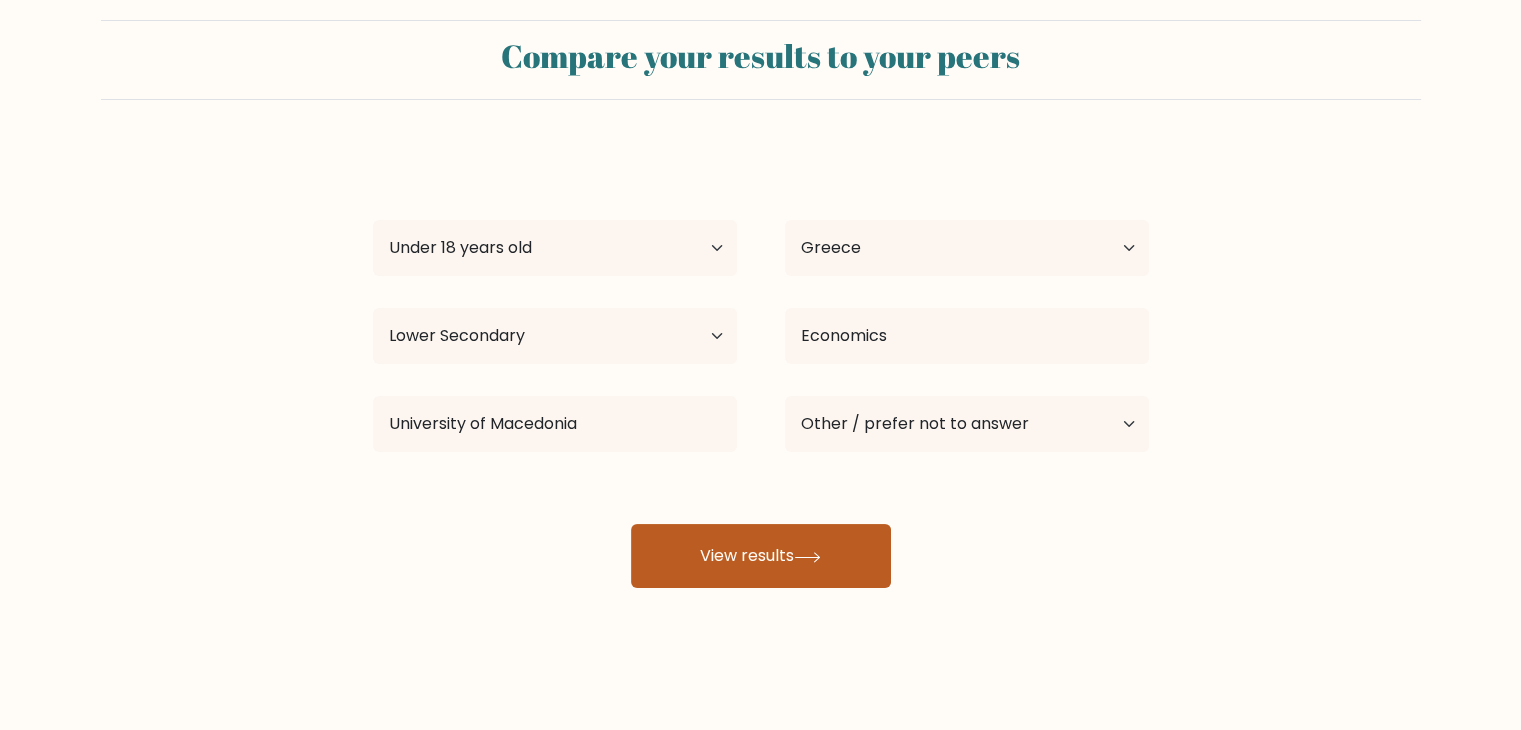 click on "View results" at bounding box center [761, 556] 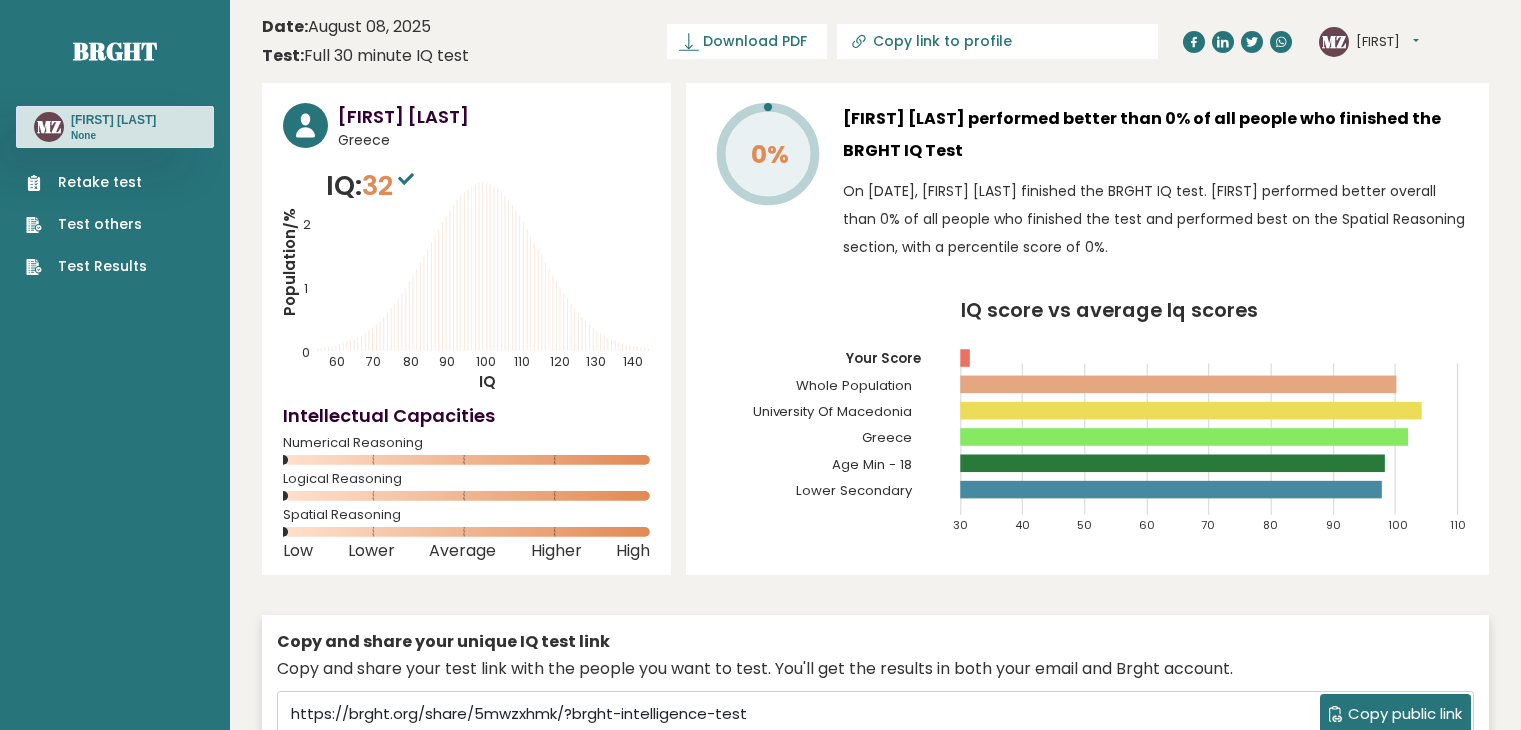 scroll, scrollTop: 0, scrollLeft: 0, axis: both 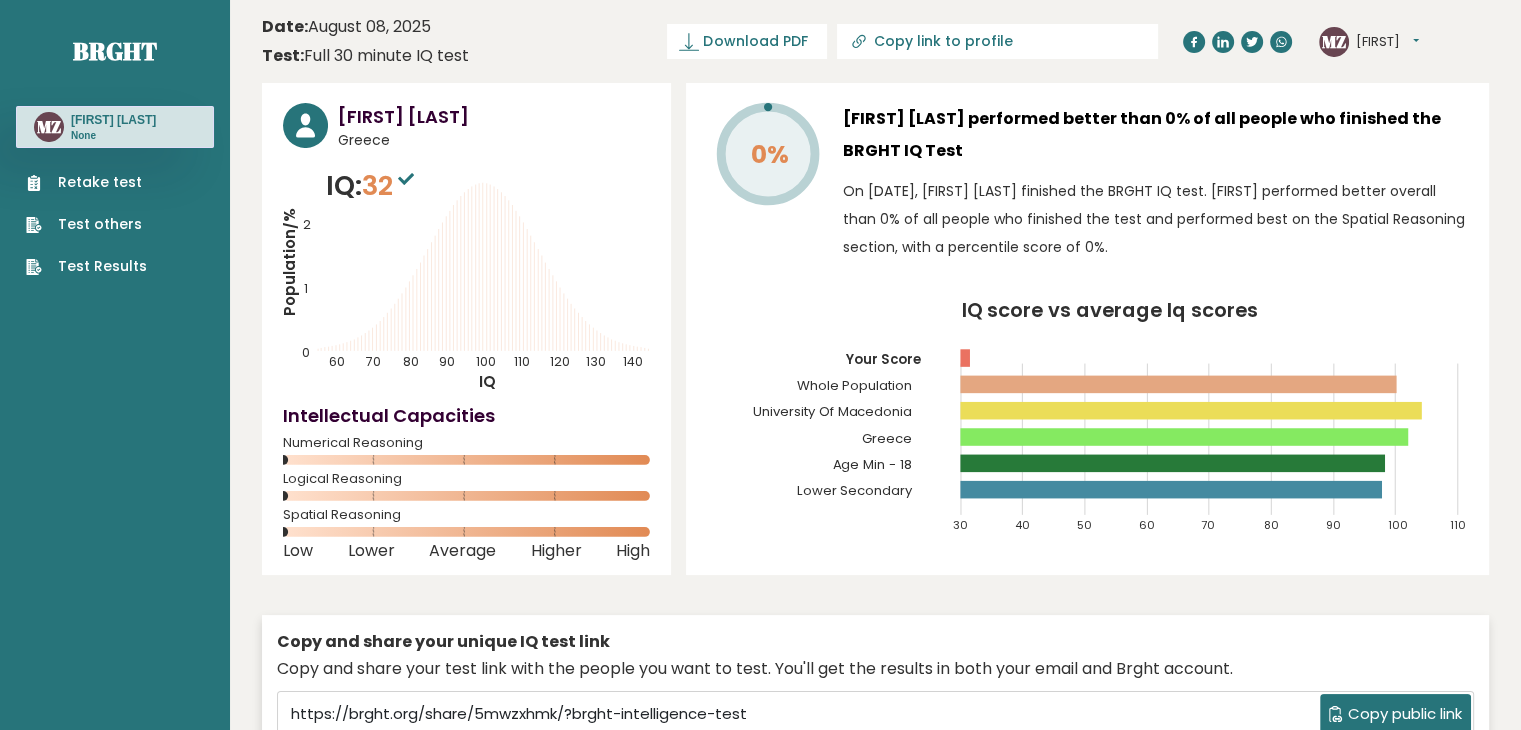 click on "32" at bounding box center (390, 185) 